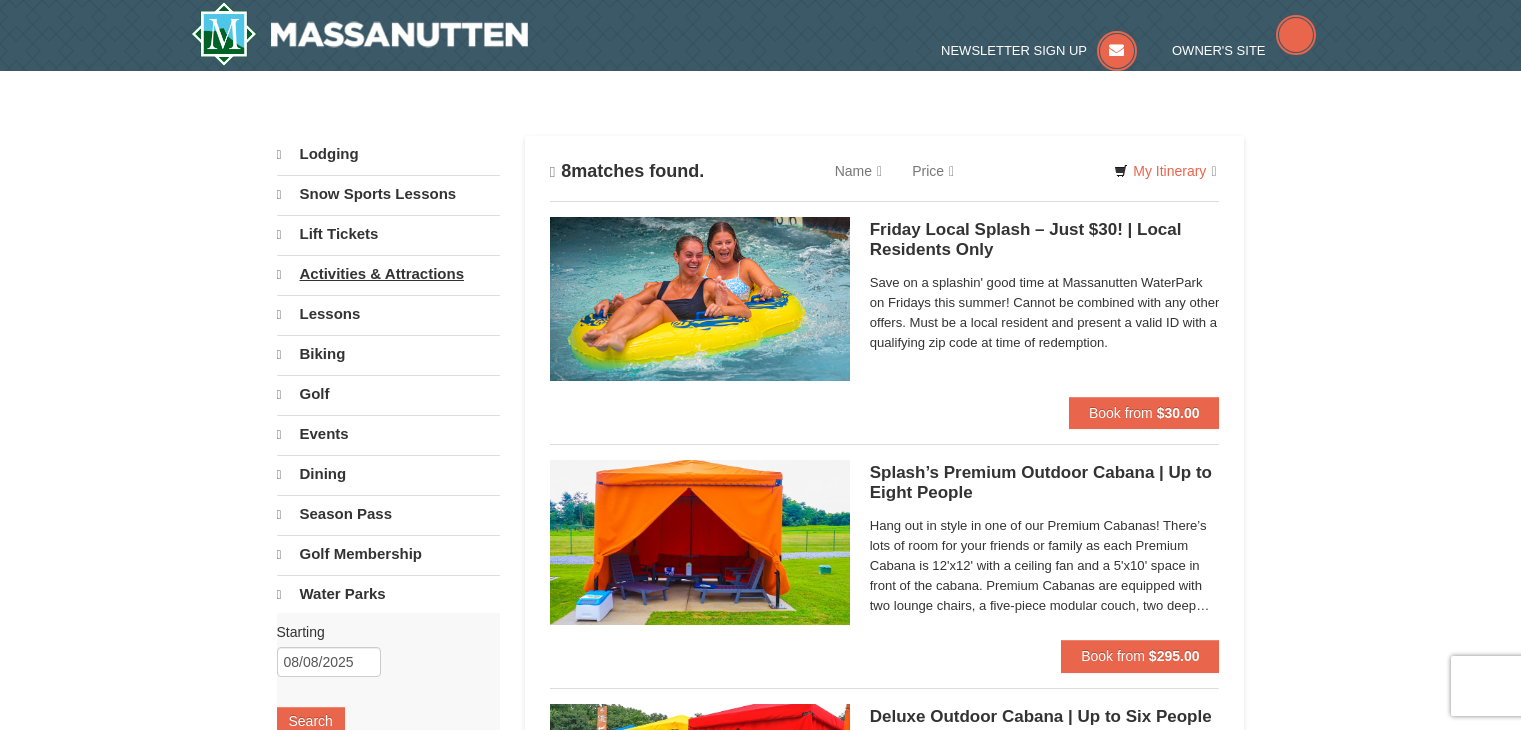 scroll, scrollTop: 0, scrollLeft: 0, axis: both 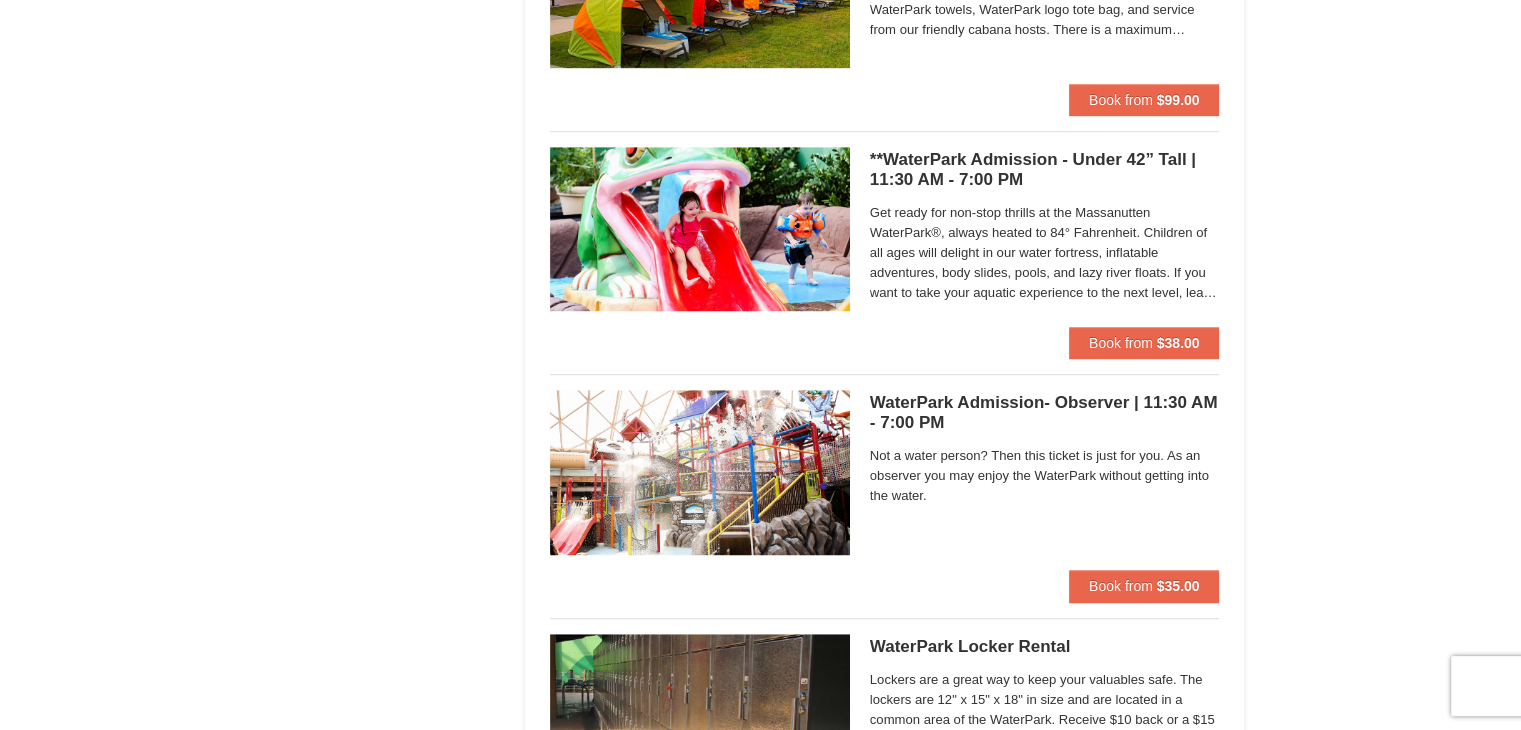 click on "Get ready for non-stop thrills at the Massanutten WaterPark®, always heated to 84° Fahrenheit. Children of all ages will delight in our water fortress, inflatable adventures, body slides, pools, and lazy river floats. If you want to take your aquatic experience to the next level, learn how to surf on our FlowRider® Endless Wave. No matter what adventure you choose, you’ll be sure to meet new friends along the way! Don't forget to bring a towel." at bounding box center [1045, 253] 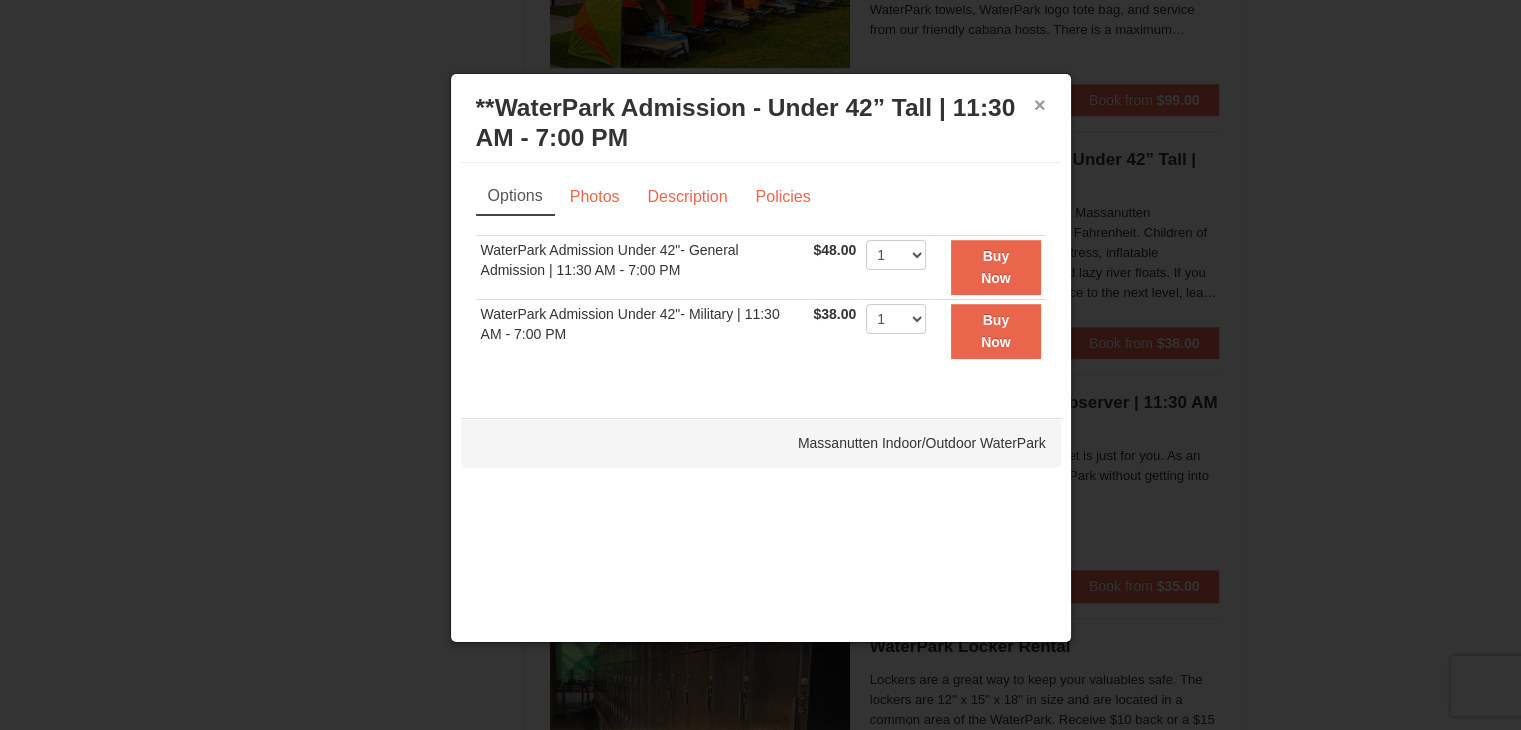 click on "×" at bounding box center [1040, 105] 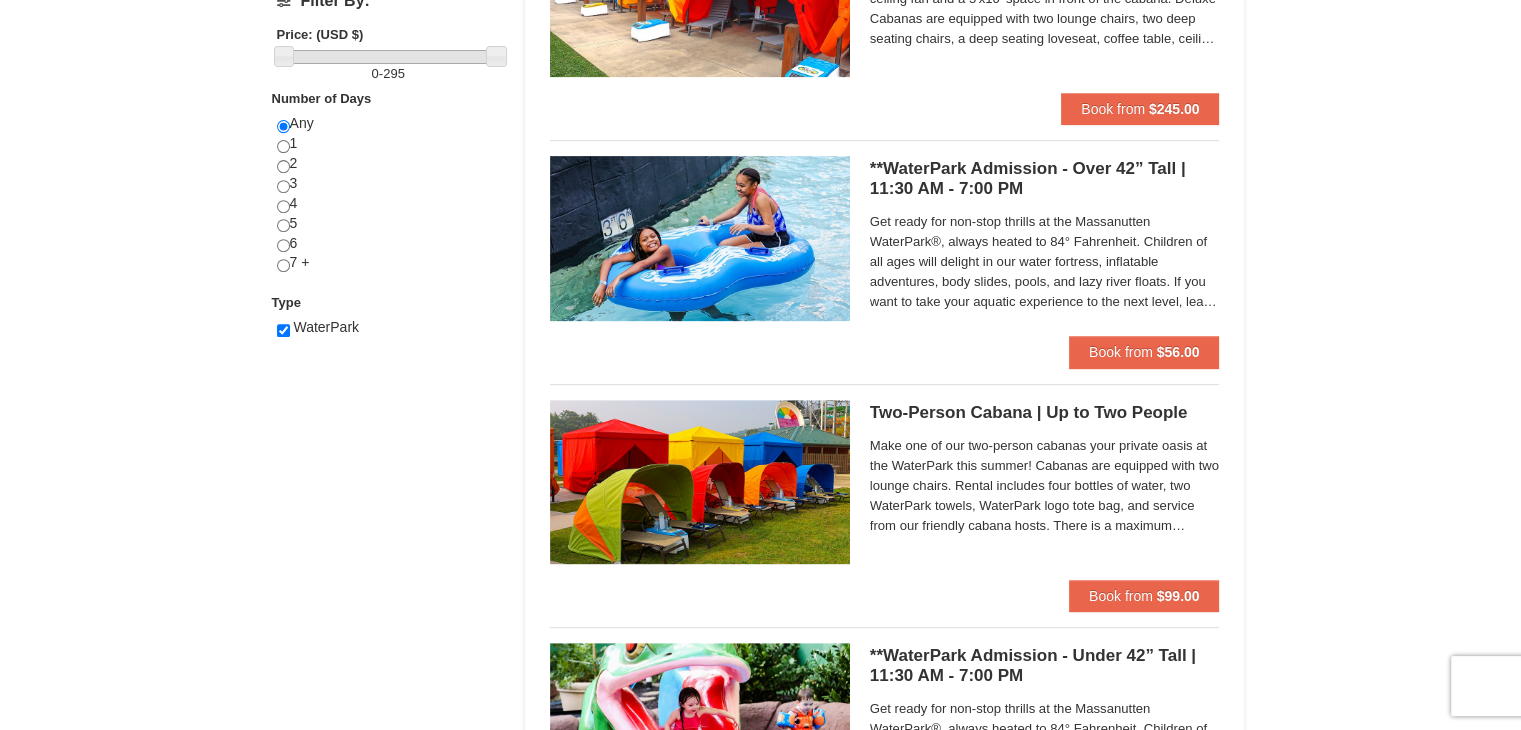 scroll, scrollTop: 806, scrollLeft: 0, axis: vertical 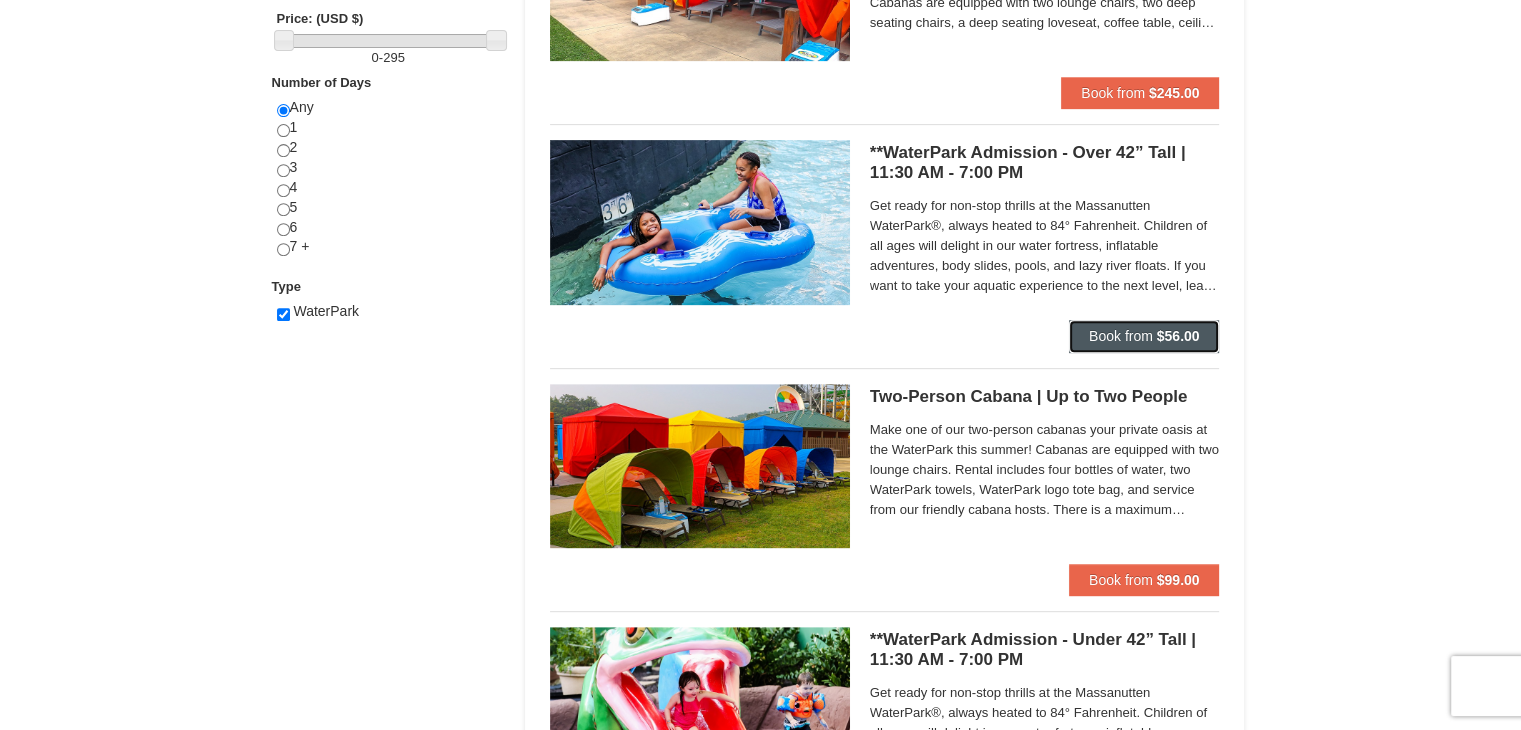 click on "Book from   $56.00" at bounding box center (1144, 336) 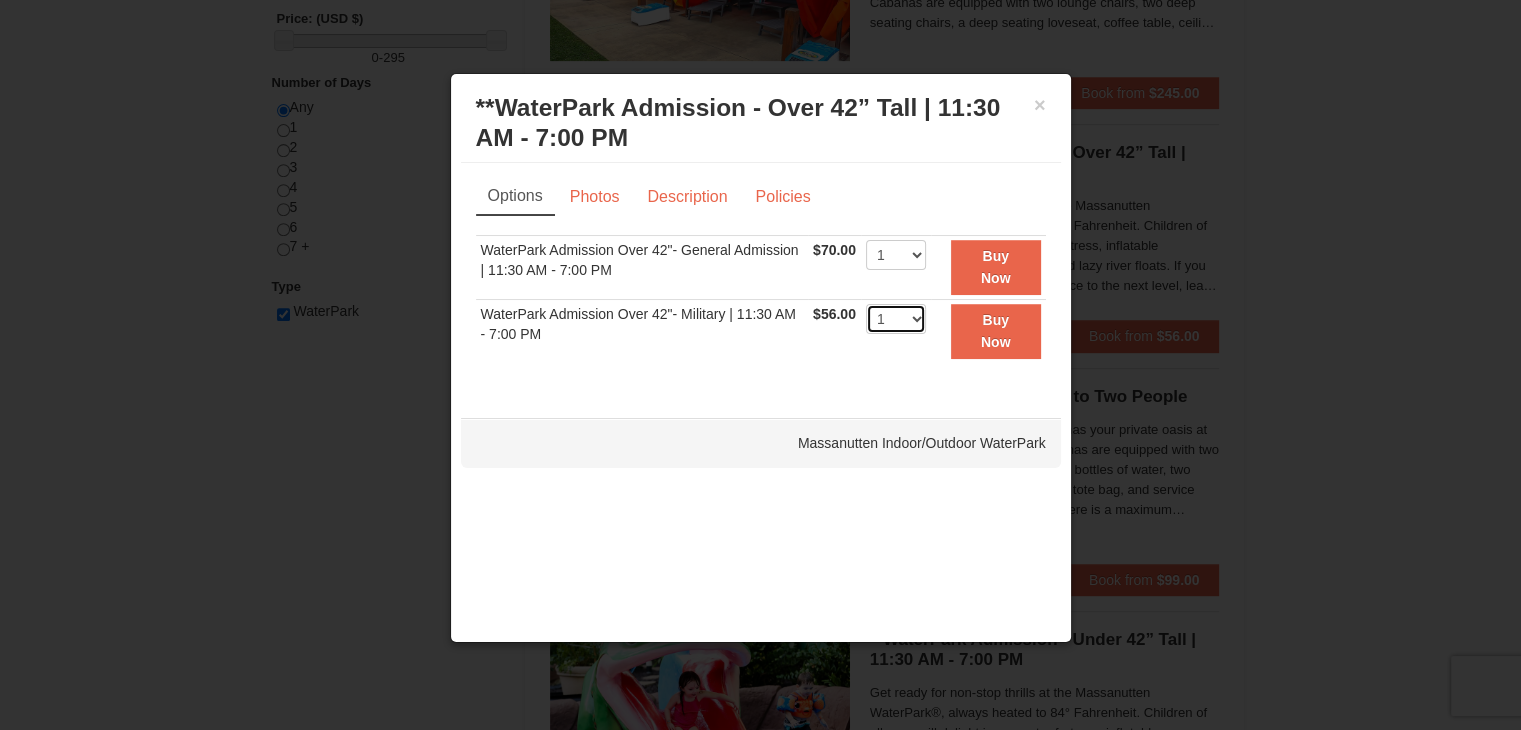 click on "1
2
3
4
5
6
7
8
9
10
11
12
13
14
15
16
17
18
19
20
21 22" at bounding box center (896, 319) 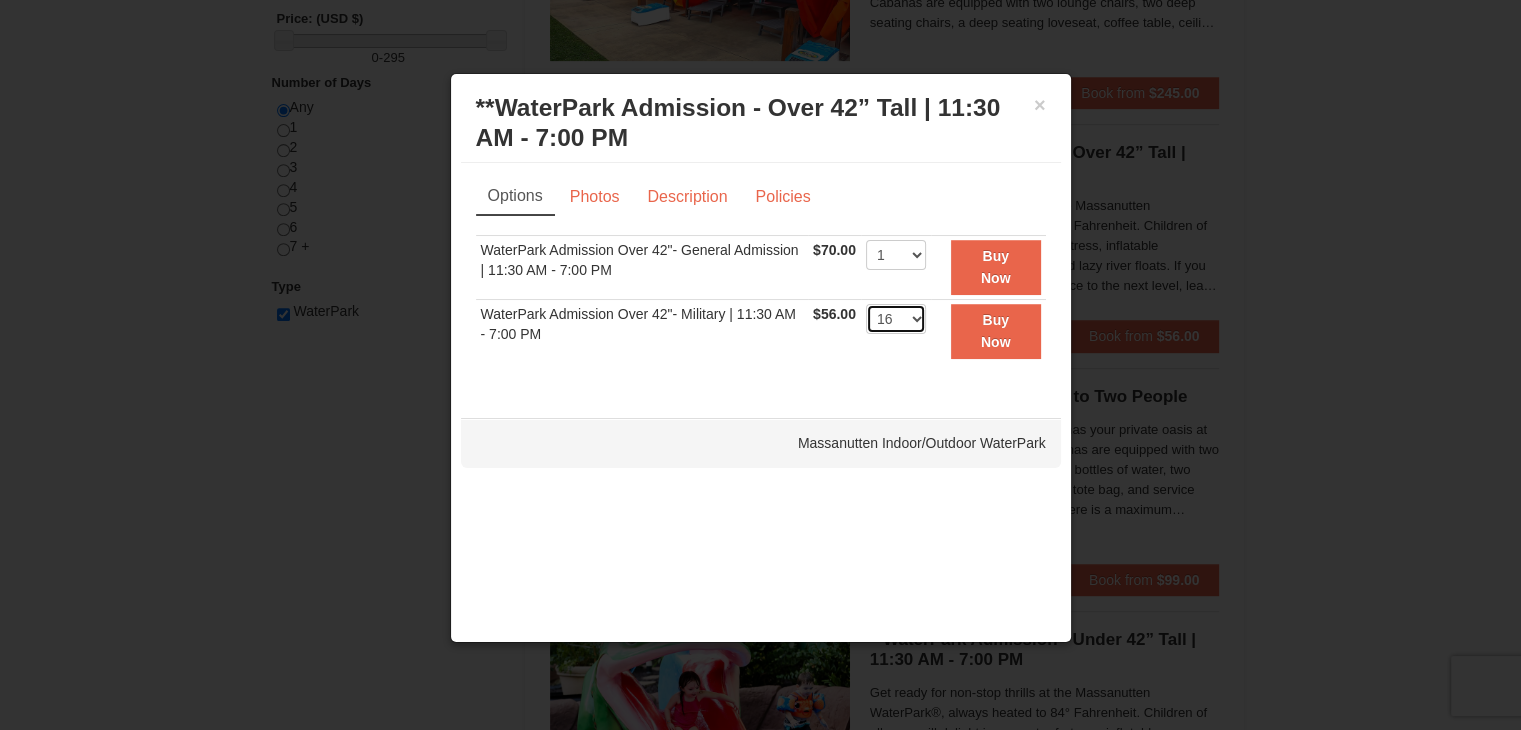 click on "1
2
3
4
5
6
7
8
9
10
11
12
13
14
15
16
17
18
19
20
21 22" at bounding box center [896, 319] 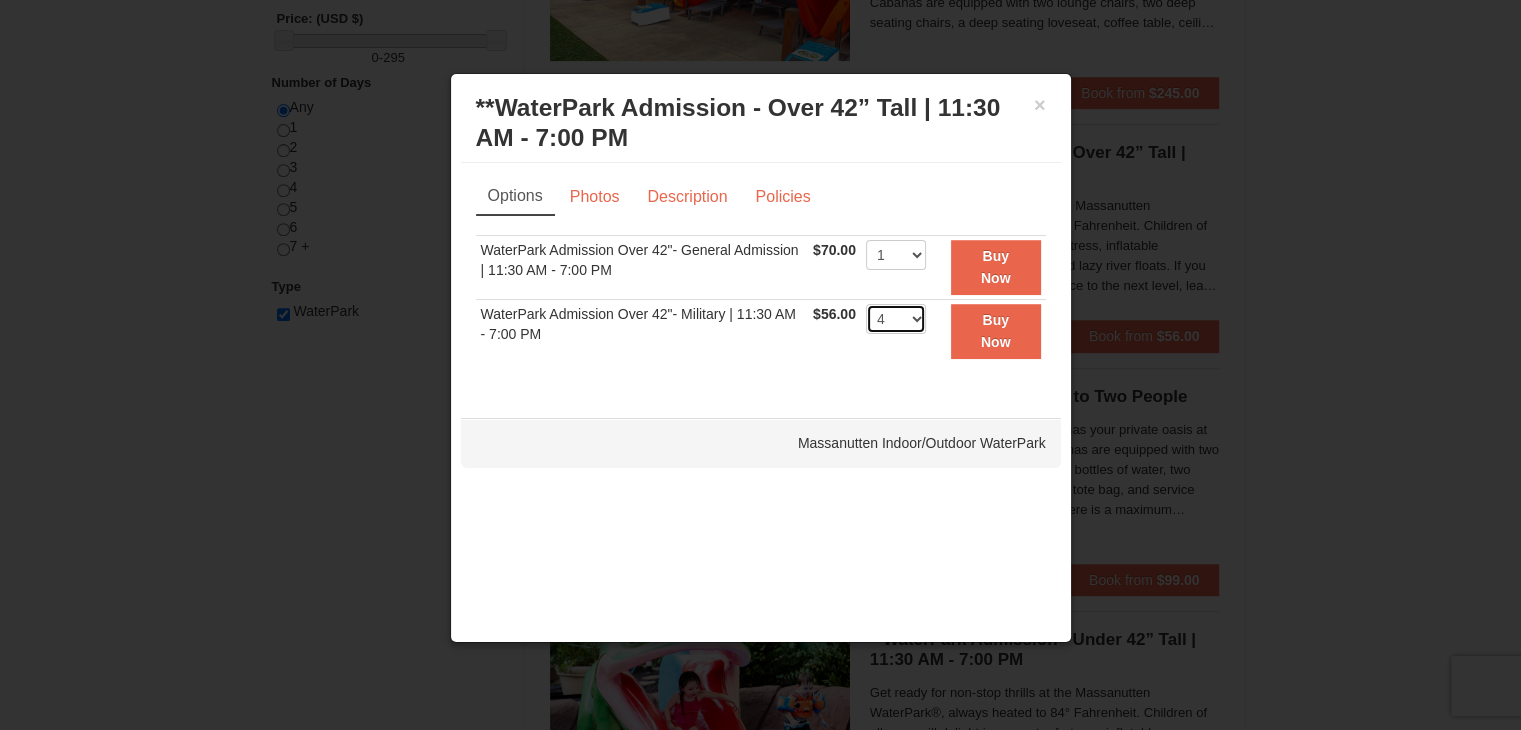 click on "1
2
3
4
5
6
7
8
9
10
11
12
13
14
15
16
17
18
19
20
21 22" at bounding box center (896, 319) 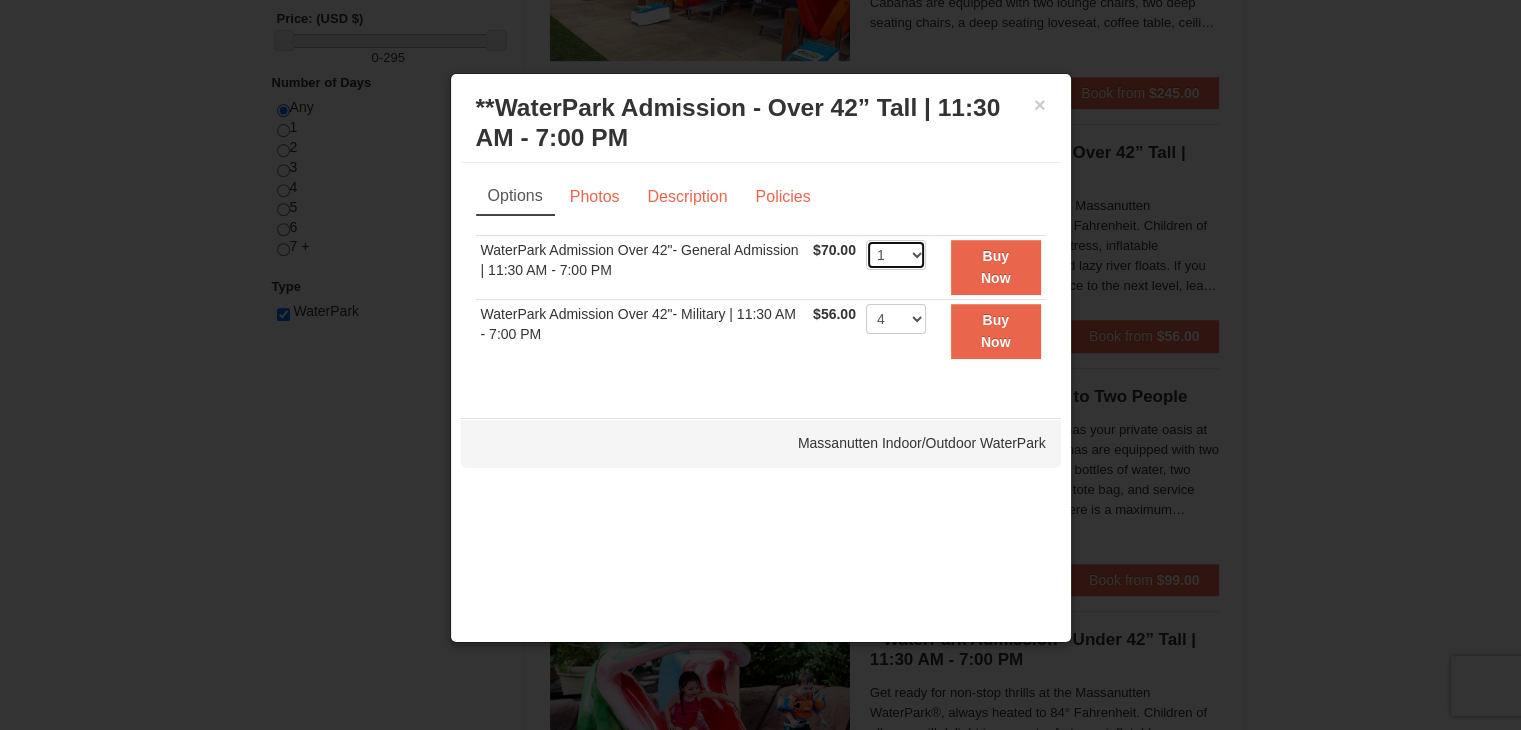 click on "1
2
3
4
5
6
7
8
9
10
11
12
13
14
15
16
17
18
19
20
21 22" at bounding box center (896, 255) 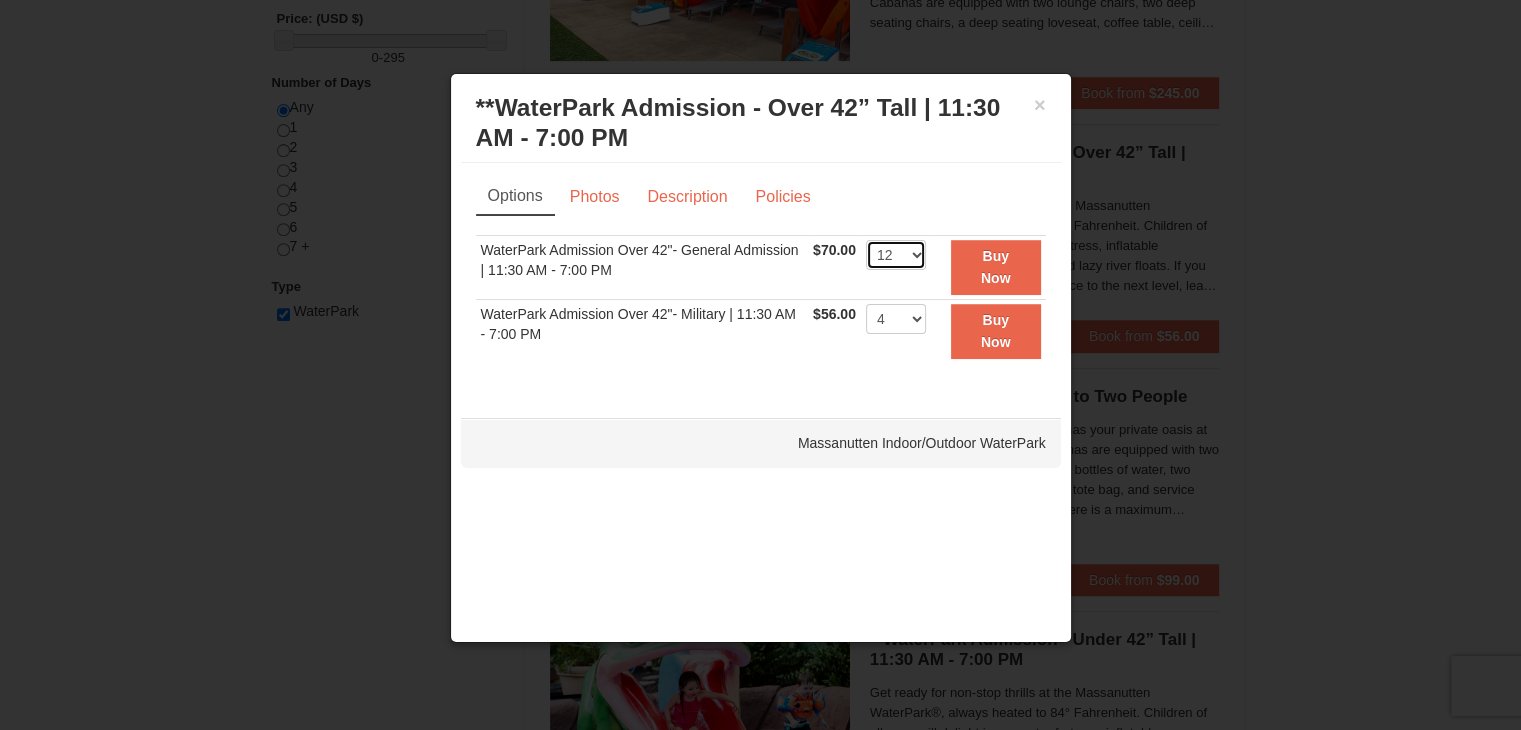 click on "1
2
3
4
5
6
7
8
9
10
11
12
13
14
15
16
17
18
19
20
21 22" at bounding box center [896, 255] 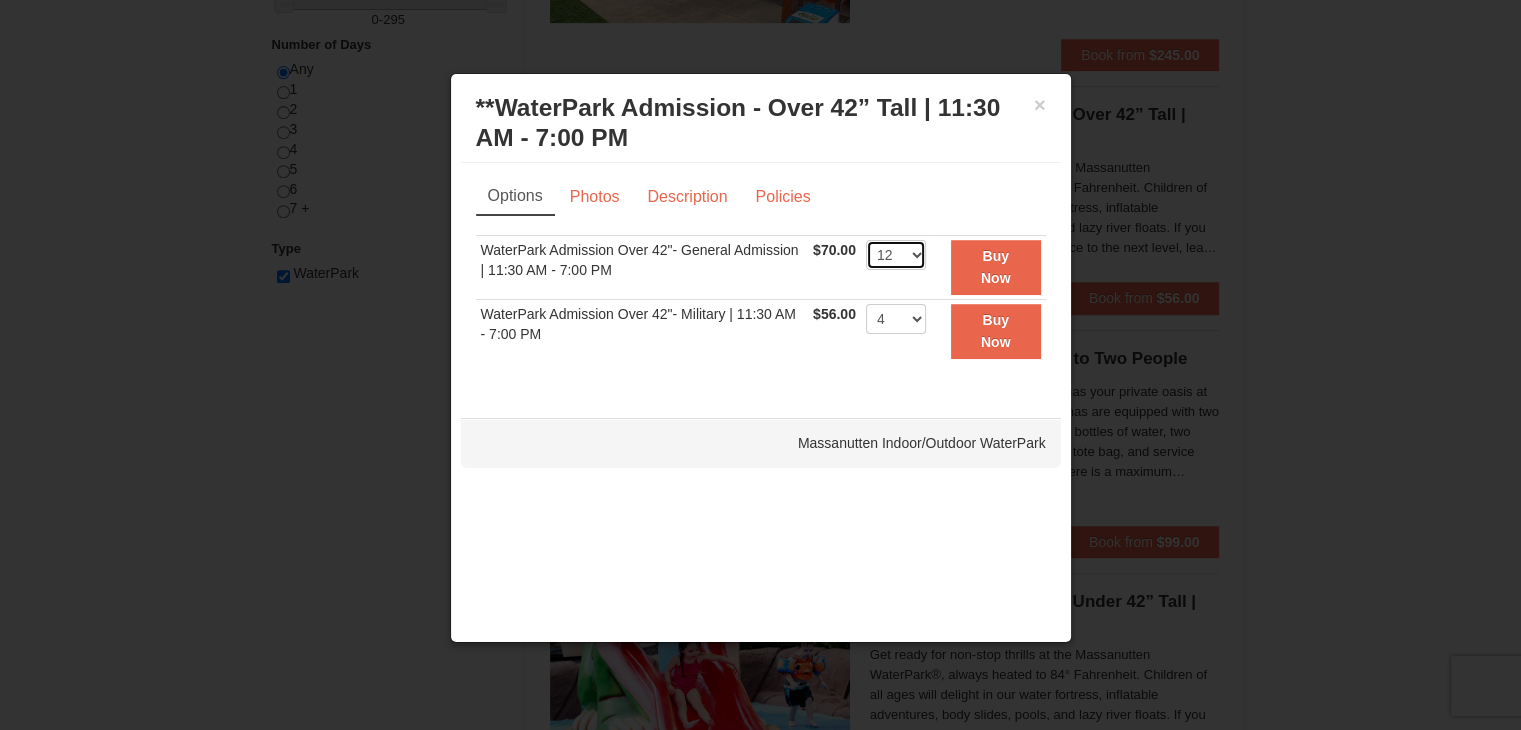 scroll, scrollTop: 816, scrollLeft: 0, axis: vertical 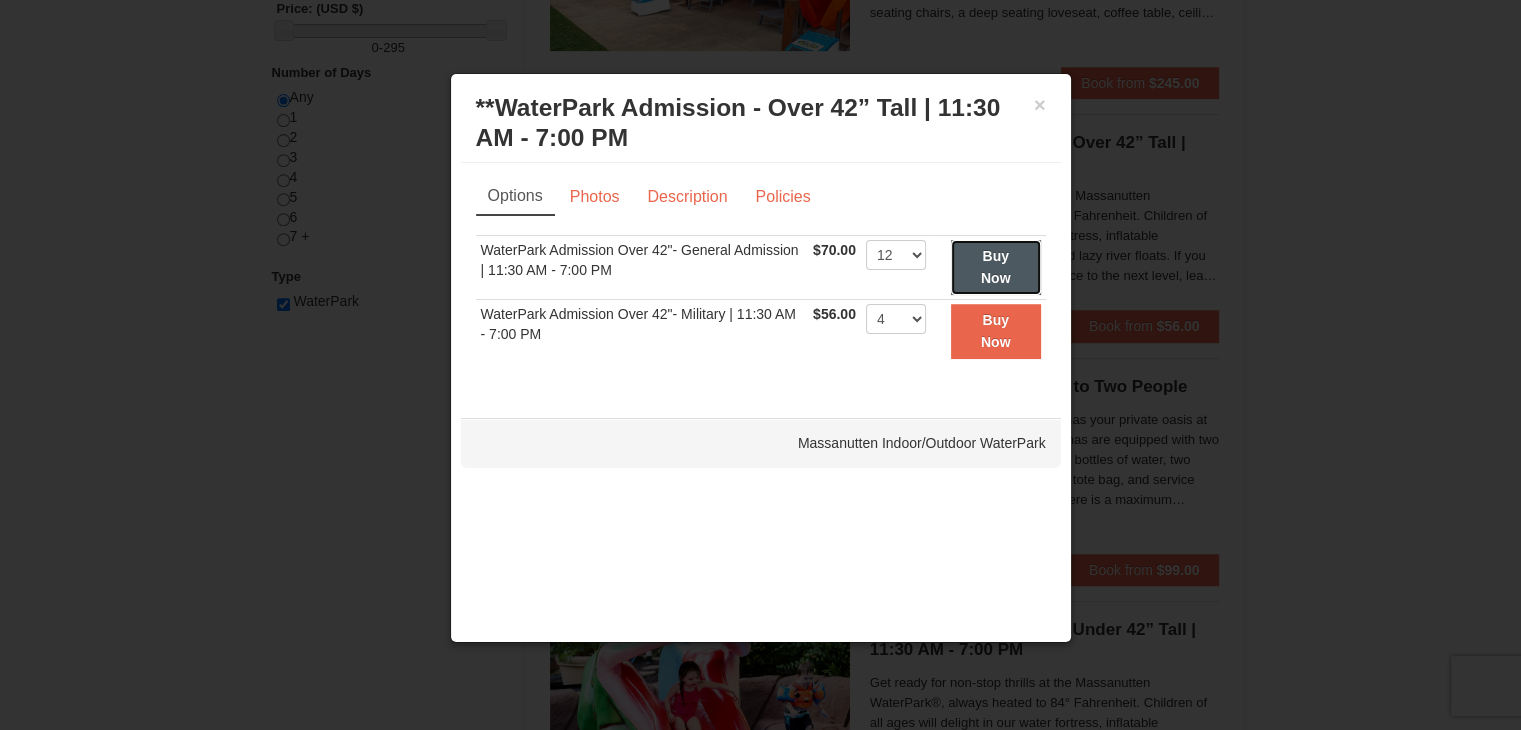 click on "Buy Now" at bounding box center [996, 267] 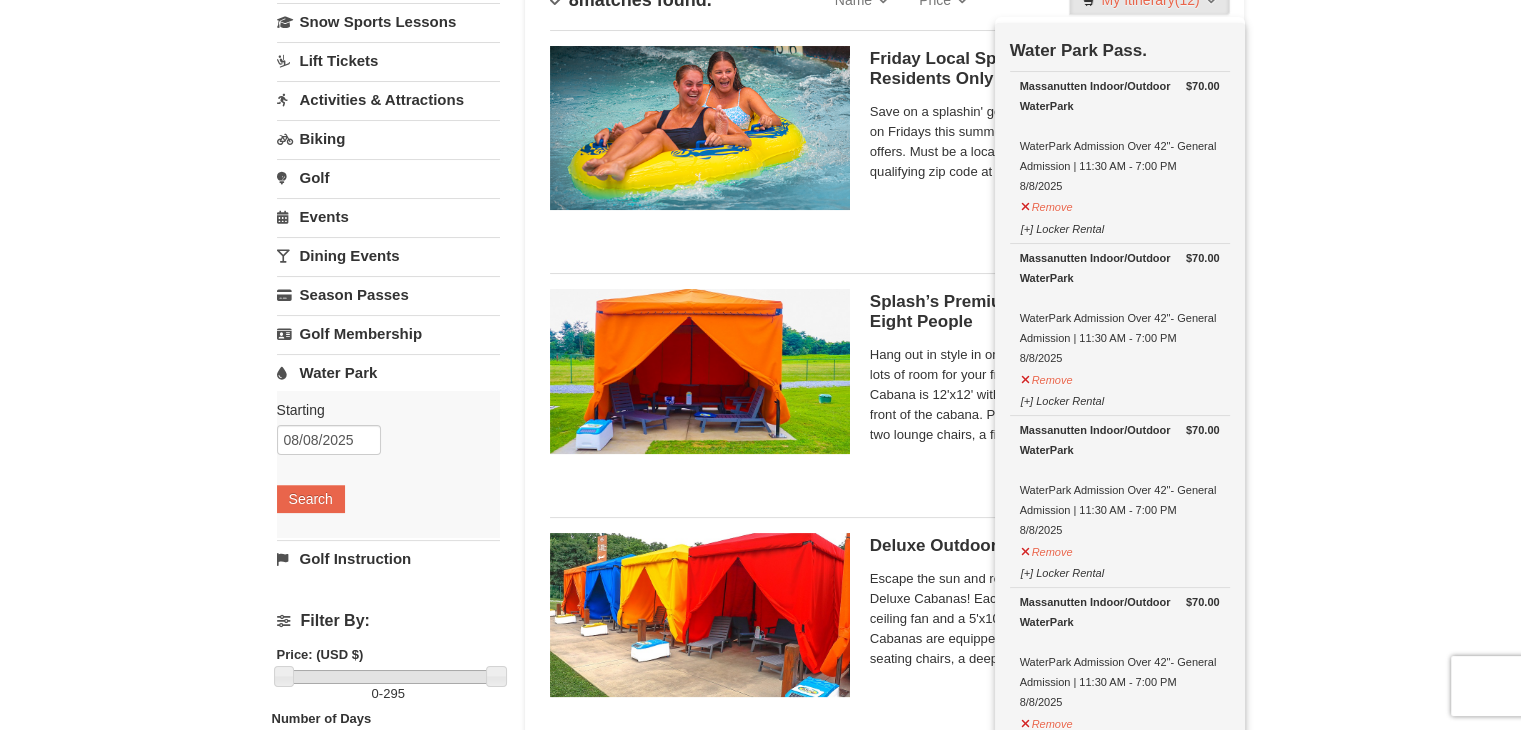 scroll, scrollTop: 0, scrollLeft: 0, axis: both 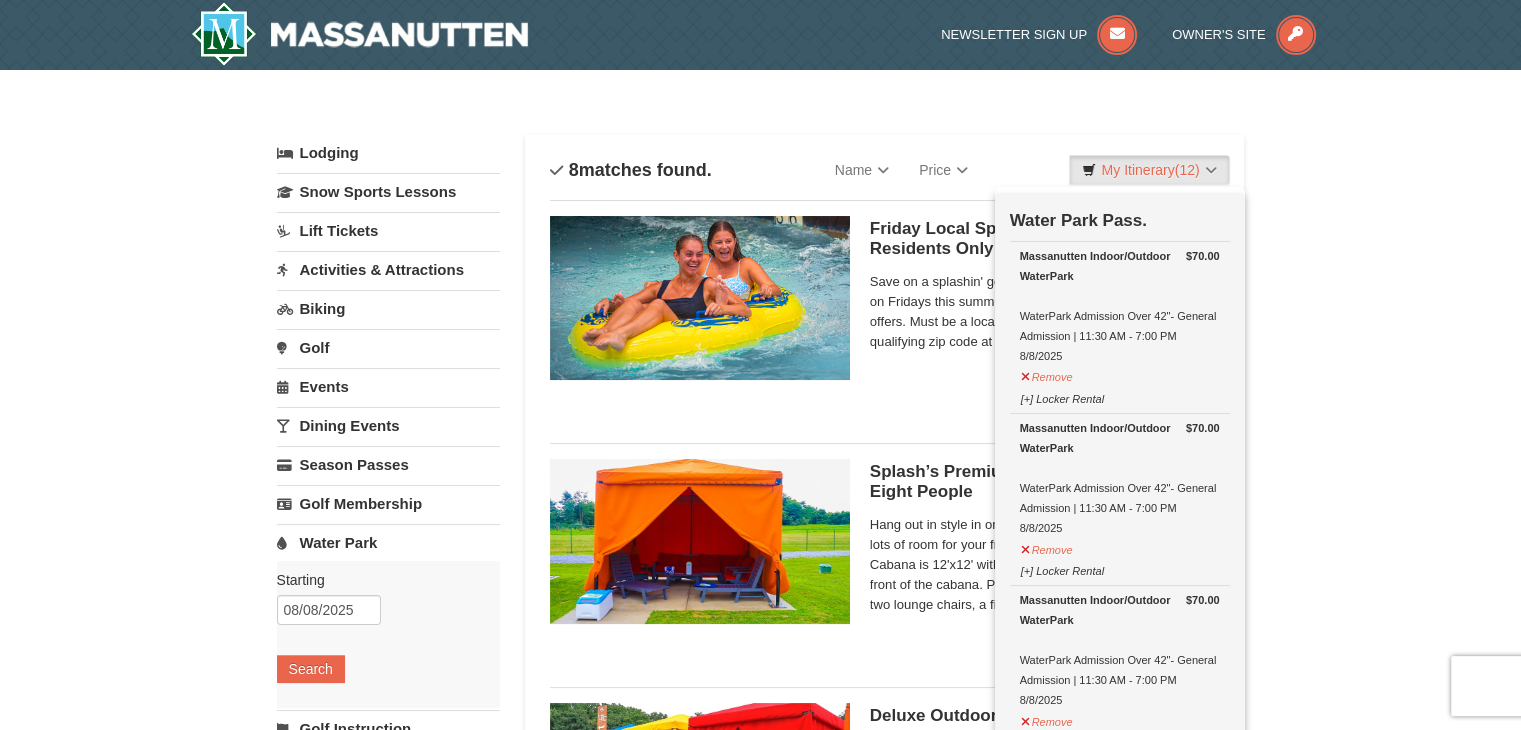 click on "×
Categories
List
Filter
My Itinerary (12)
Check Out Now
Water Park Pass.
$70.00
Massanutten Indoor/Outdoor WaterPark
WaterPark Admission Over 42"- General Admission | 11:30 AM - 7:00 PM
8/8/2025
$70.00" at bounding box center (760, 1136) 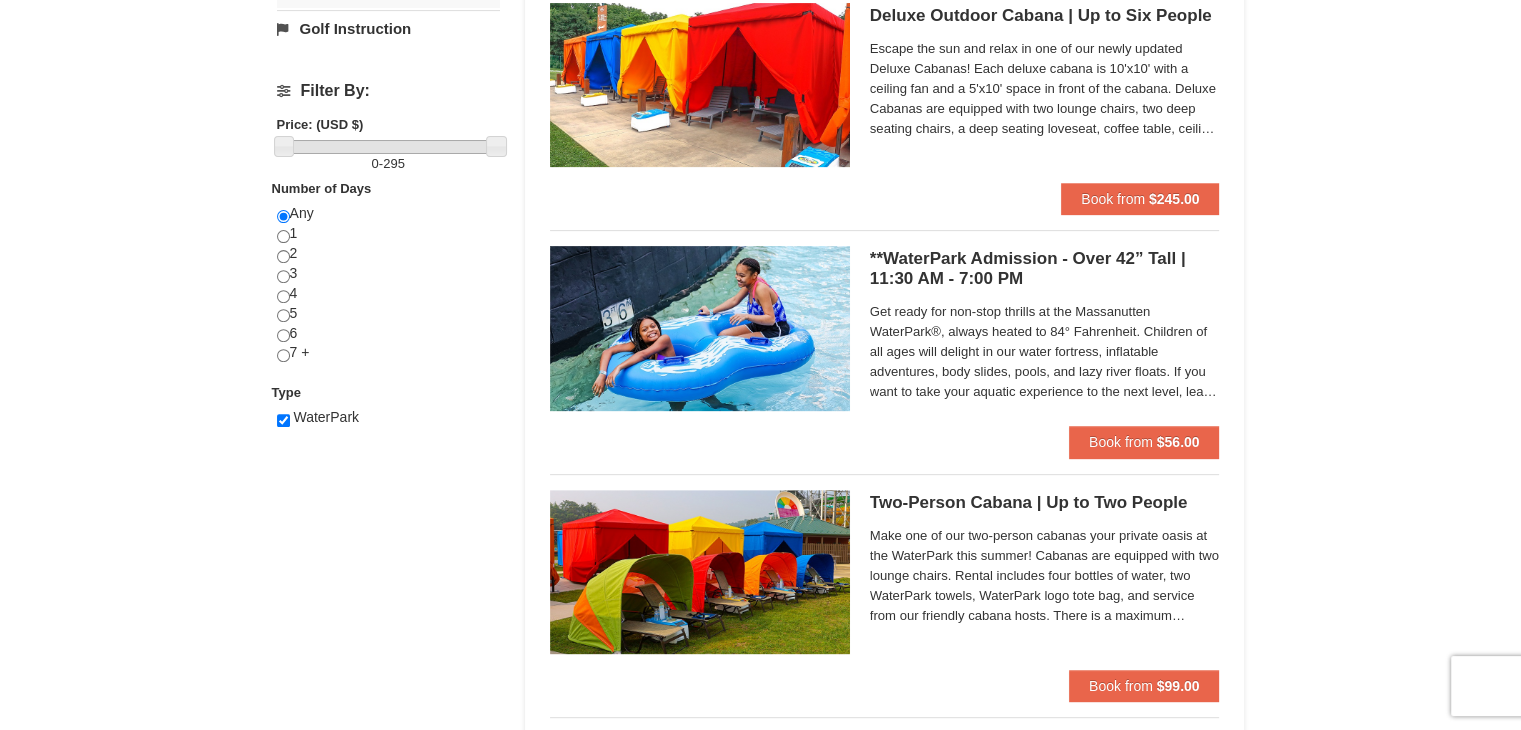 scroll, scrollTop: 700, scrollLeft: 0, axis: vertical 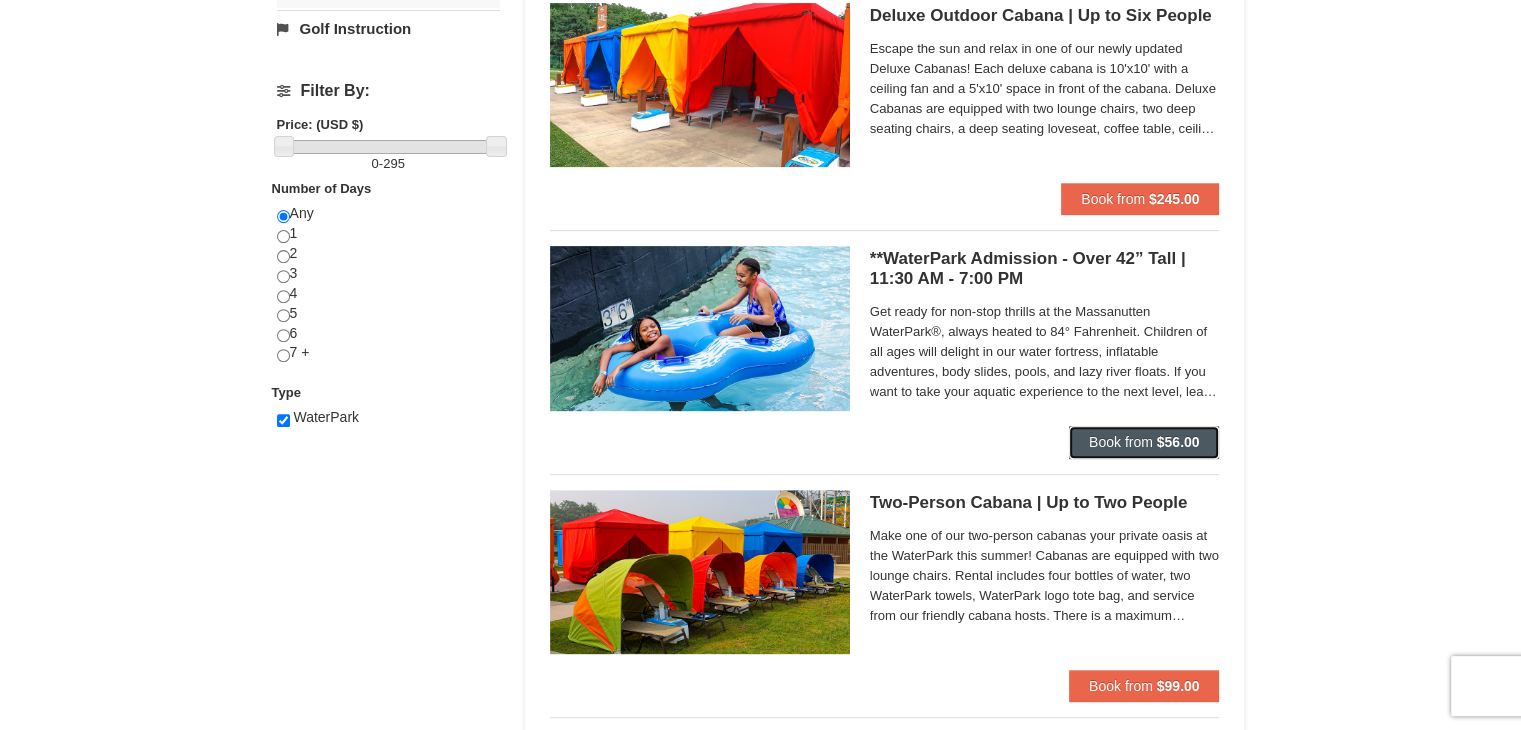click on "Book from" at bounding box center [1121, 442] 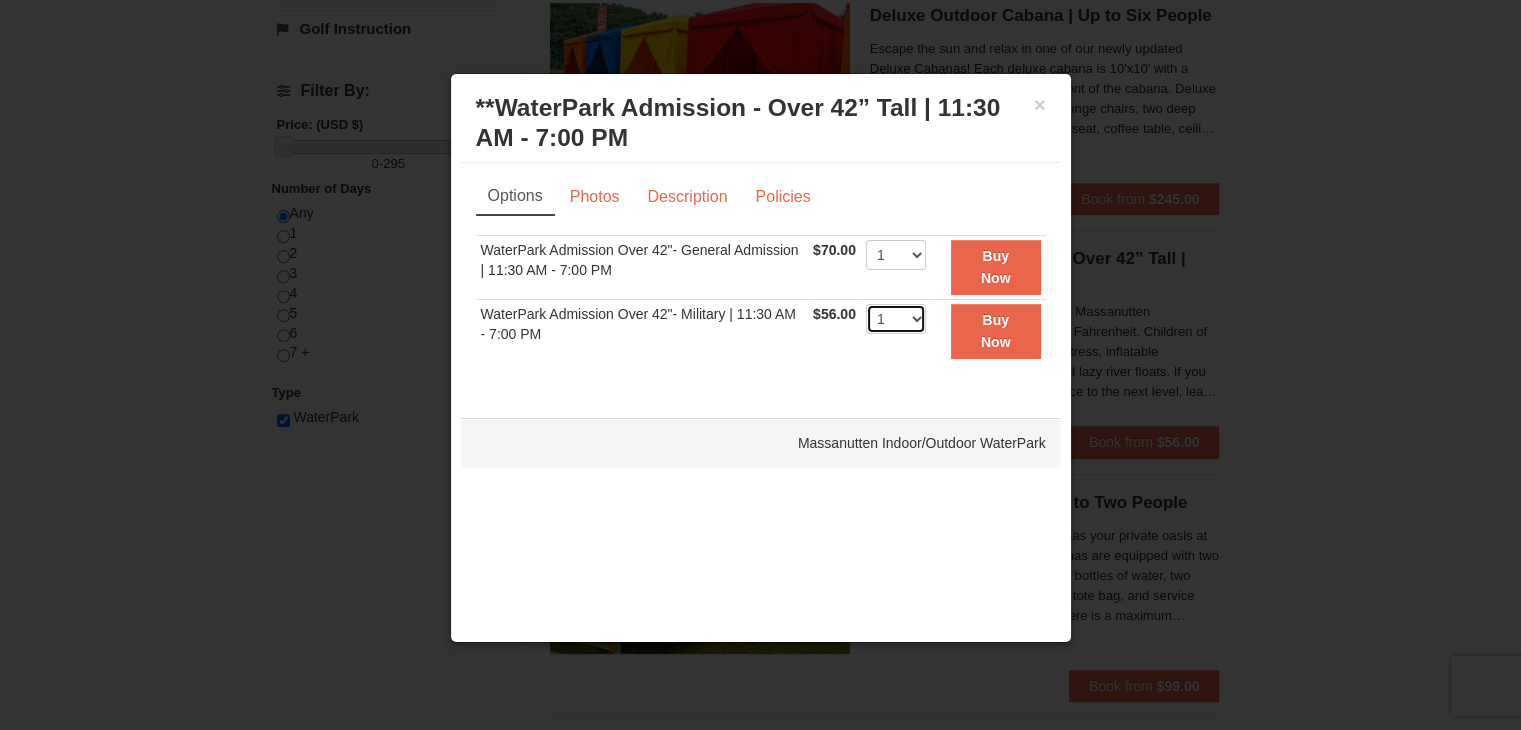 click on "1
2
3
4
5
6
7
8
9
10
11
12
13
14
15
16
17
18
19
20
21 22" at bounding box center [896, 319] 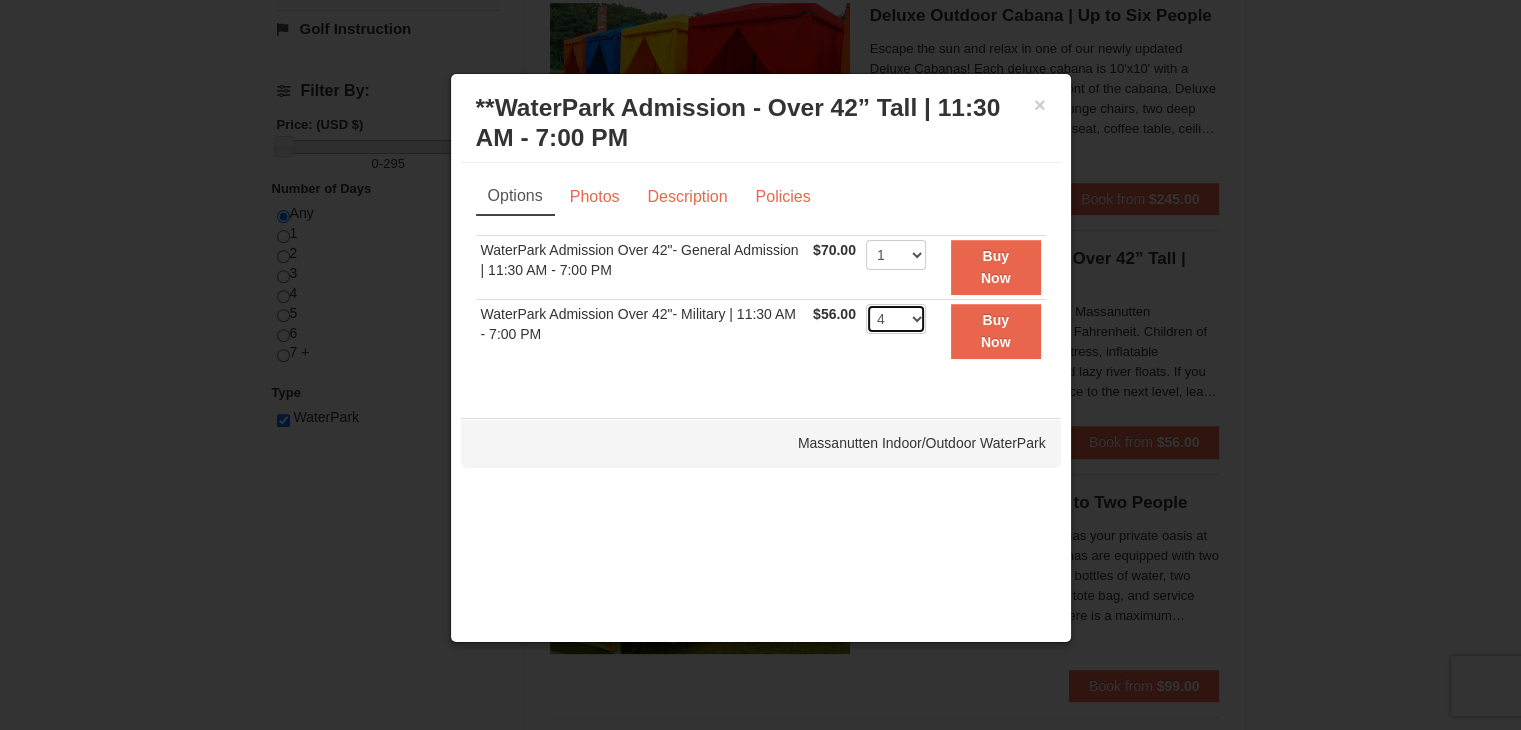 click on "1
2
3
4
5
6
7
8
9
10
11
12
13
14
15
16
17
18
19
20
21 22" at bounding box center [896, 319] 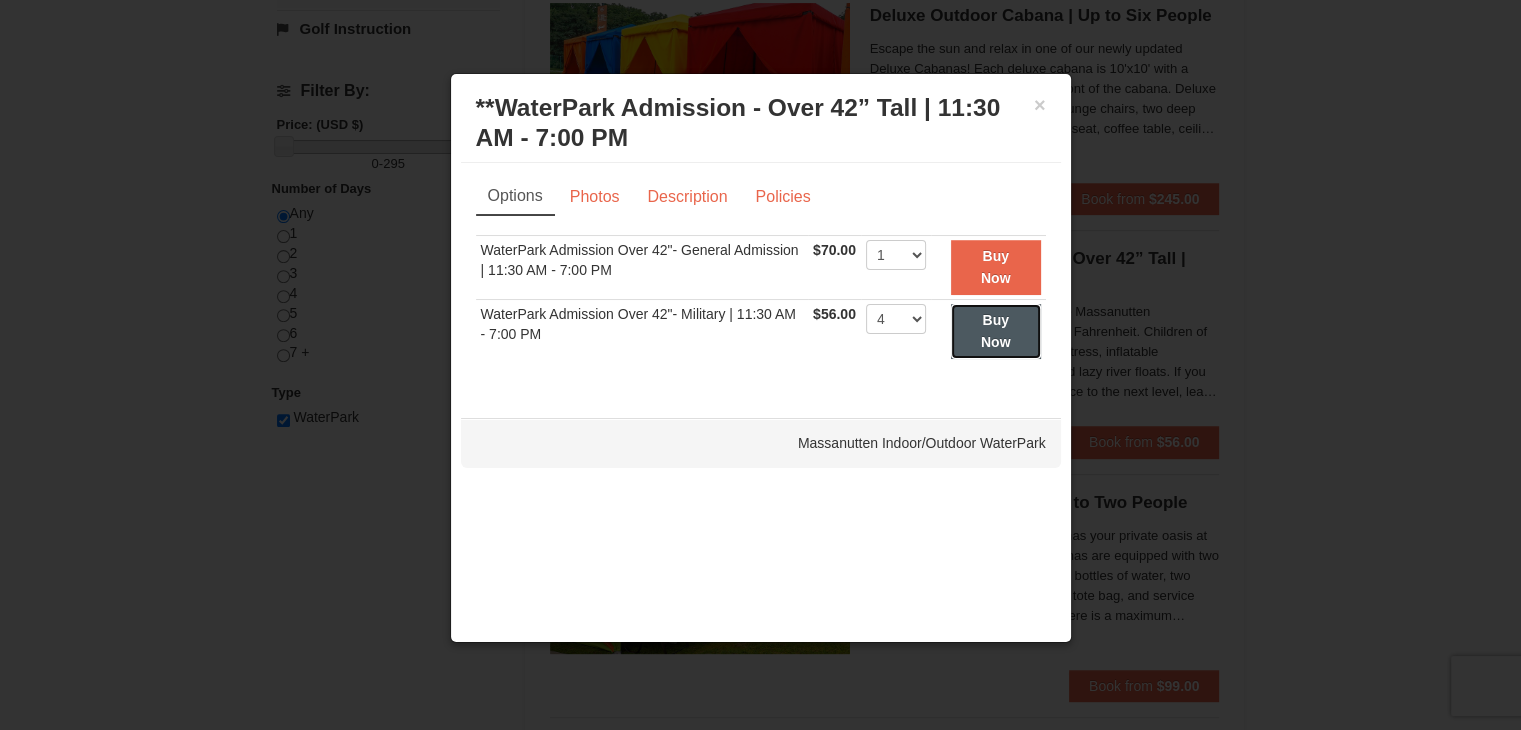 click on "Buy Now" at bounding box center [996, 331] 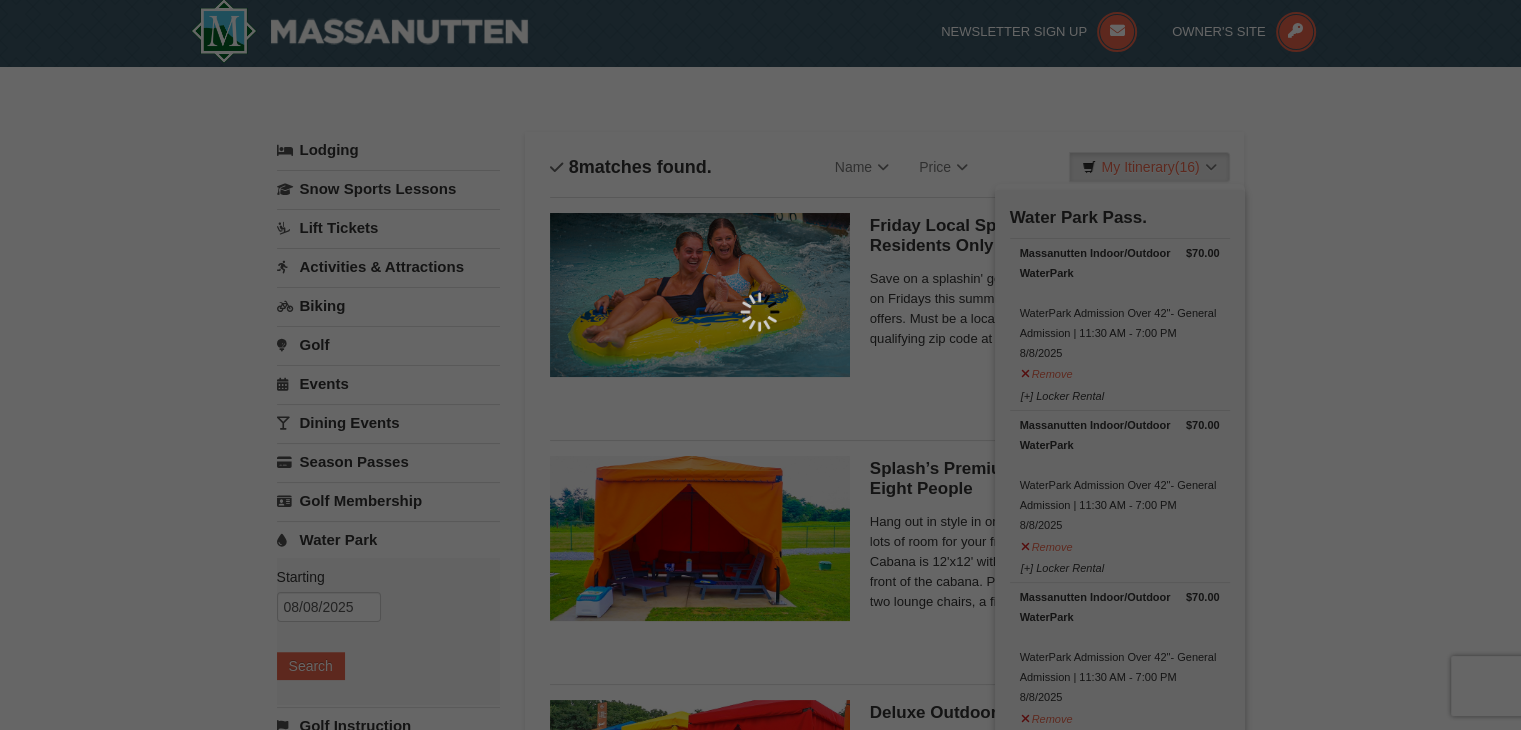 scroll, scrollTop: 6, scrollLeft: 0, axis: vertical 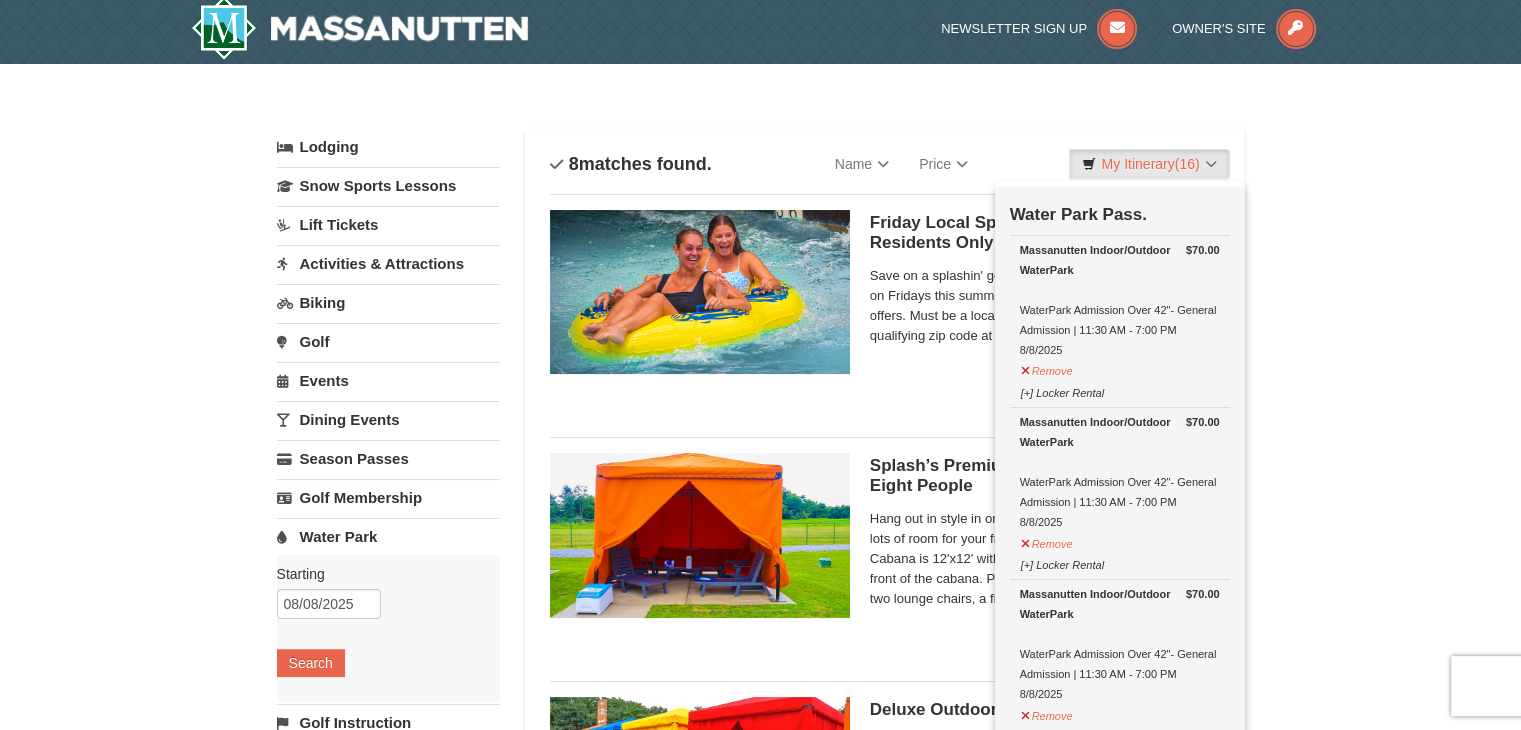 click on "×
Categories
List
Filter
My Itinerary (16)
Check Out Now
Water Park Pass.
$70.00
Massanutten Indoor/Outdoor WaterPark
WaterPark Admission Over 42"- General Admission | 11:30 AM - 7:00 PM
8/8/2025
$70.00" at bounding box center [760, 1130] 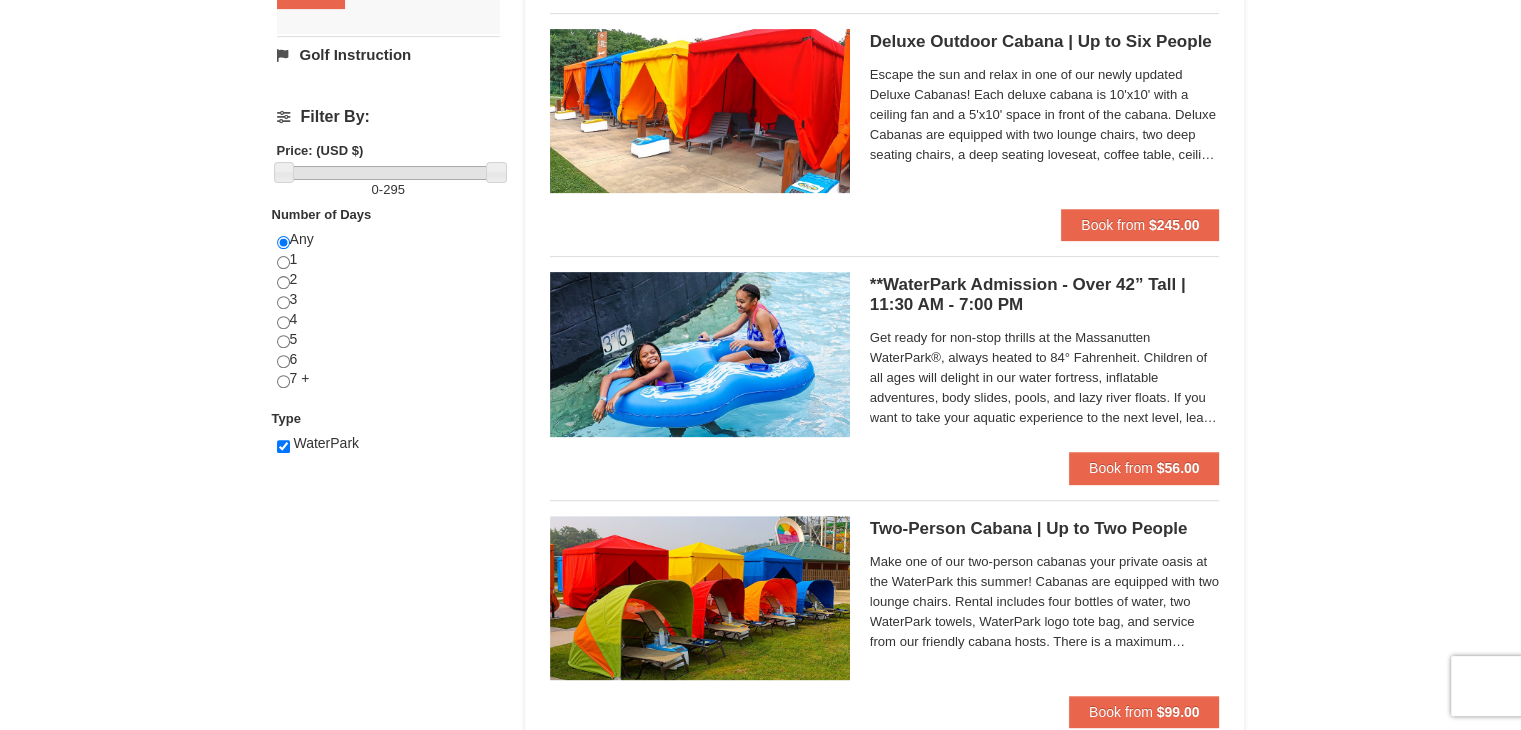 scroll, scrollTop: 676, scrollLeft: 0, axis: vertical 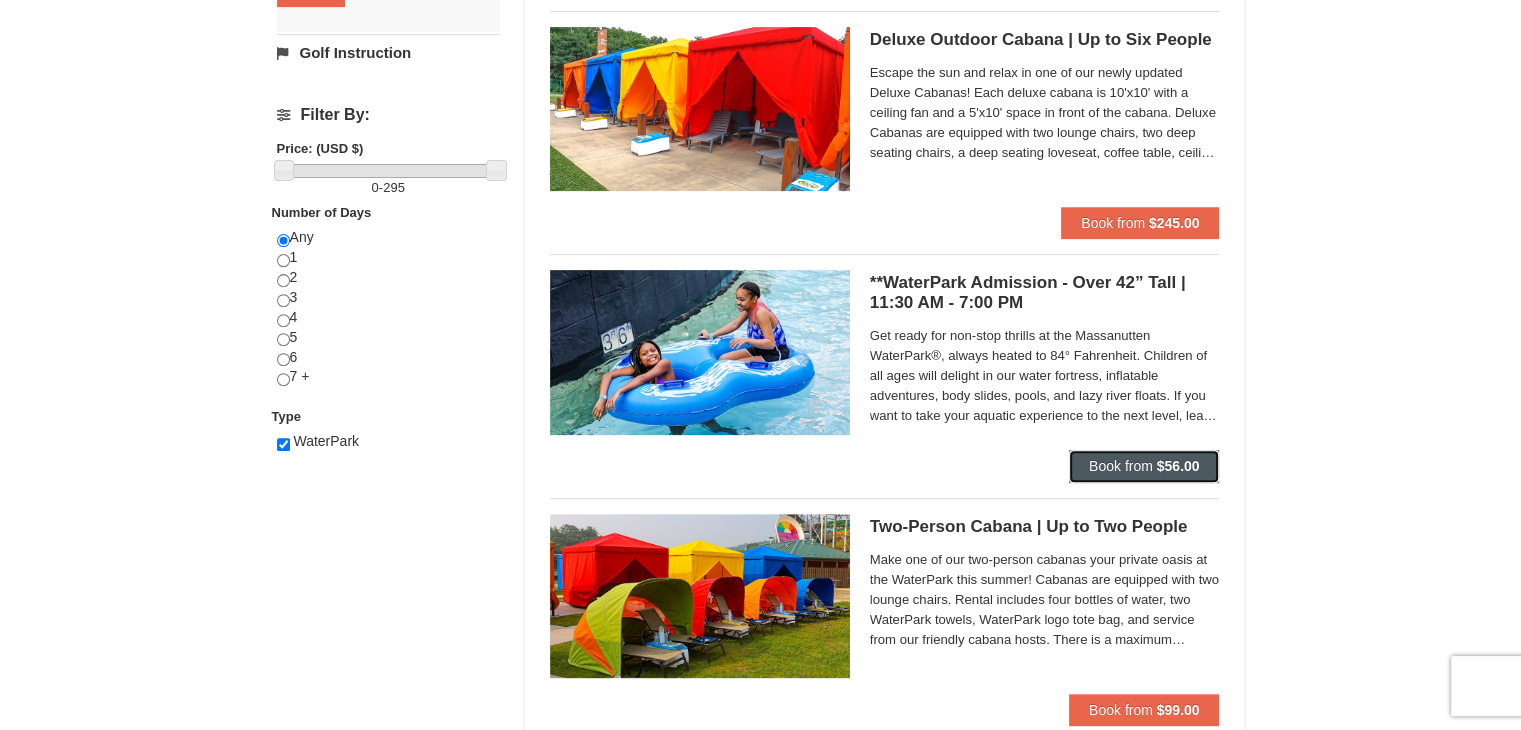 click on "Book from" at bounding box center (1121, 466) 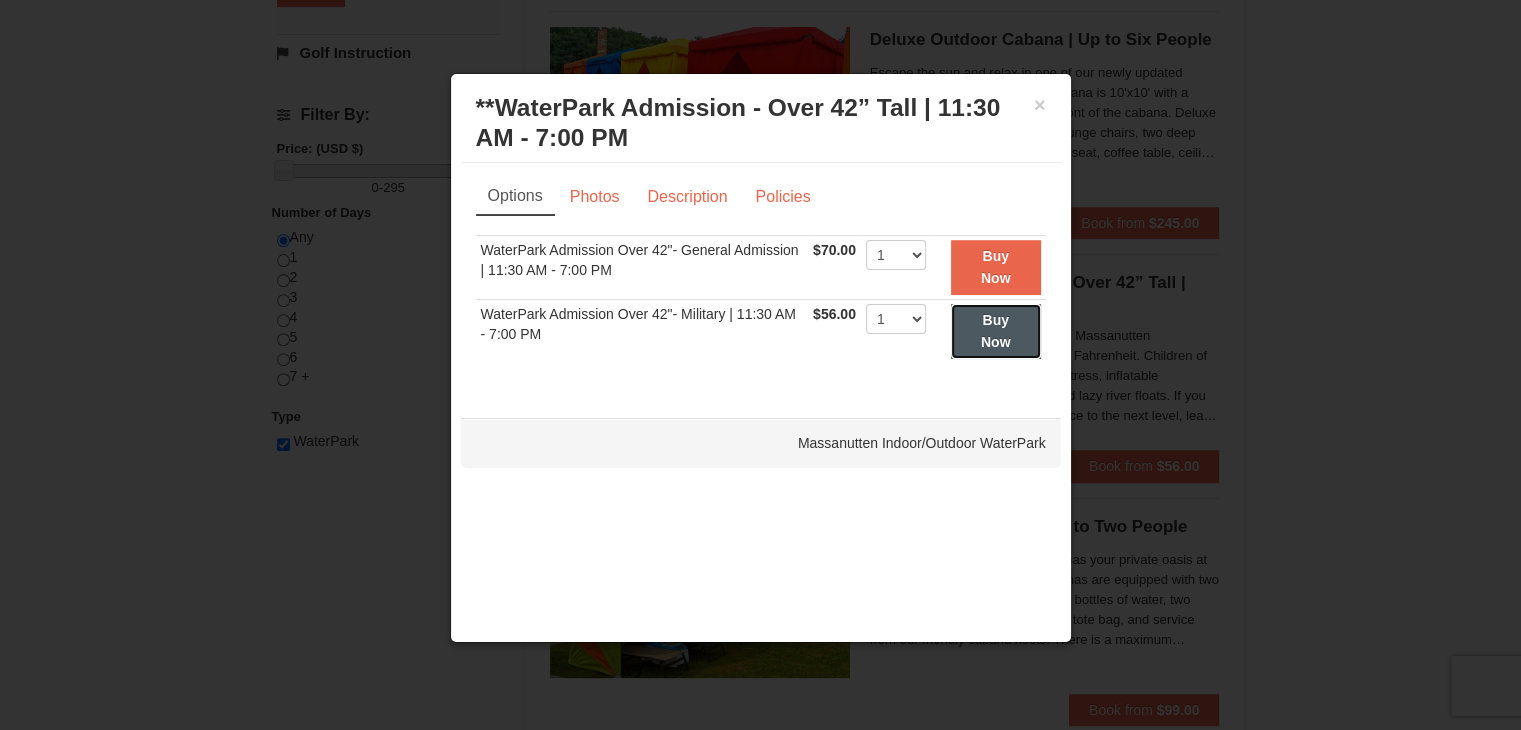 click on "Buy Now" at bounding box center [996, 331] 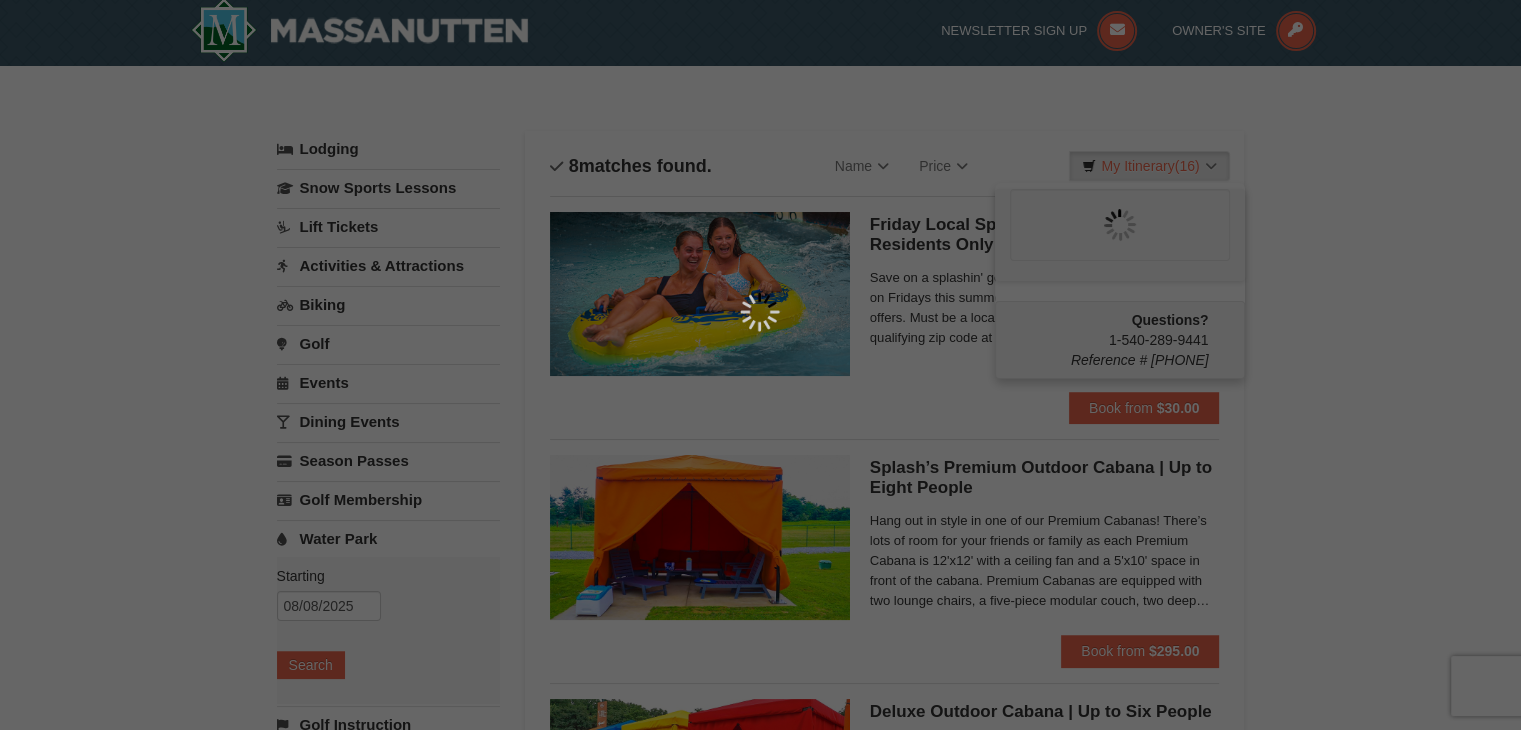 scroll, scrollTop: 6, scrollLeft: 0, axis: vertical 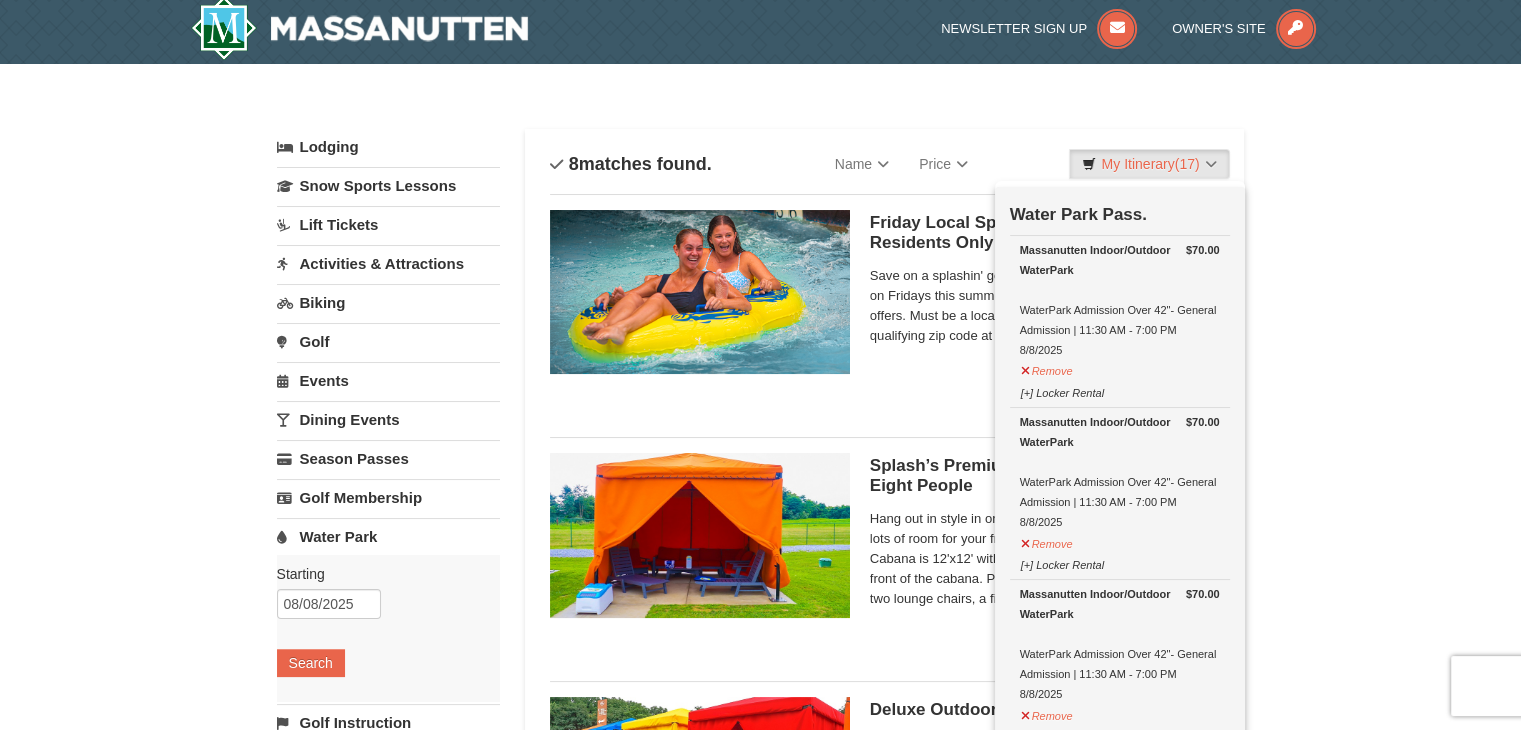click on "×
Categories
List
Filter
My Itinerary (17)
Check Out Now
Water Park Pass.
$70.00
Massanutten Indoor/Outdoor WaterPark
WaterPark Admission Over 42"- General Admission | 11:30 AM - 7:00 PM
8/8/2025
$70.00" at bounding box center (760, 1130) 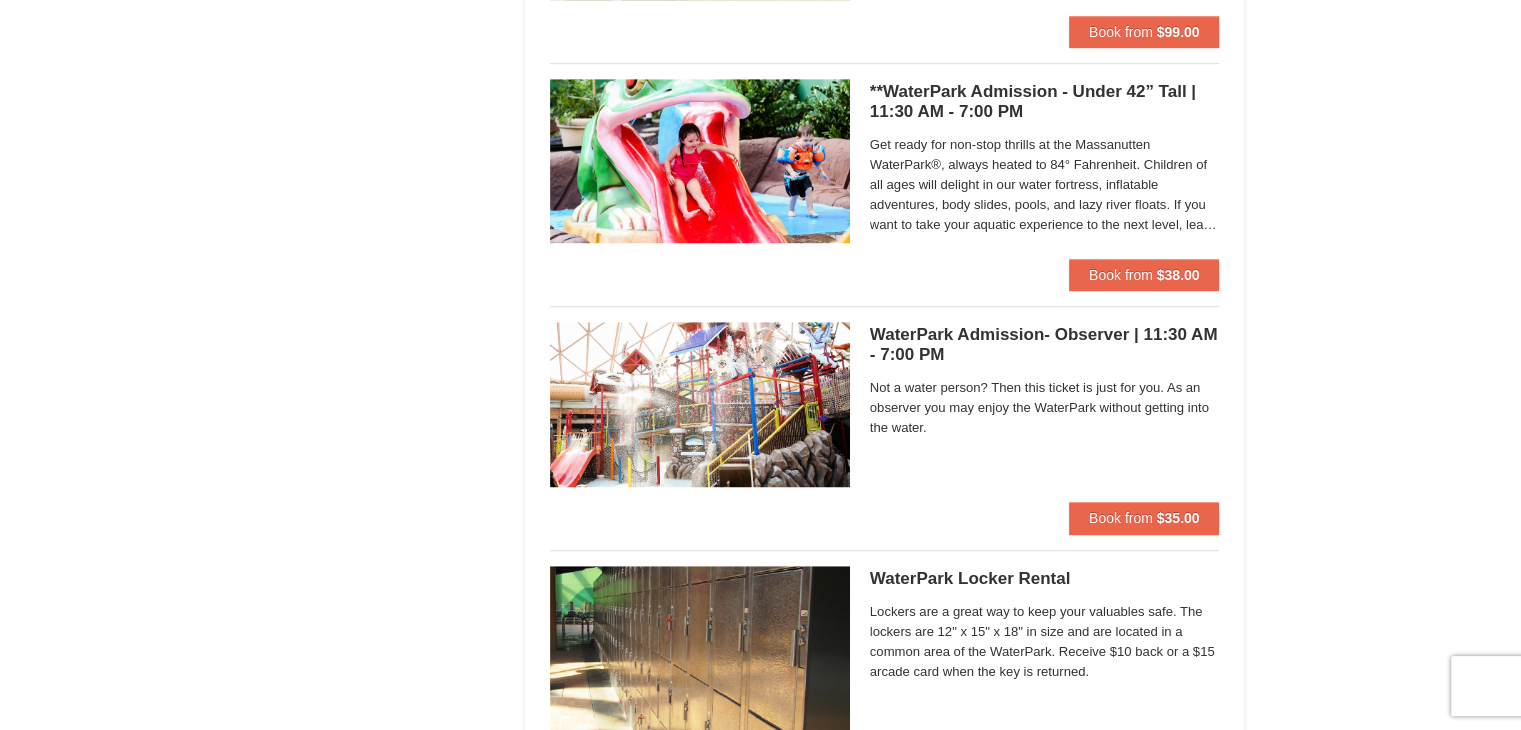 scroll, scrollTop: 1357, scrollLeft: 0, axis: vertical 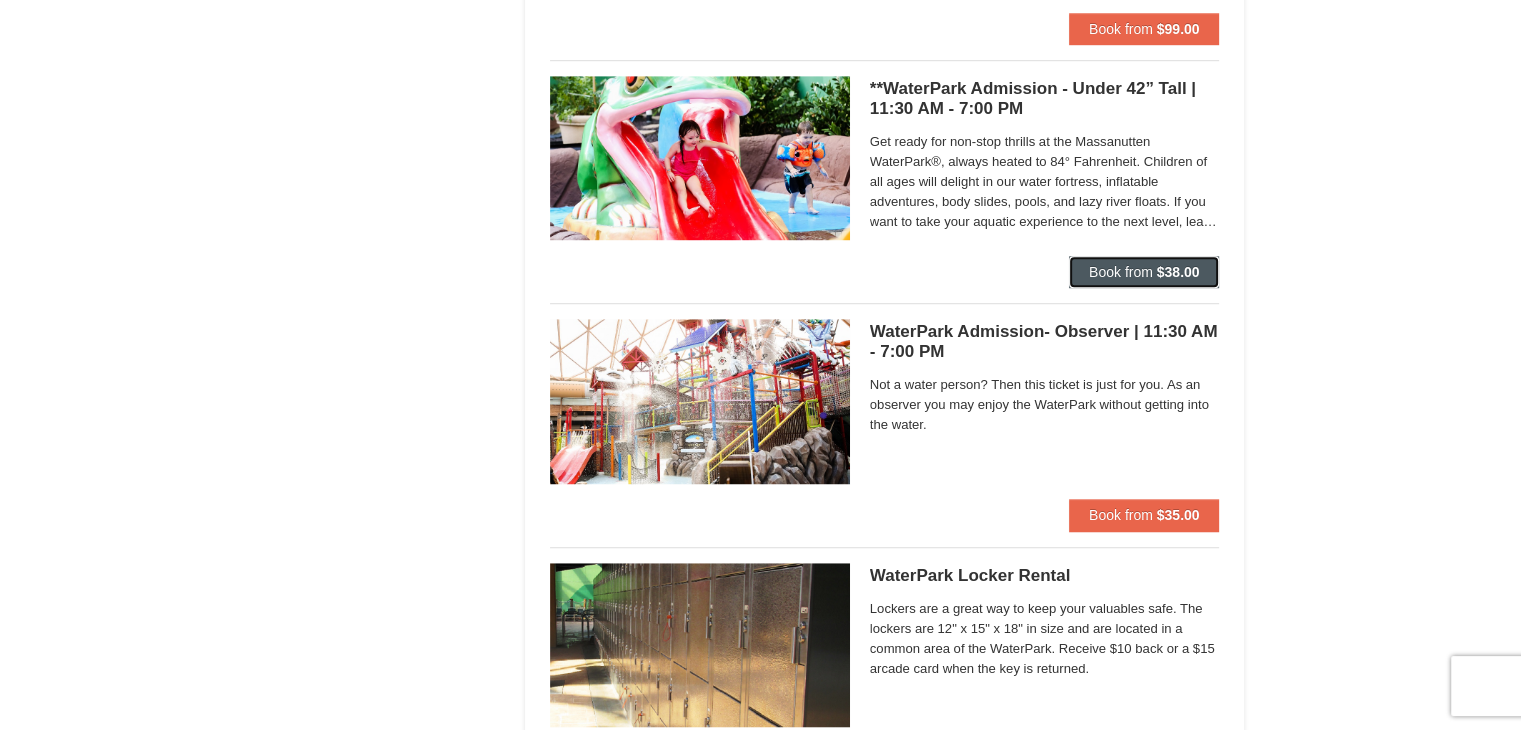 click on "Book from   $38.00" at bounding box center (1144, 272) 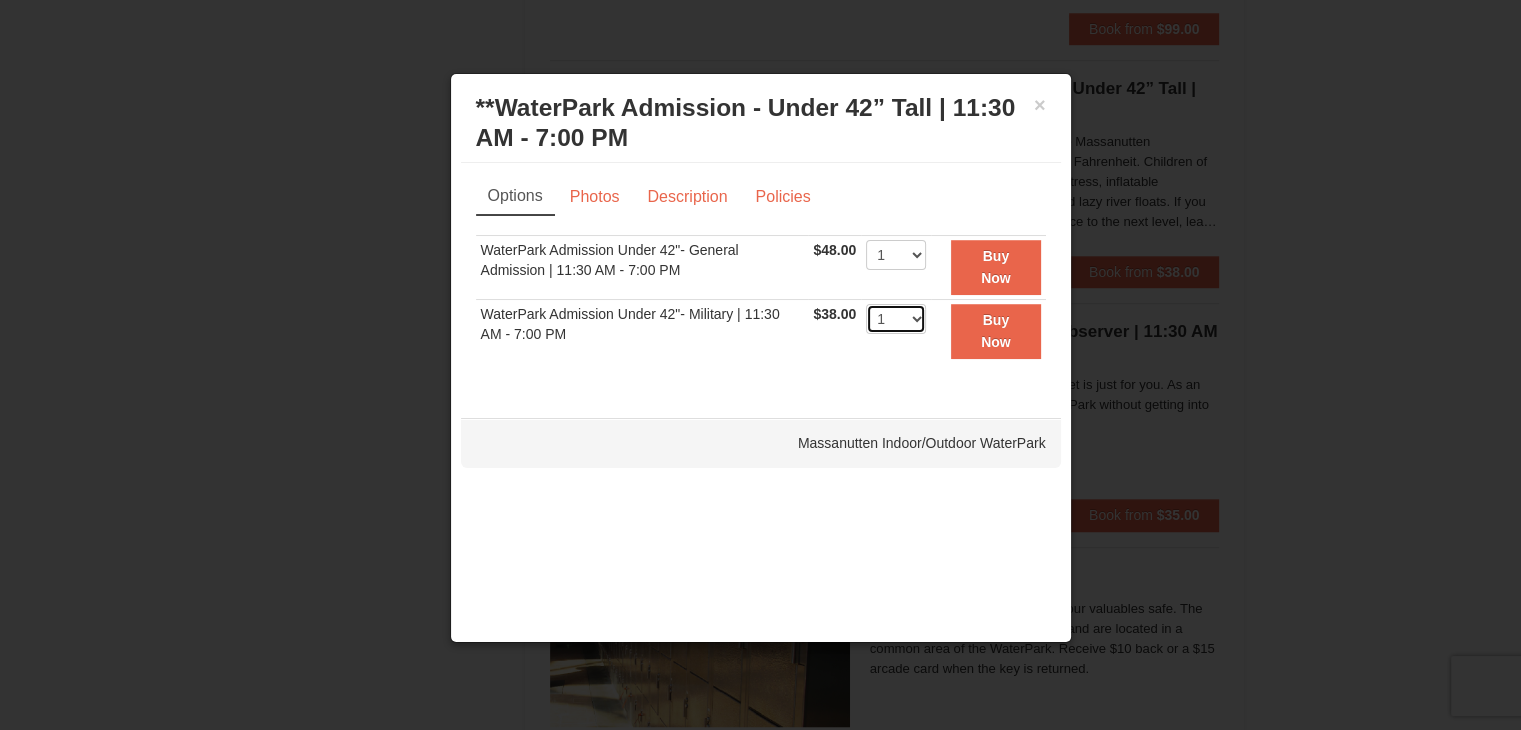 click on "1
2
3
4
5
6
7
8
9
10
11
12
13
14
15
16
17
18
19
20
21 22" at bounding box center [896, 319] 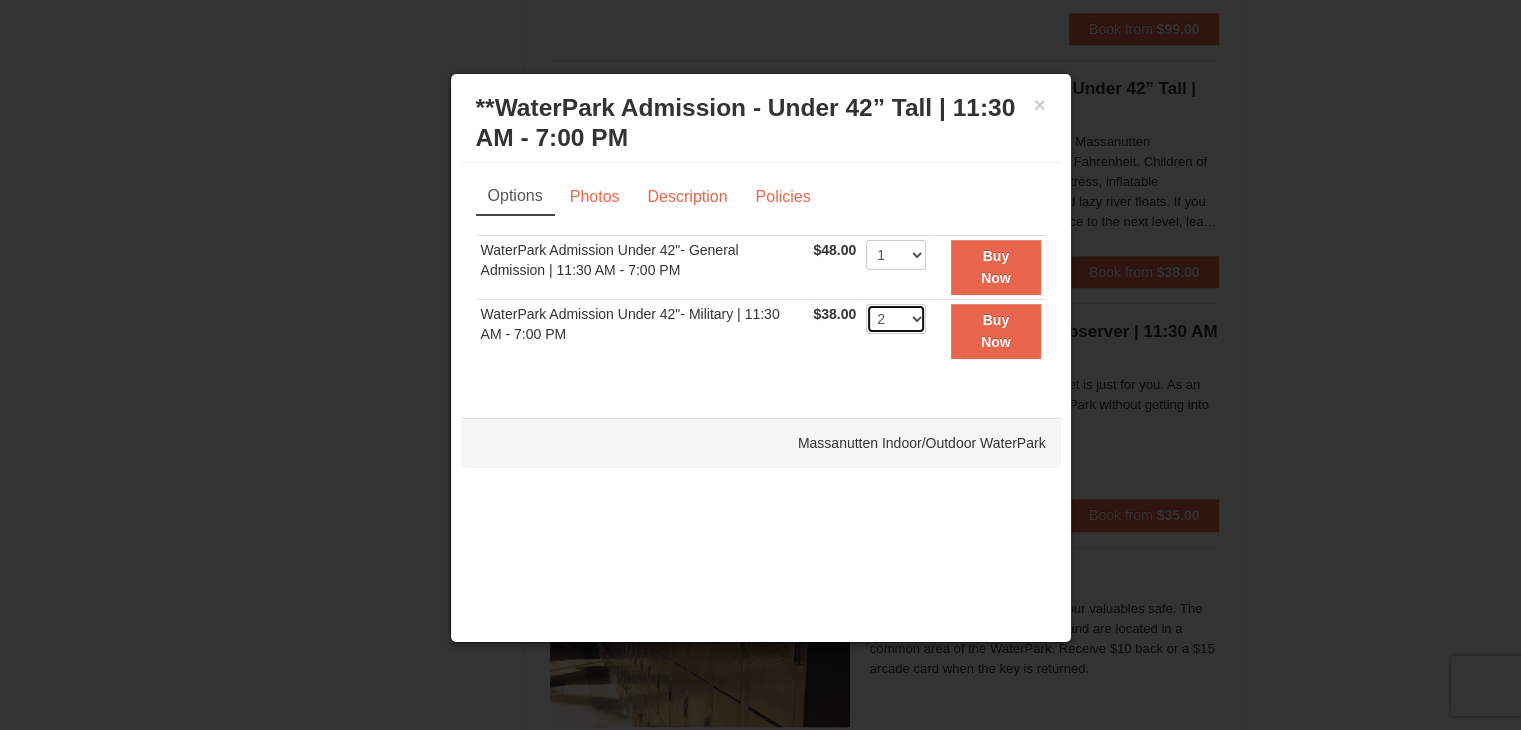 click on "1
2
3
4
5
6
7
8
9
10
11
12
13
14
15
16
17
18
19
20
21 22" at bounding box center [896, 319] 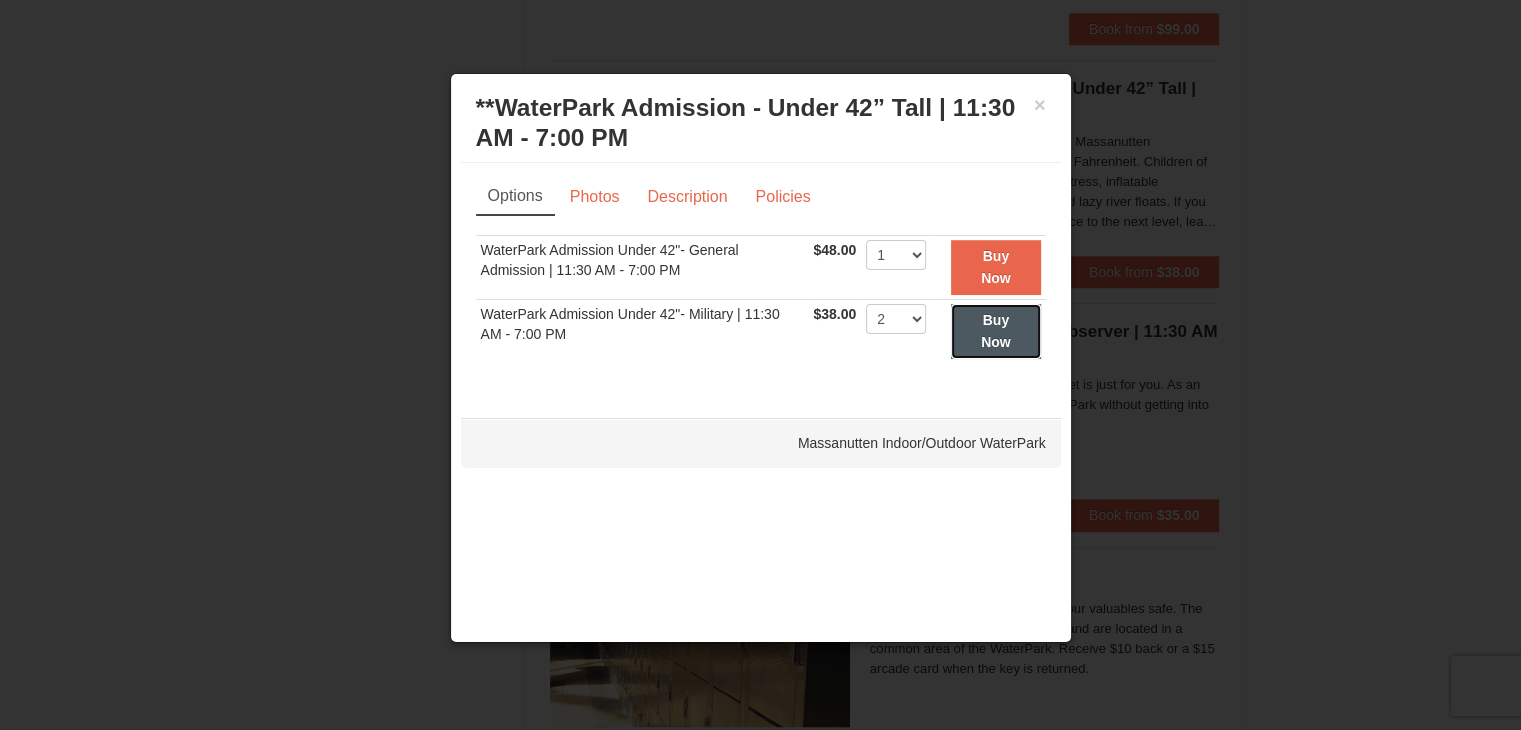 click on "Buy Now" at bounding box center [995, 331] 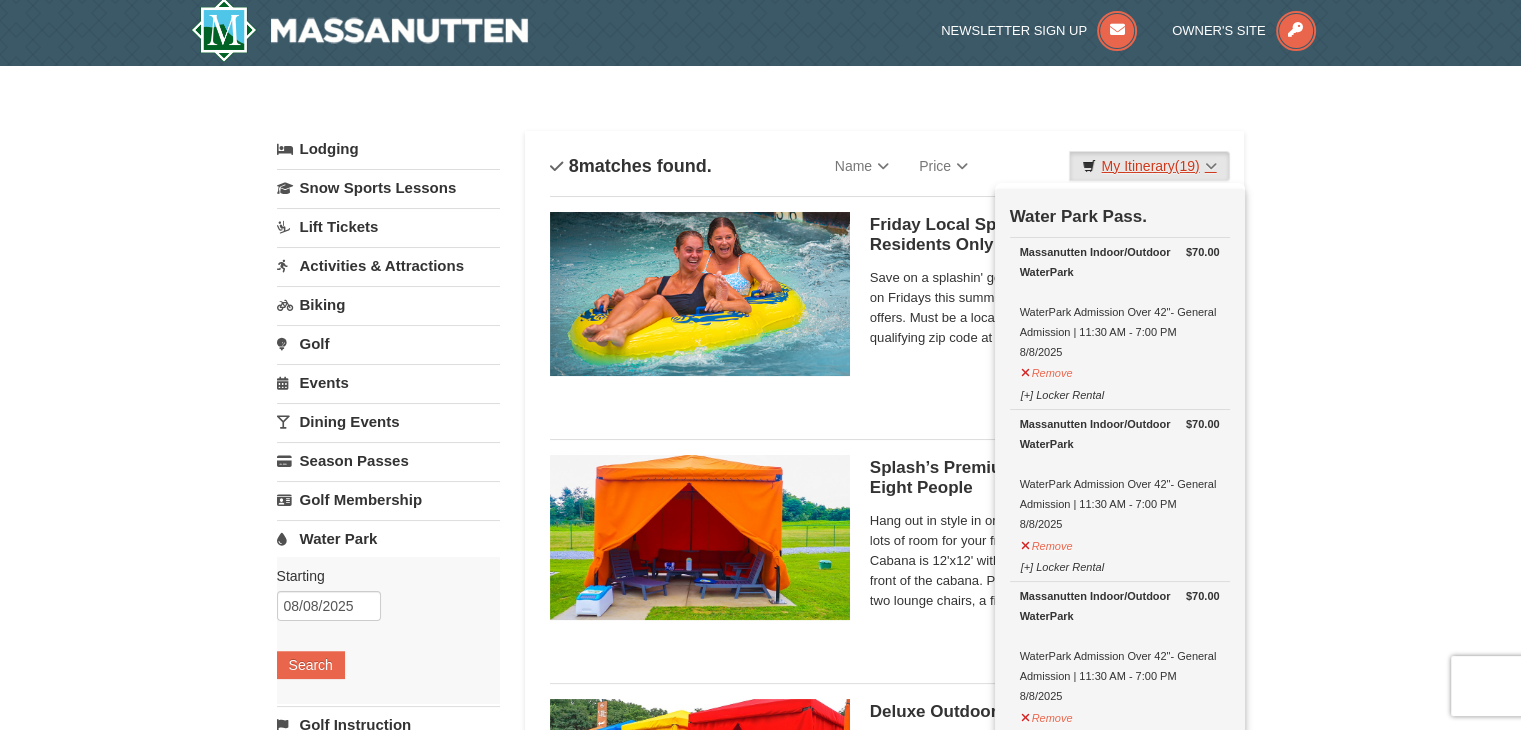 scroll, scrollTop: 6, scrollLeft: 0, axis: vertical 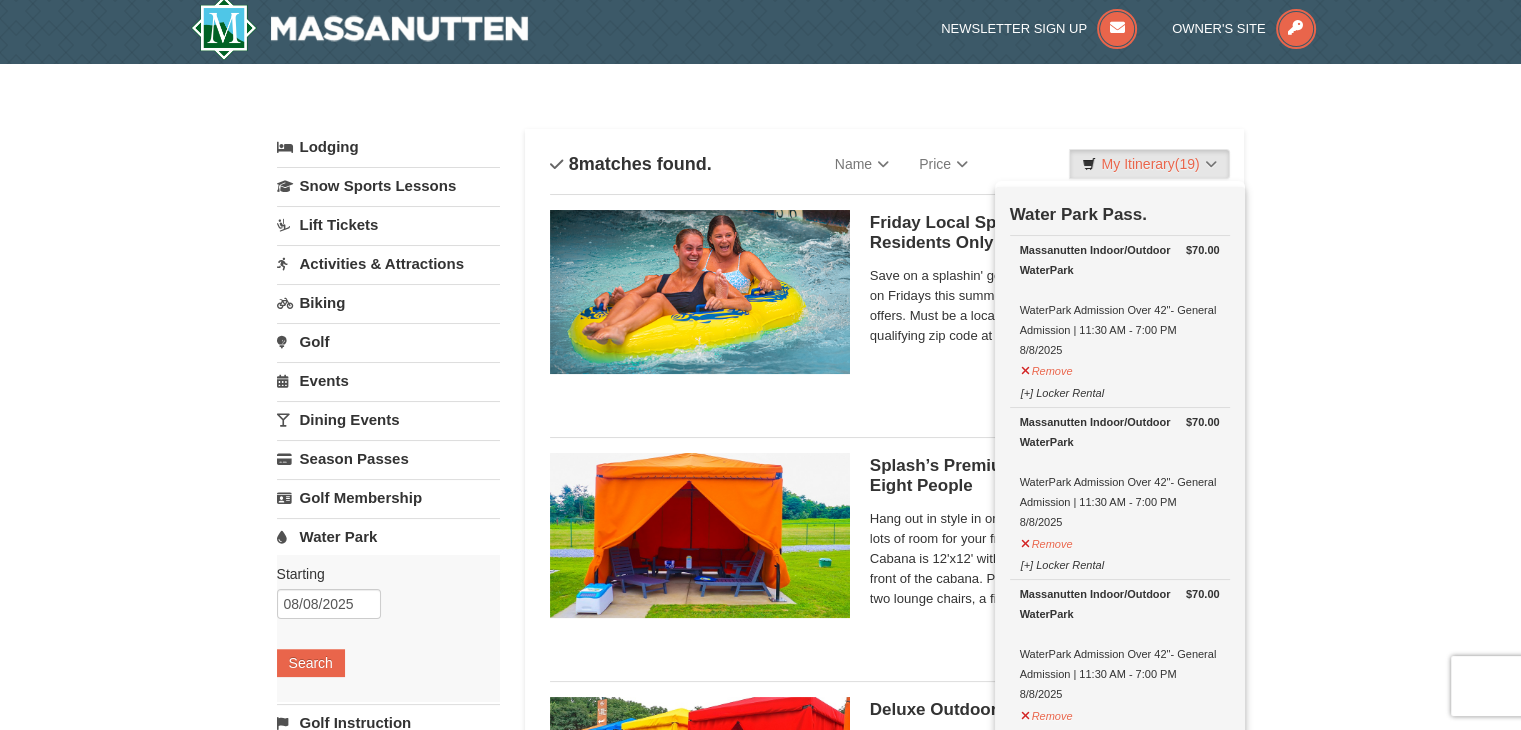 click on "×
Categories
List
Filter
My Itinerary (19)
Check Out Now
Water Park Pass.
$70.00
Massanutten Indoor/Outdoor WaterPark
WaterPark Admission Over 42"- General Admission | 11:30 AM - 7:00 PM
8/8/2025
$70.00" at bounding box center [760, 1130] 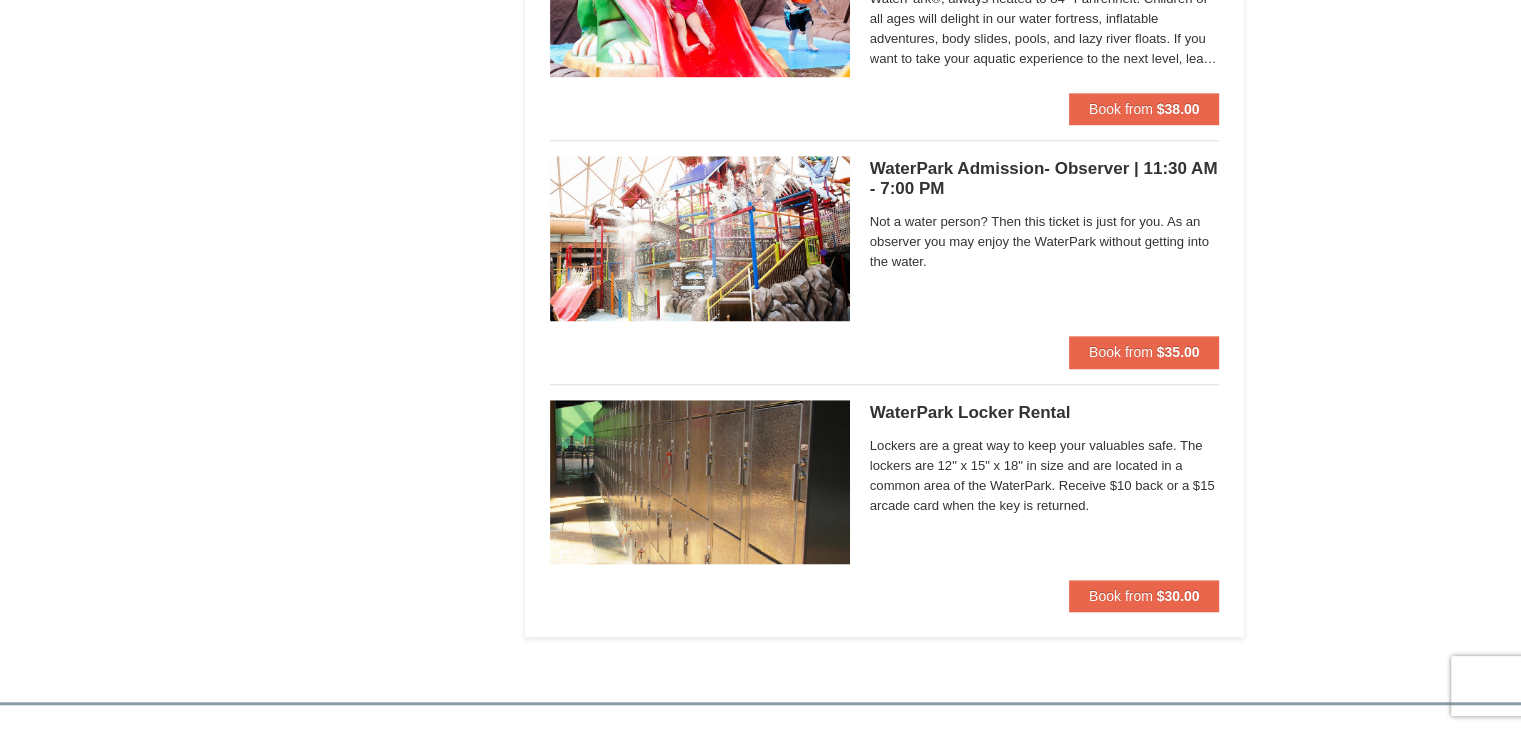 scroll, scrollTop: 1524, scrollLeft: 0, axis: vertical 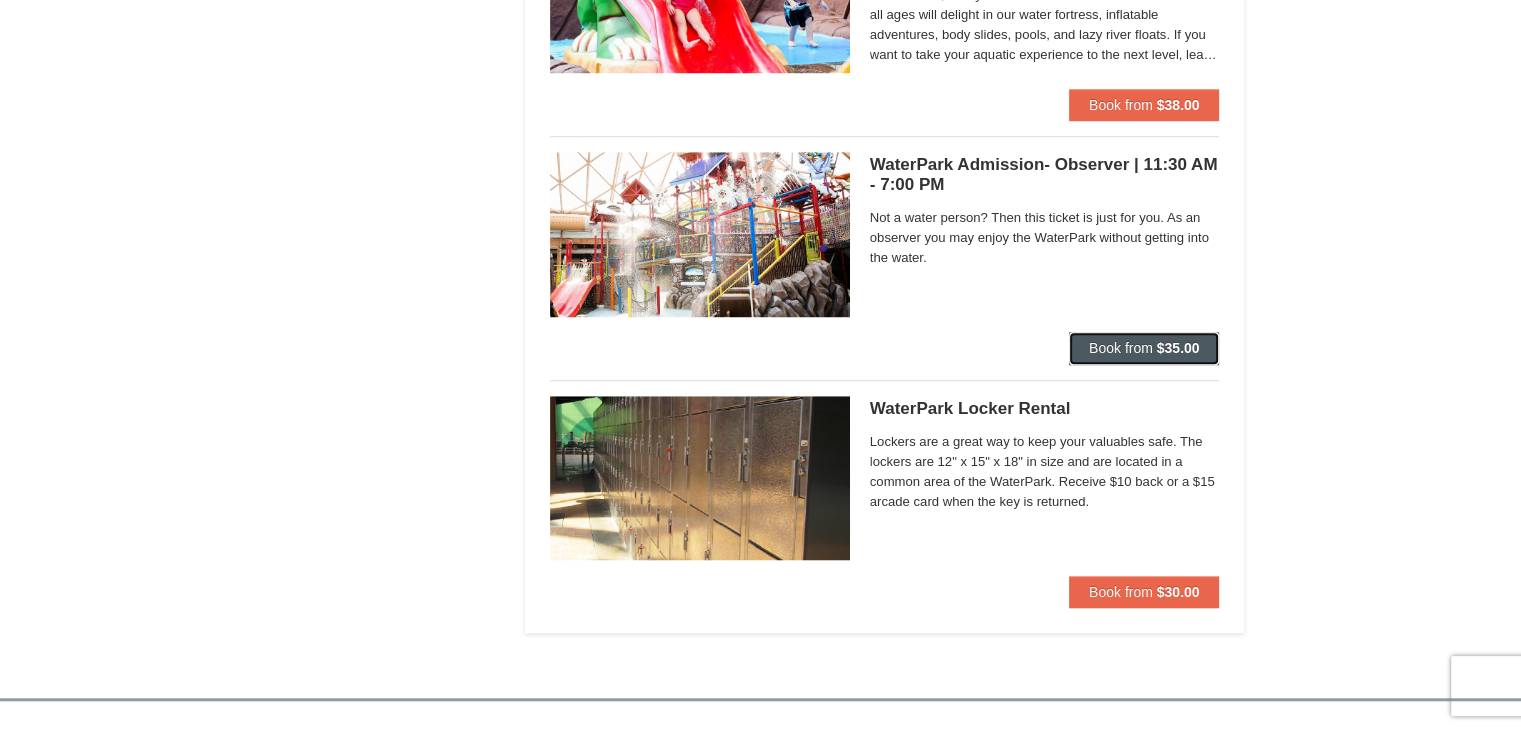click on "Book from" at bounding box center [1121, 348] 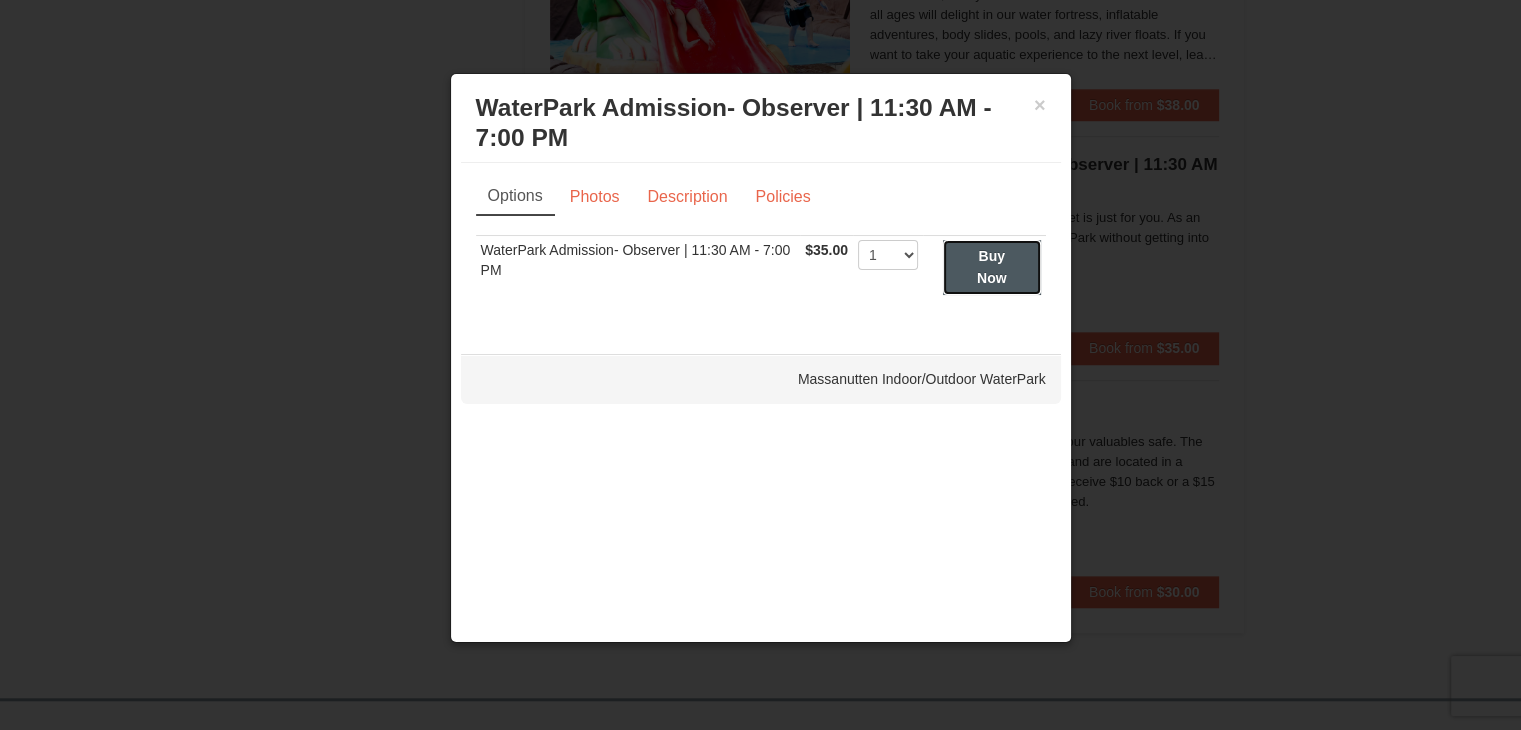 click on "Buy Now" at bounding box center [992, 267] 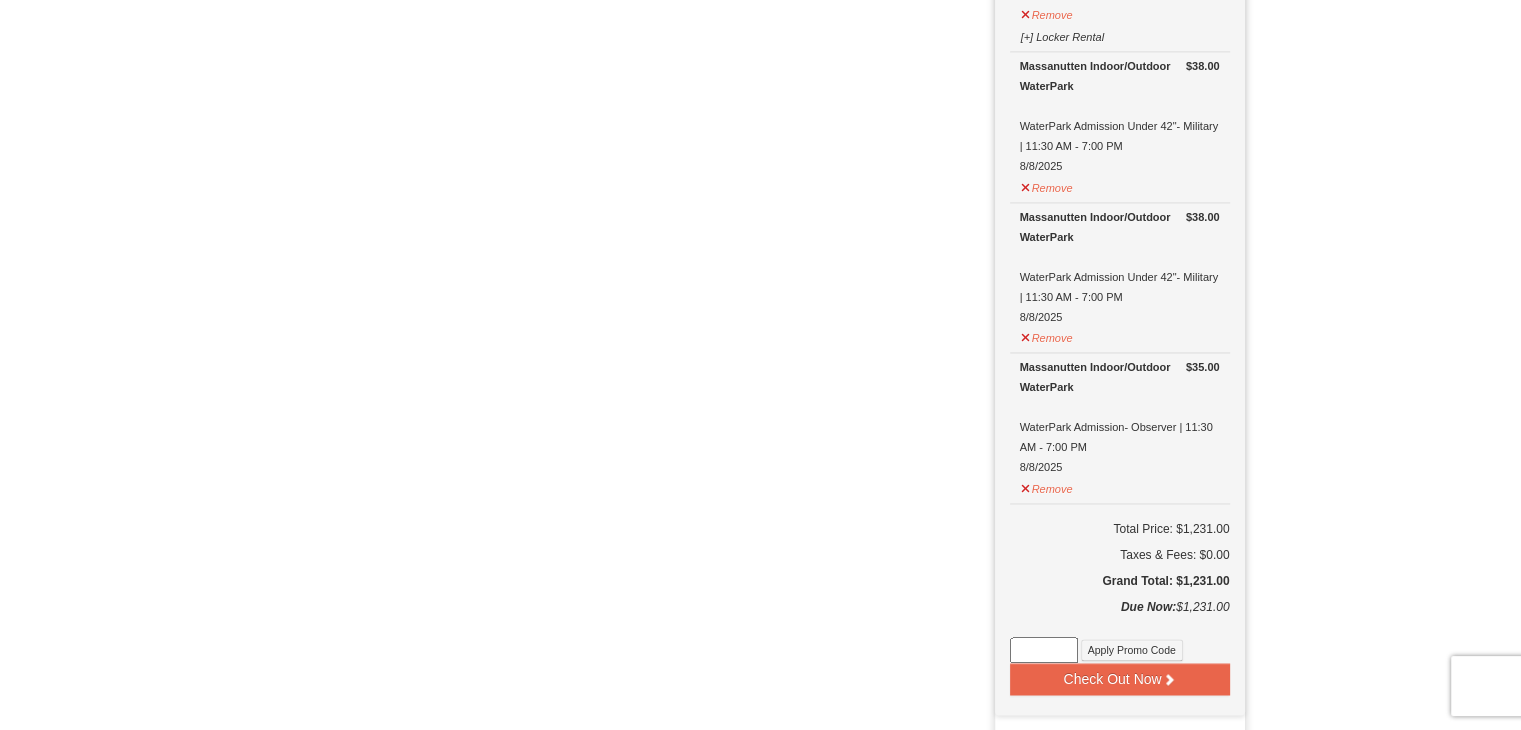 scroll, scrollTop: 3175, scrollLeft: 0, axis: vertical 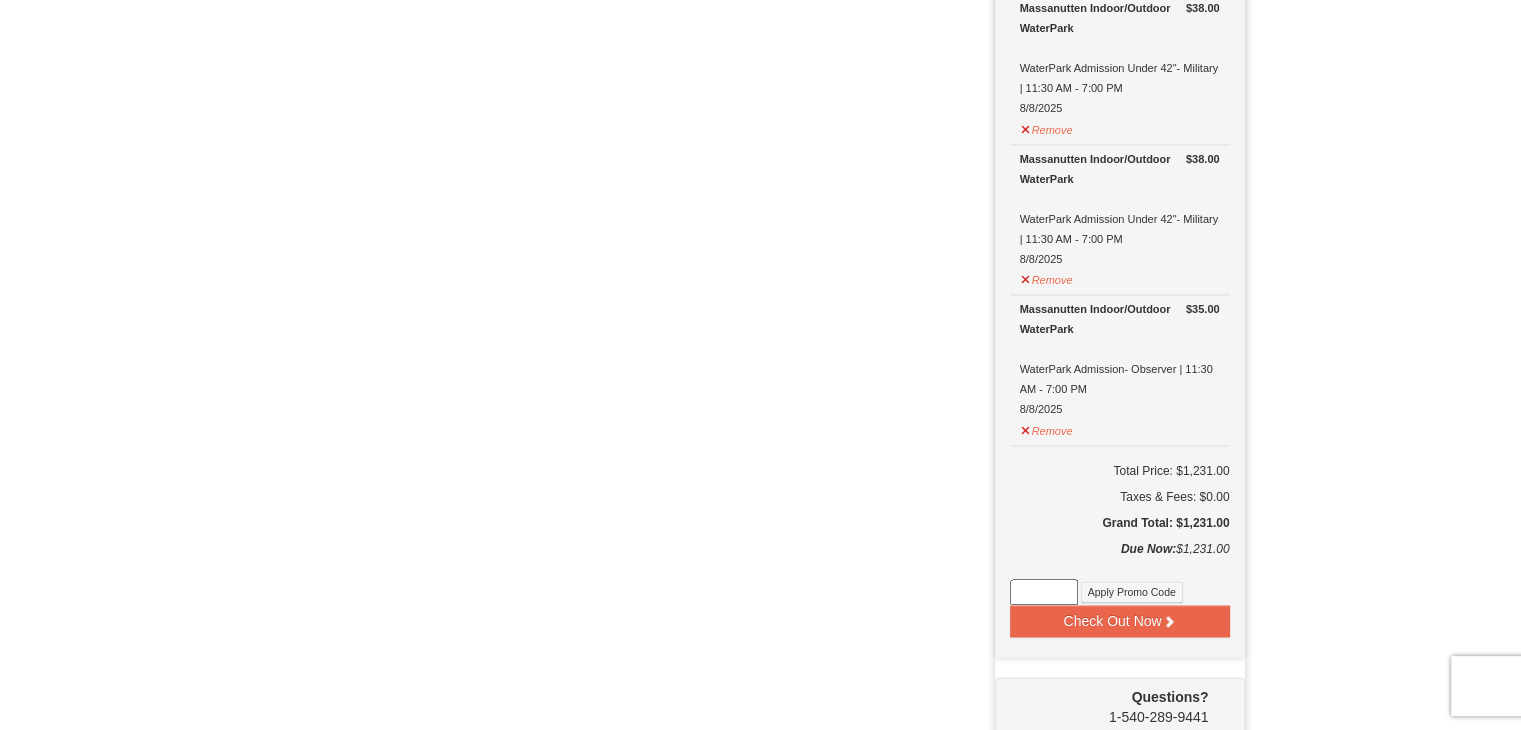 paste on "WPSpringBreak2025" 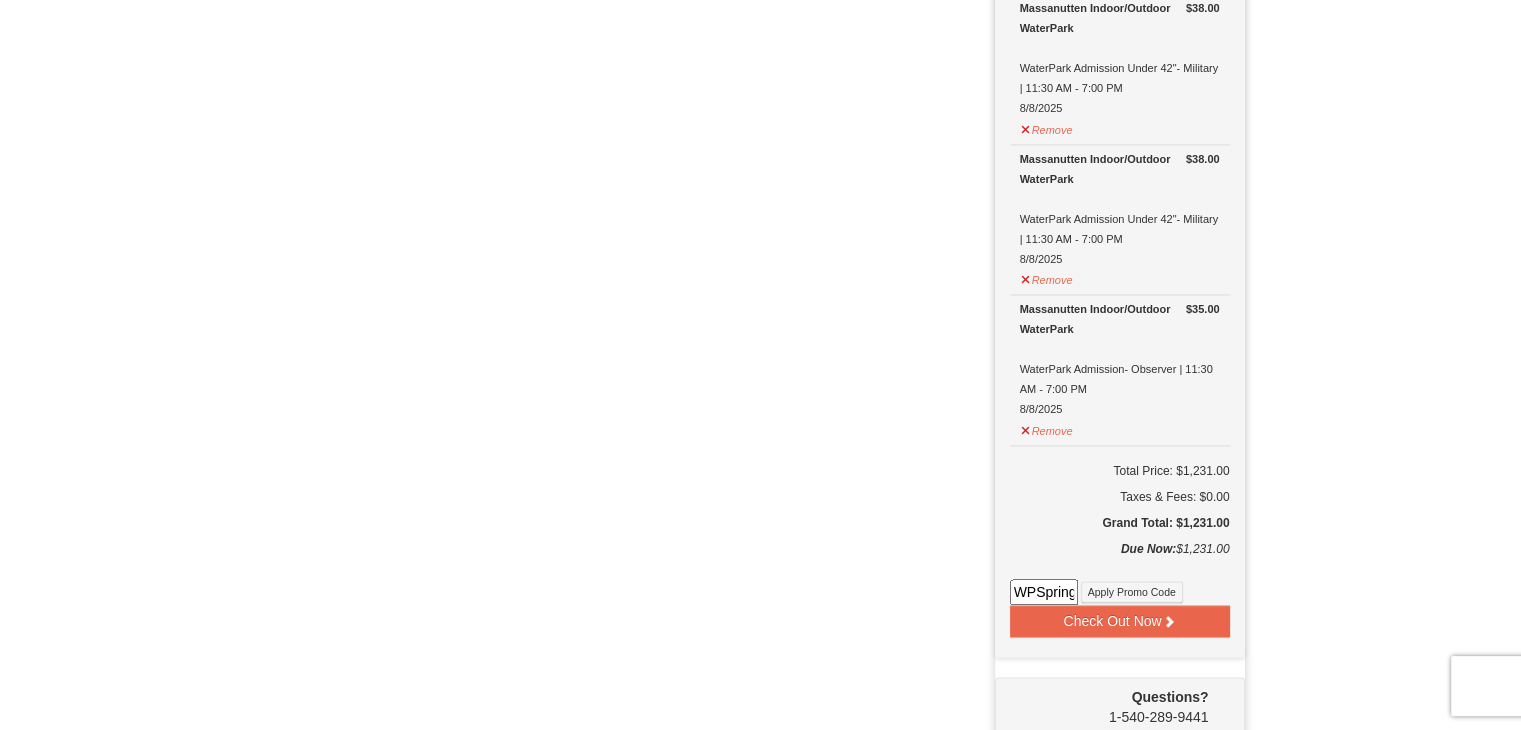 scroll, scrollTop: 0, scrollLeft: 70, axis: horizontal 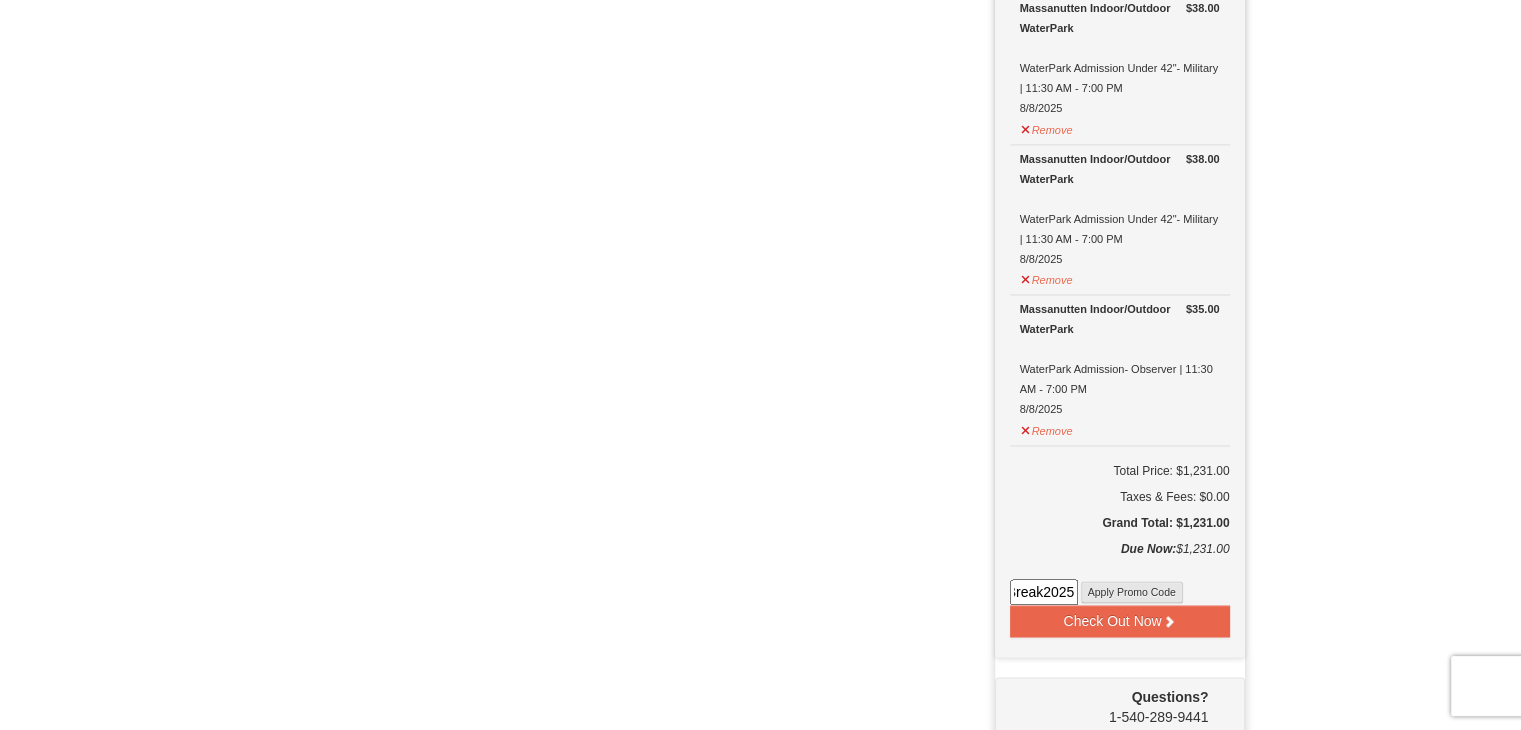 type on "WPSpringBreak2025" 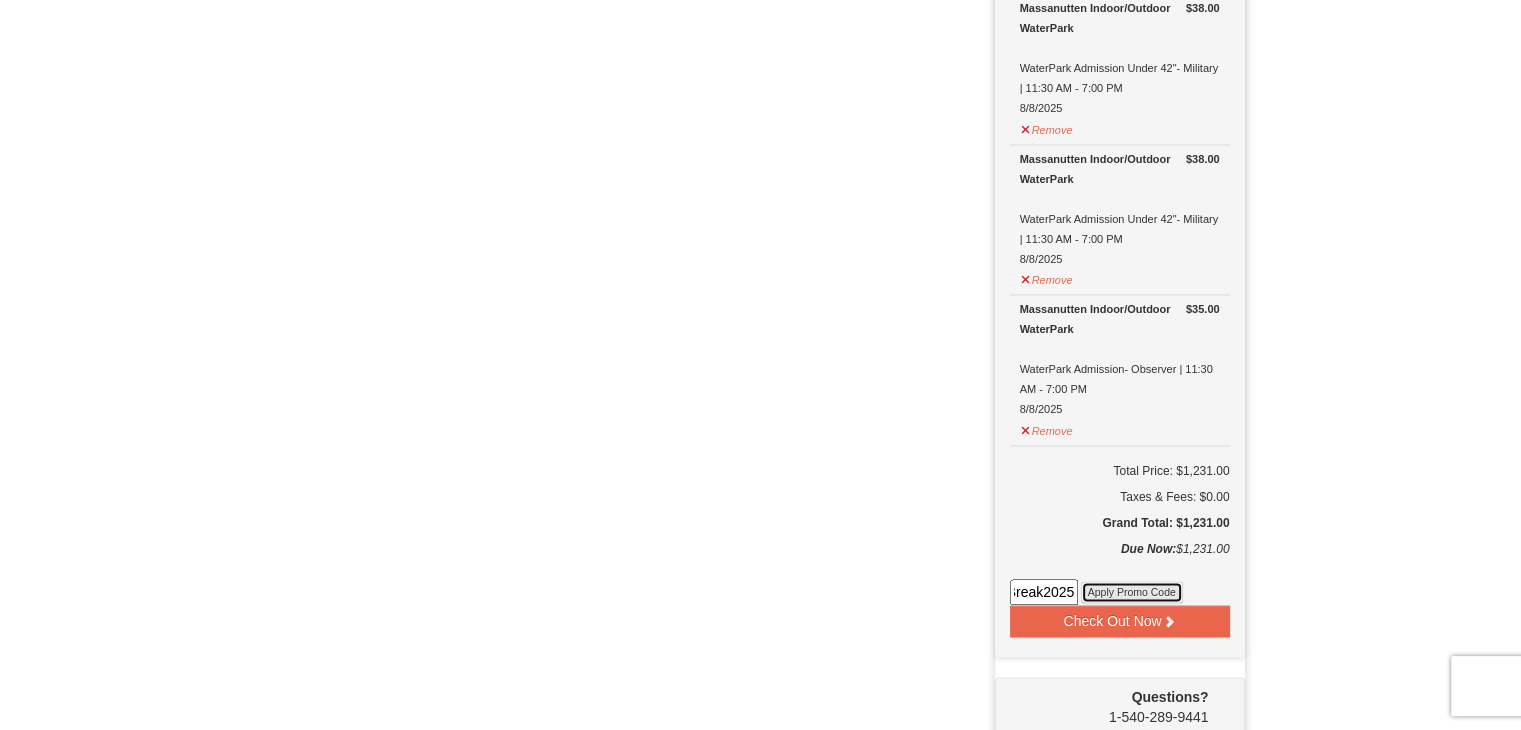 click on "Apply Promo Code" at bounding box center (1132, 592) 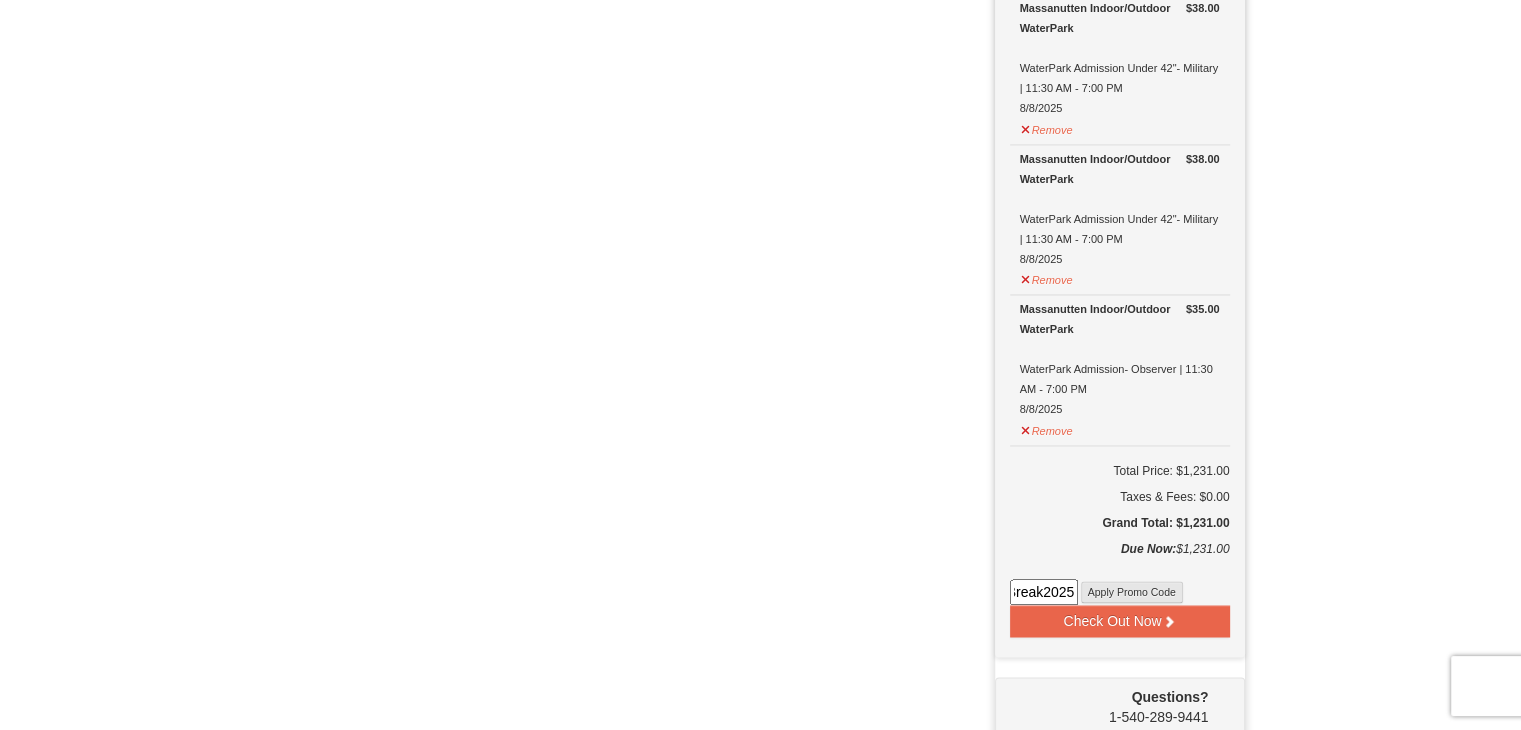 scroll, scrollTop: 0, scrollLeft: 0, axis: both 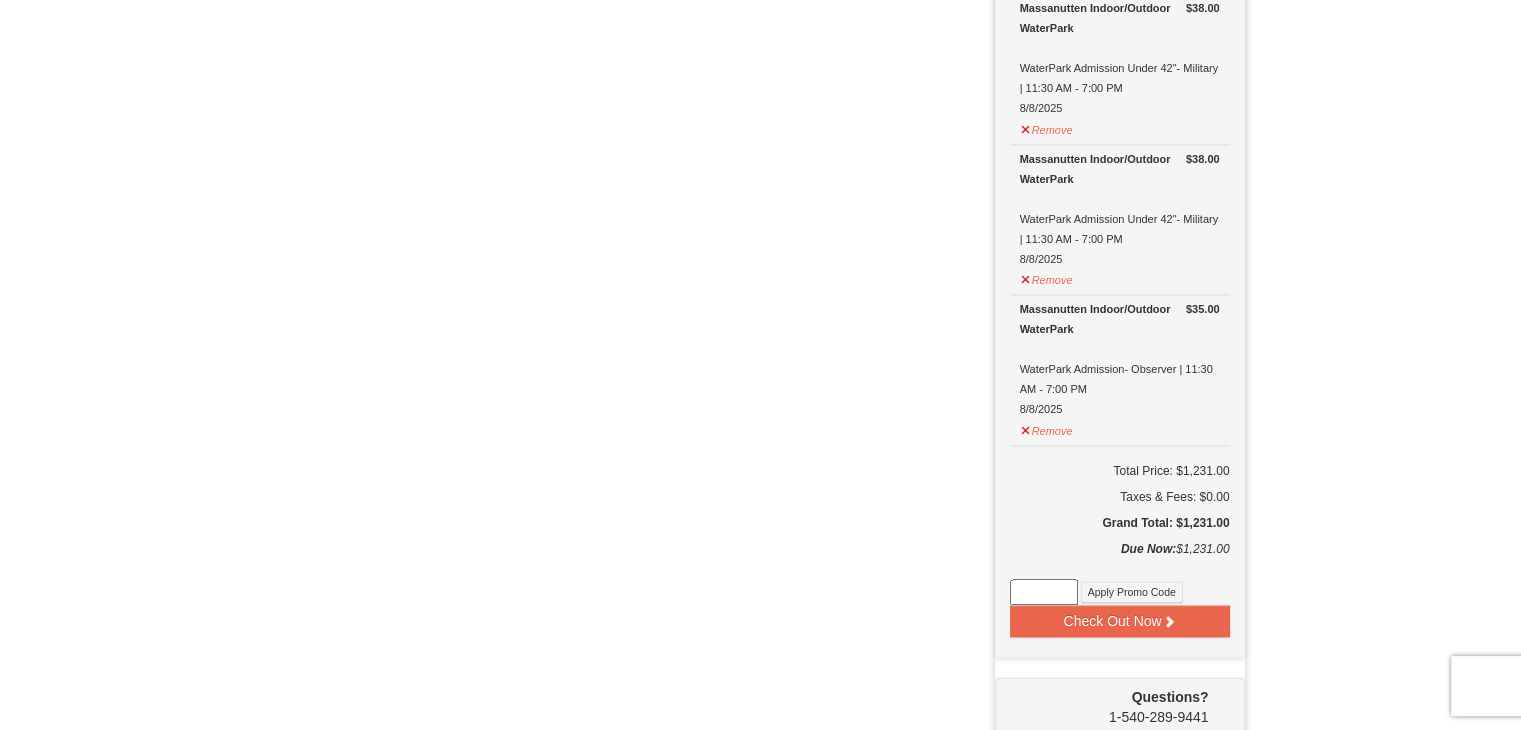 click at bounding box center [1044, 592] 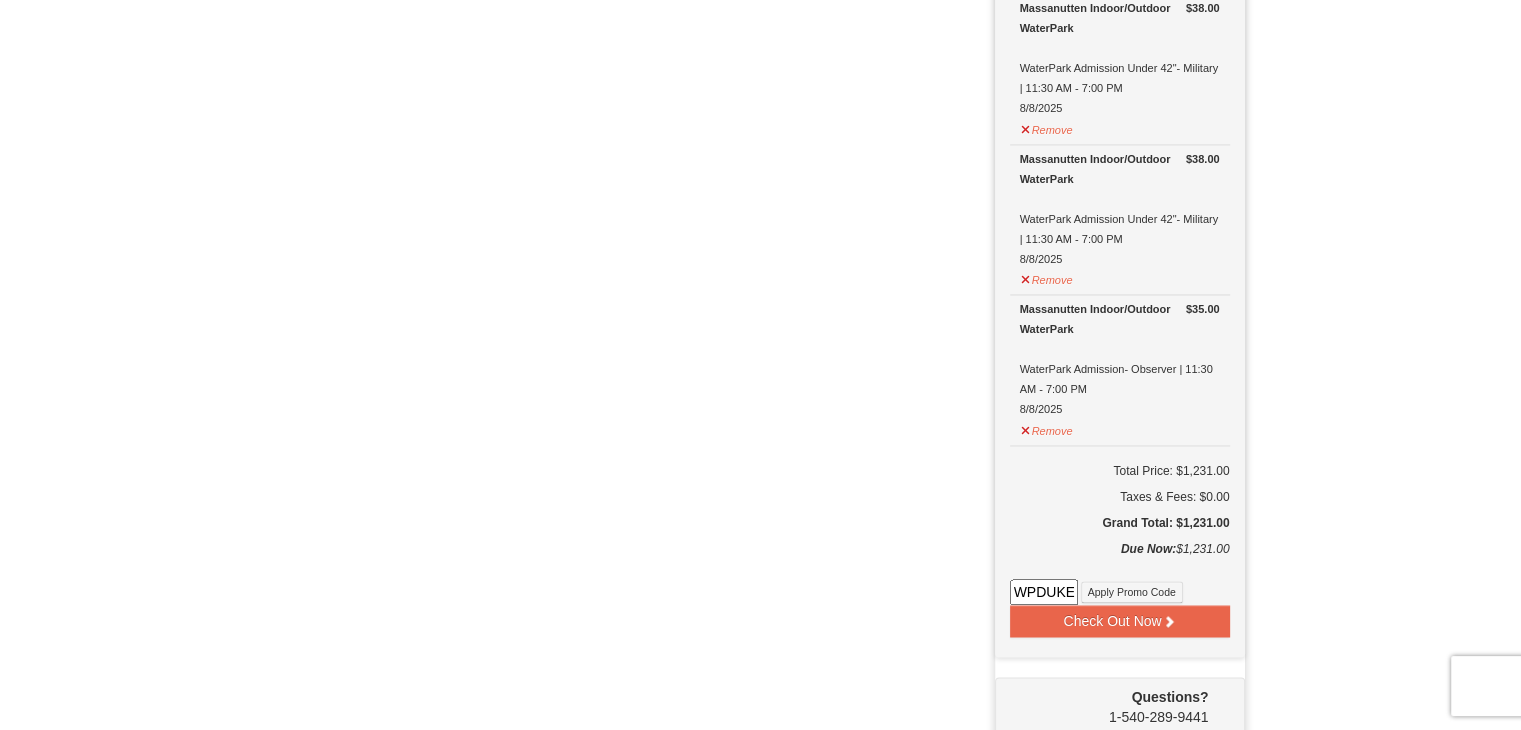scroll, scrollTop: 0, scrollLeft: 26, axis: horizontal 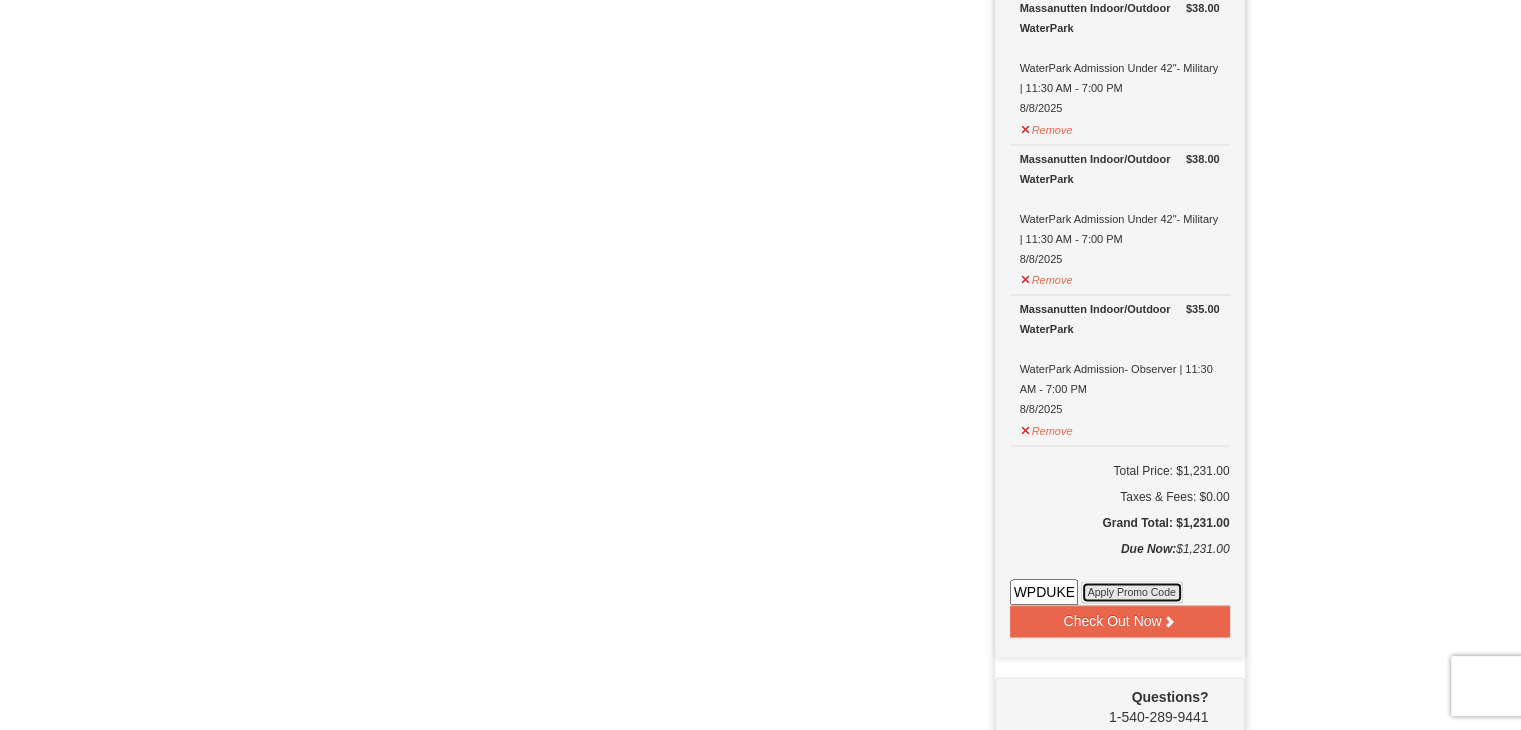 click on "Apply Promo Code" at bounding box center (1132, 592) 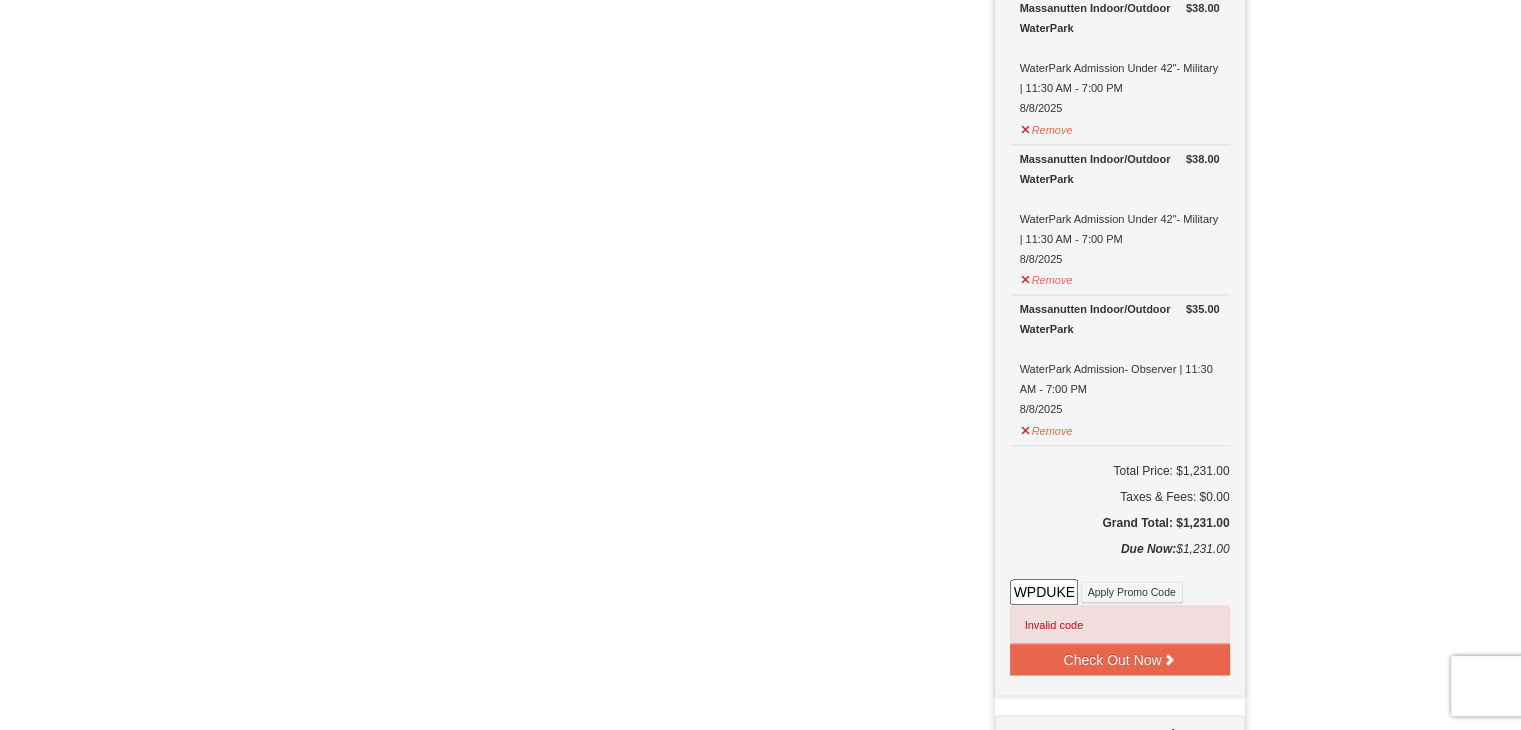 scroll, scrollTop: 0, scrollLeft: 26, axis: horizontal 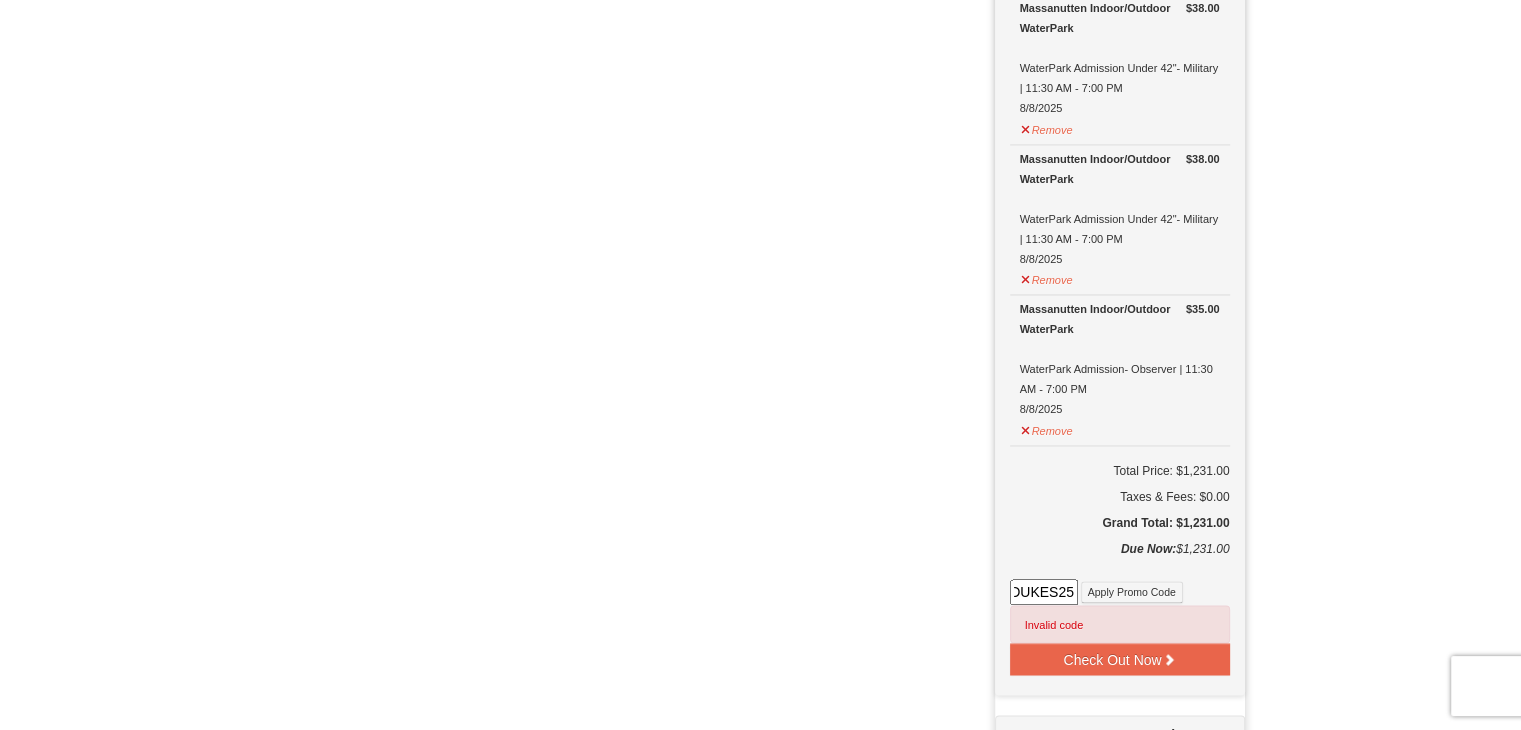 drag, startPoint x: 1016, startPoint y: 563, endPoint x: 1278, endPoint y: 595, distance: 263.94696 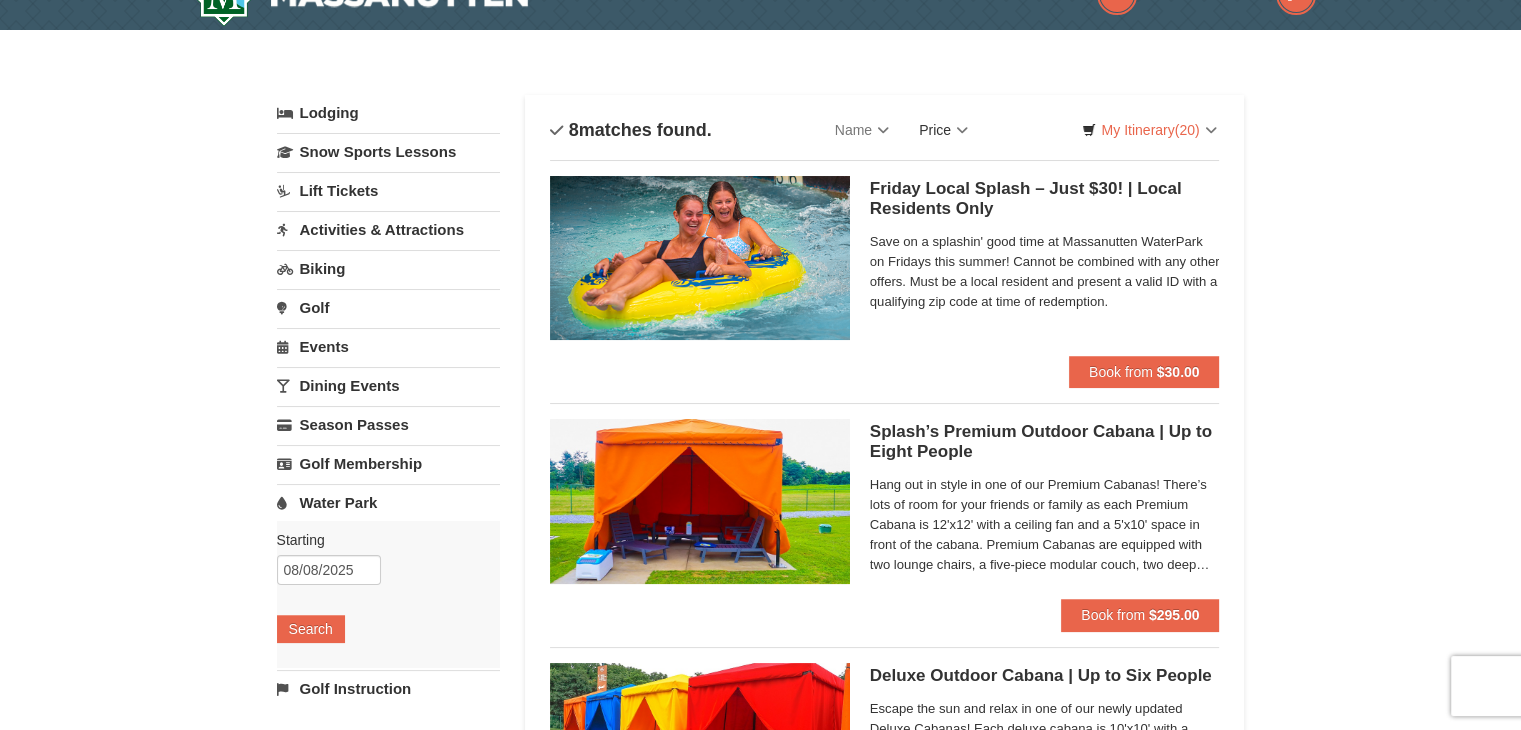 scroll, scrollTop: 0, scrollLeft: 0, axis: both 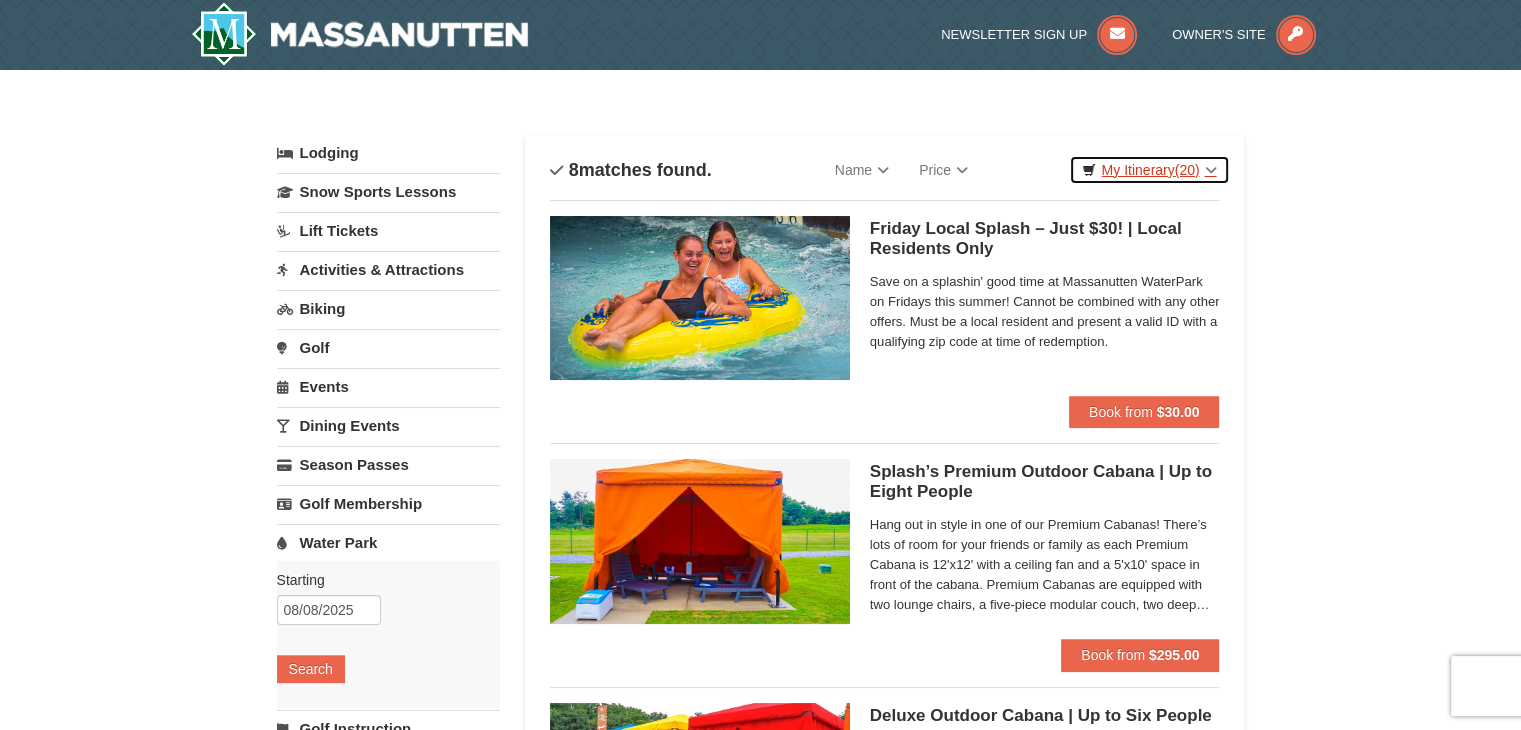 click on "(20)" at bounding box center (1187, 170) 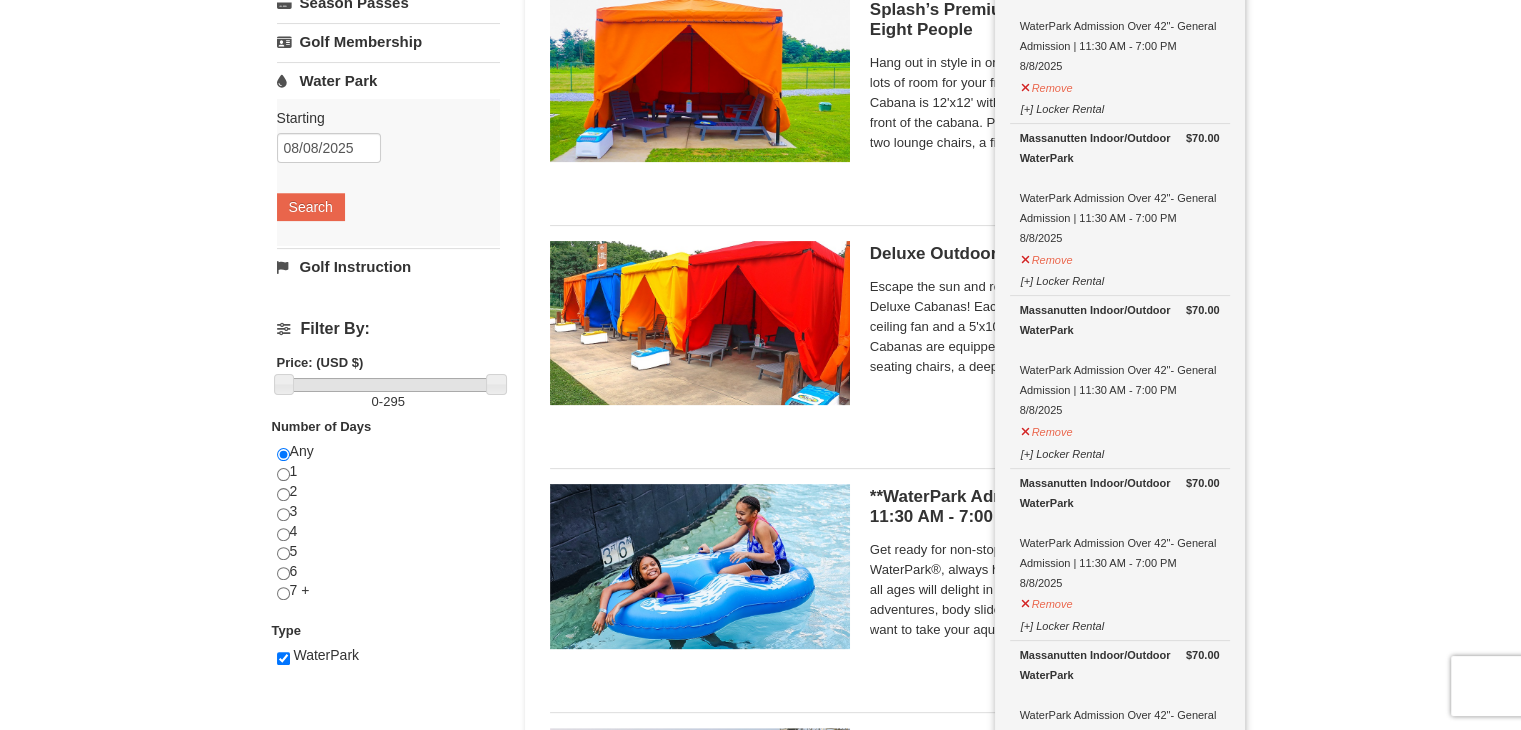 scroll, scrollTop: 464, scrollLeft: 0, axis: vertical 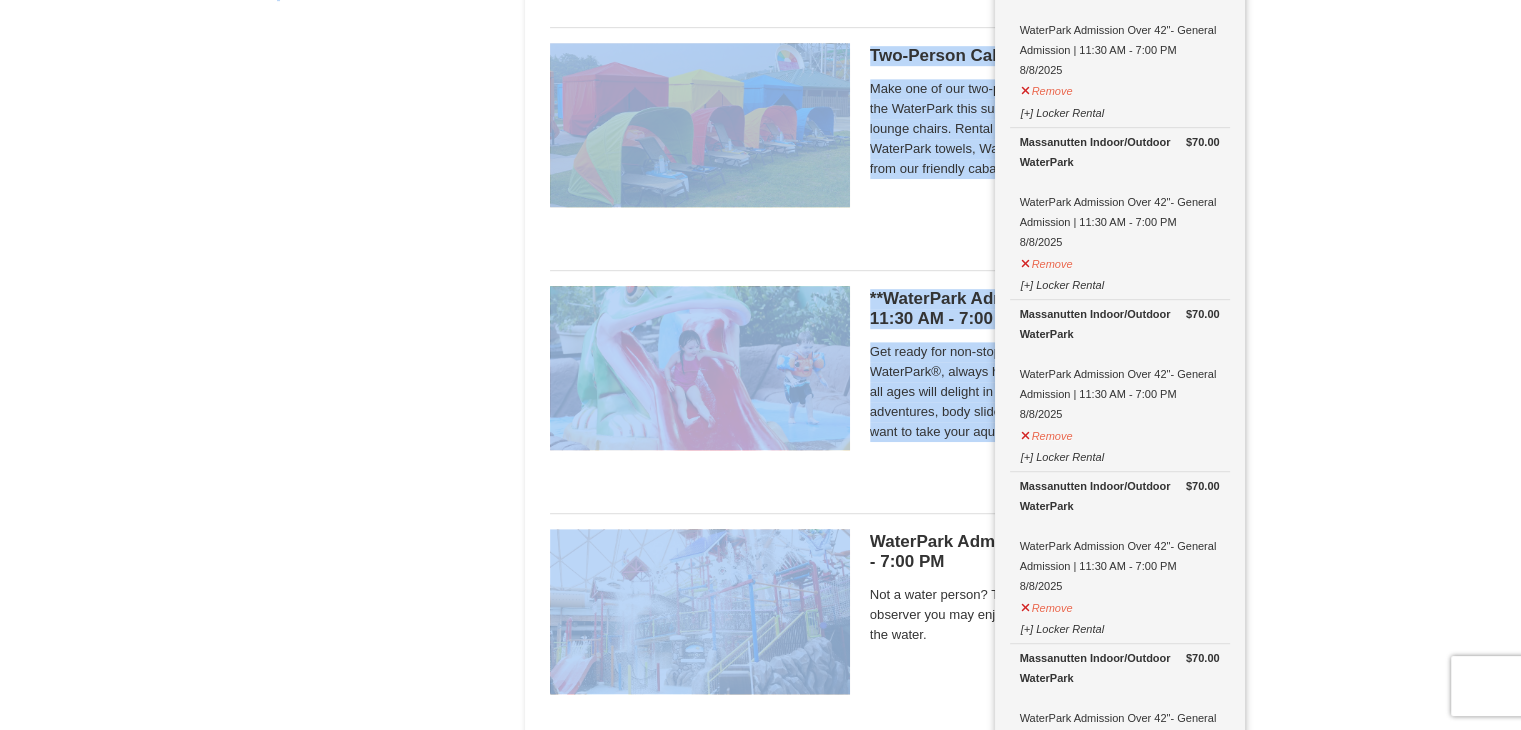 drag, startPoint x: 271, startPoint y: 589, endPoint x: 415, endPoint y: 518, distance: 160.55217 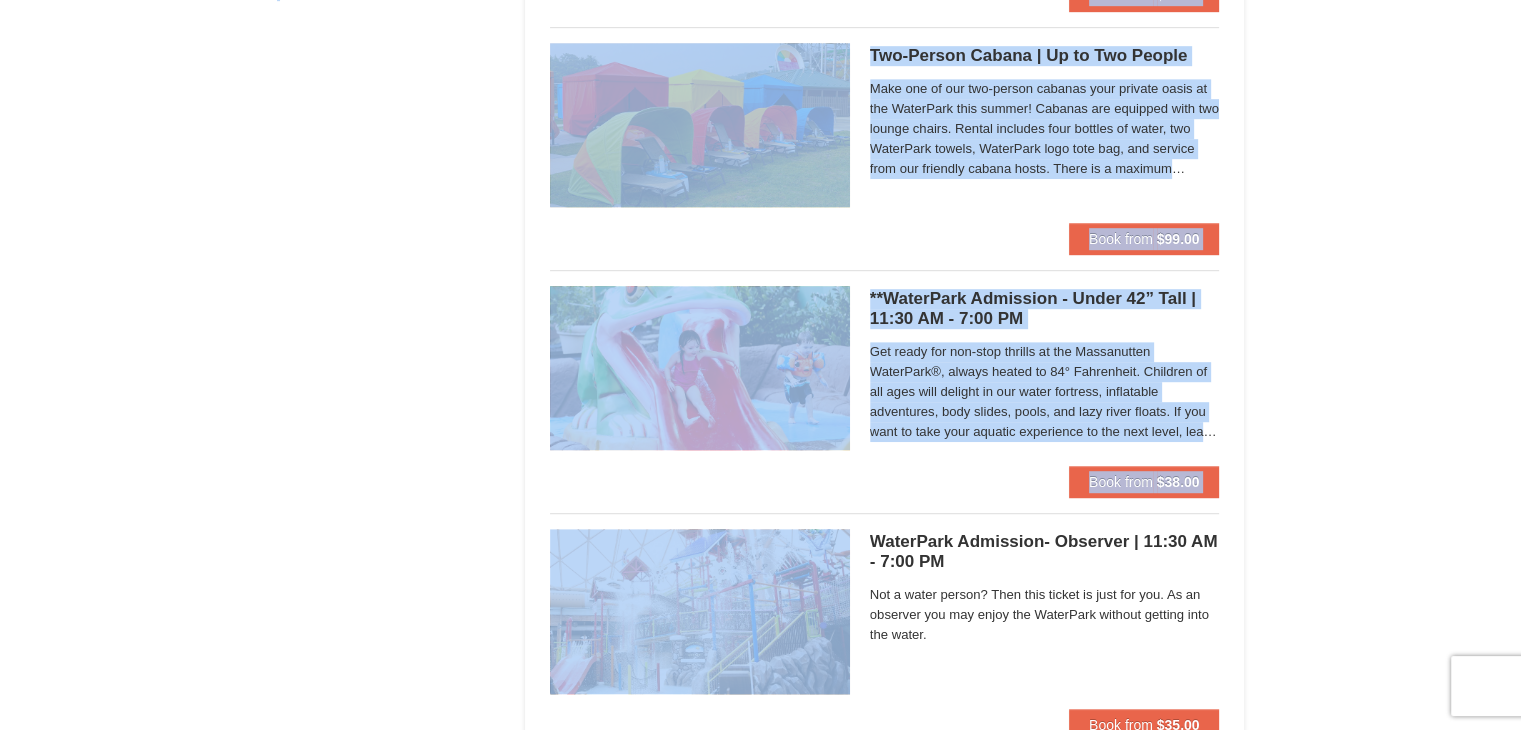 click on "Lodging
Arrival Please format dates MM/DD/YYYY Please format dates MM/DD/YYYY
08/08/2025
Departure Please format dates MM/DD/YYYY Please format dates MM/DD/YYYY
08/10/2025
Adults Please format dates MM/DD/YYYY
2
Children Please format dates MM/DD/YYYY
0
Search" at bounding box center (761, -1) 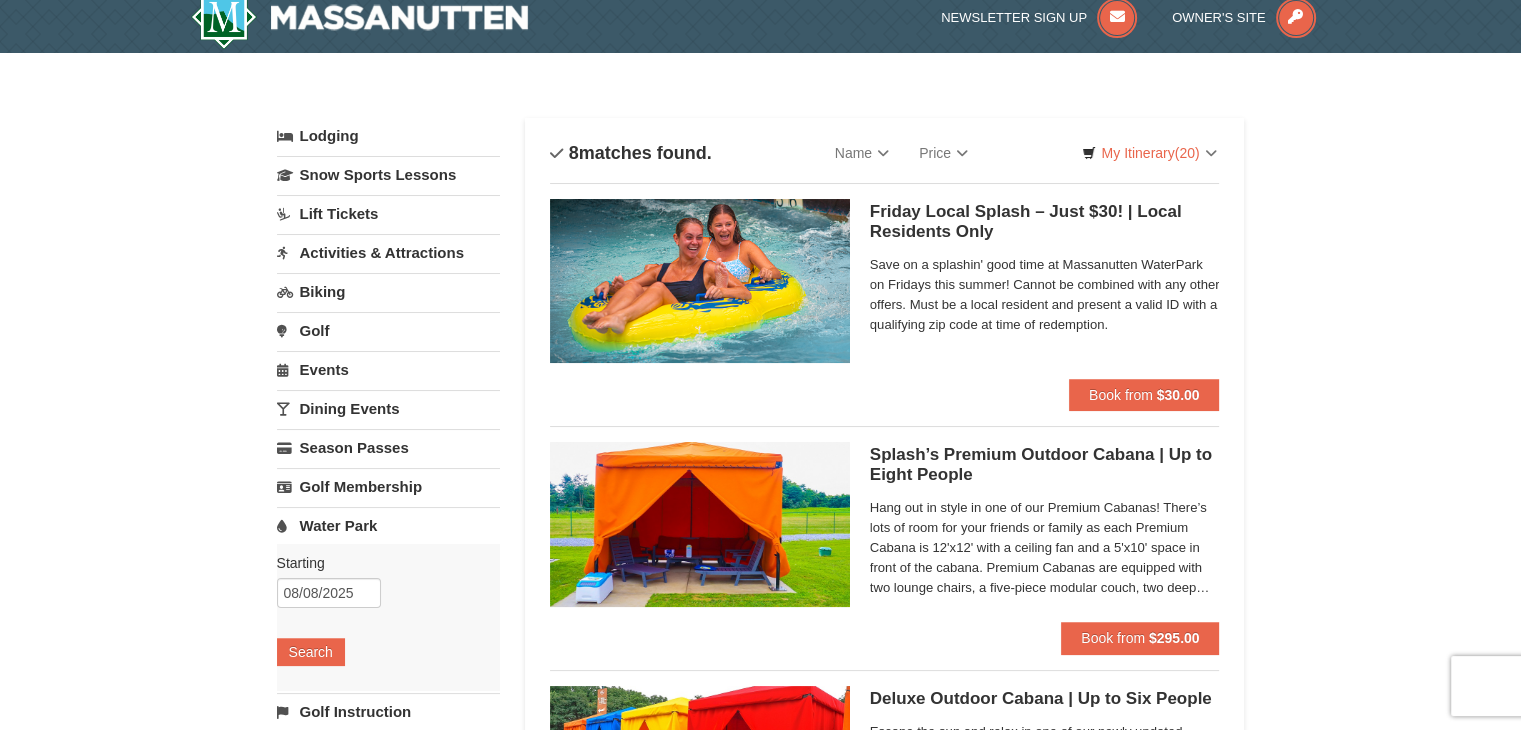 scroll, scrollTop: 0, scrollLeft: 0, axis: both 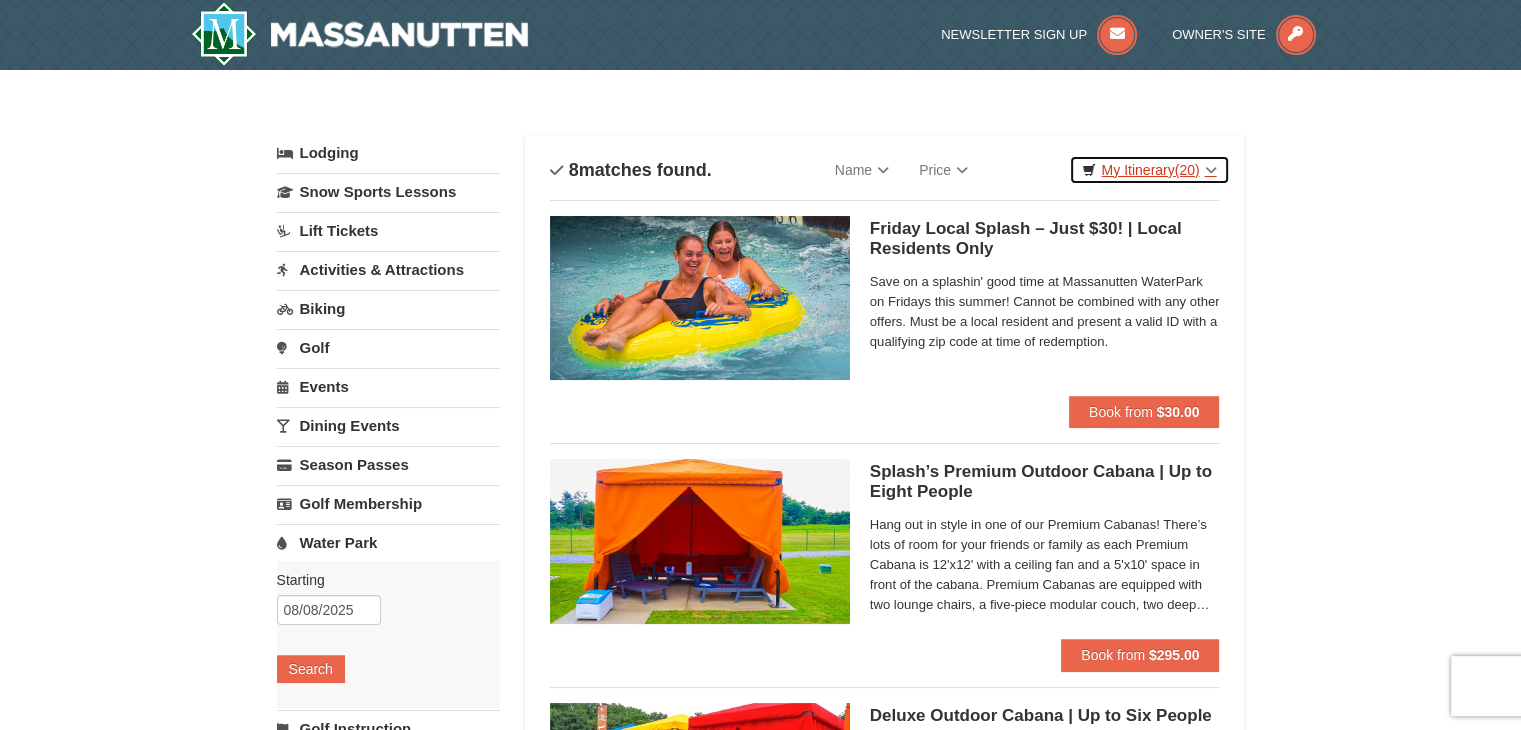 click on "(20)" at bounding box center (1187, 170) 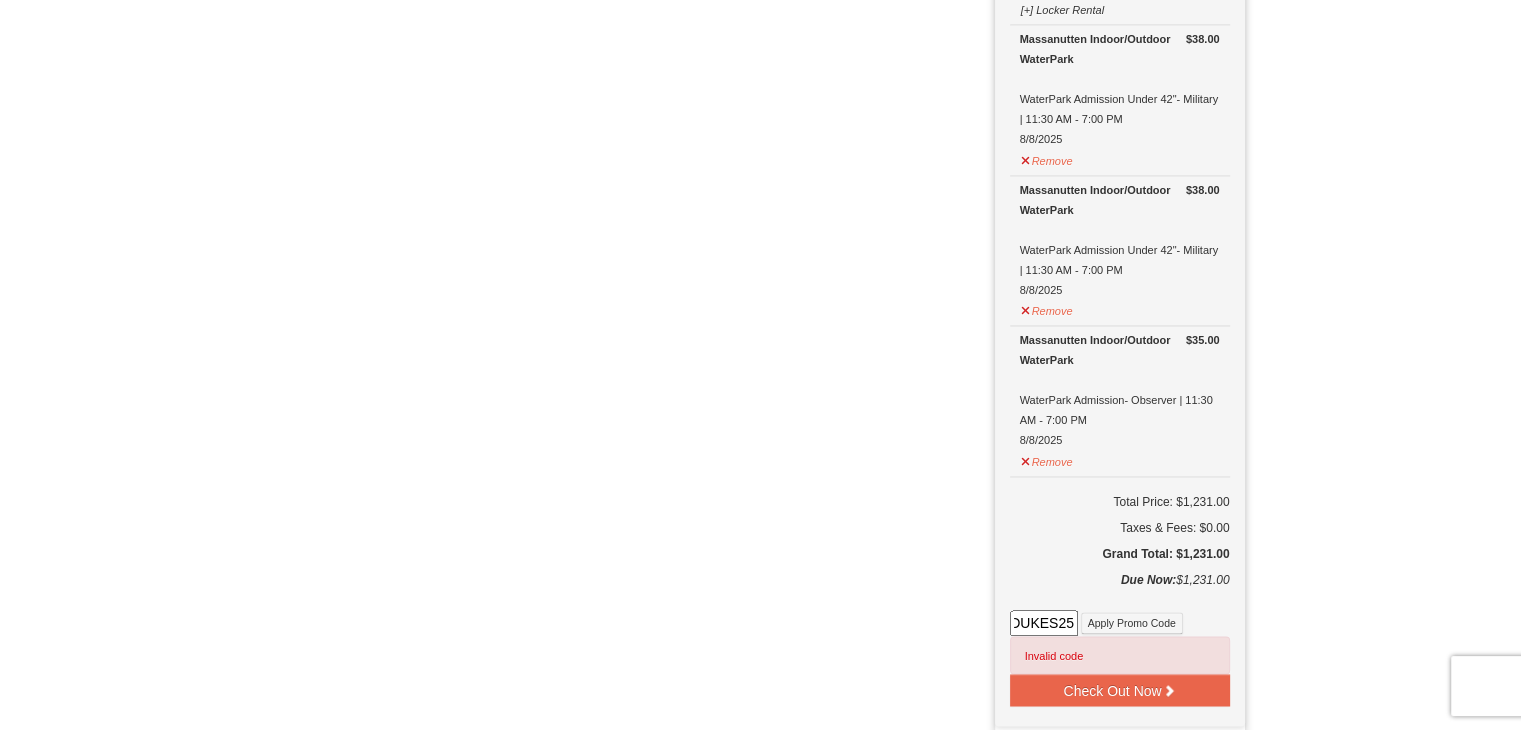 scroll, scrollTop: 3212, scrollLeft: 0, axis: vertical 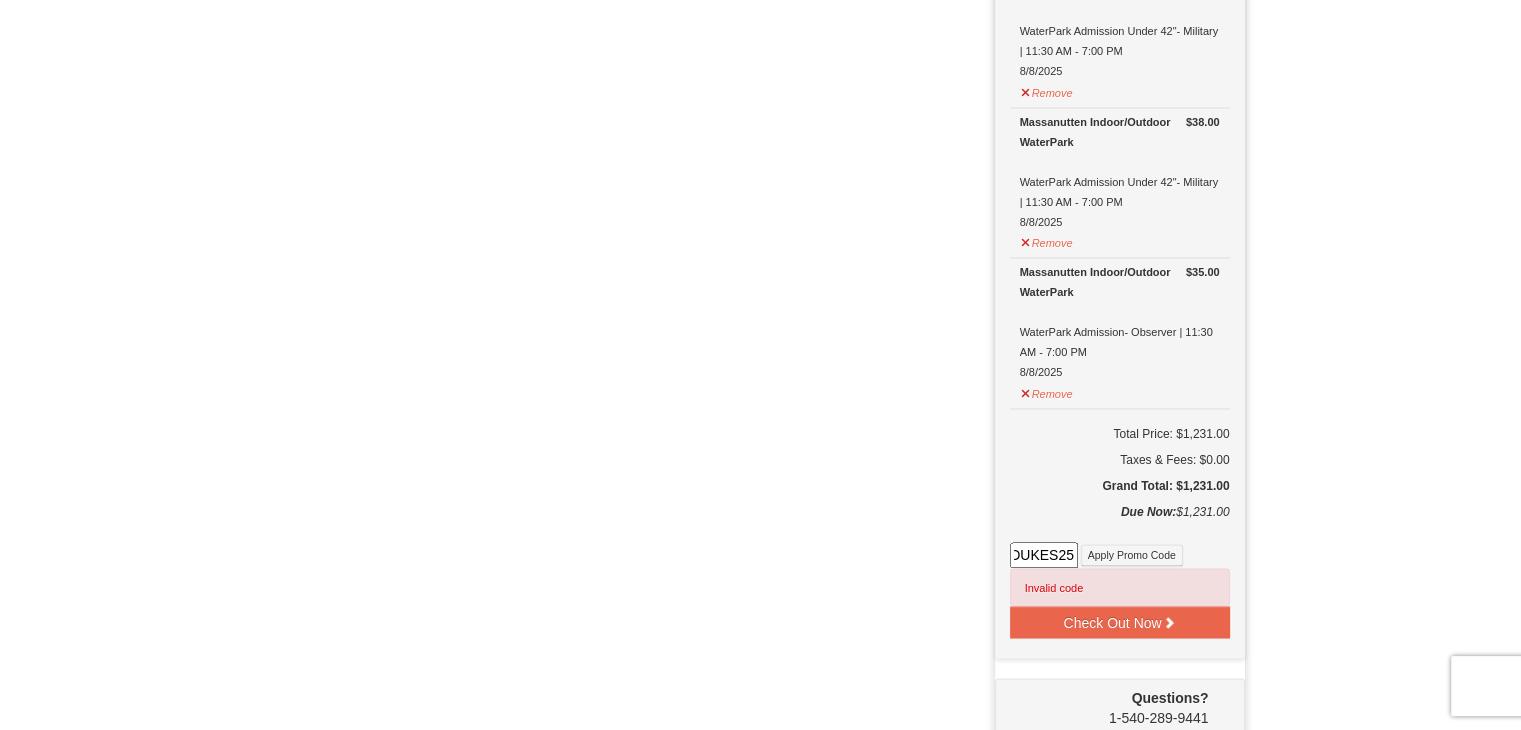 drag, startPoint x: 1072, startPoint y: 529, endPoint x: 932, endPoint y: 535, distance: 140.12851 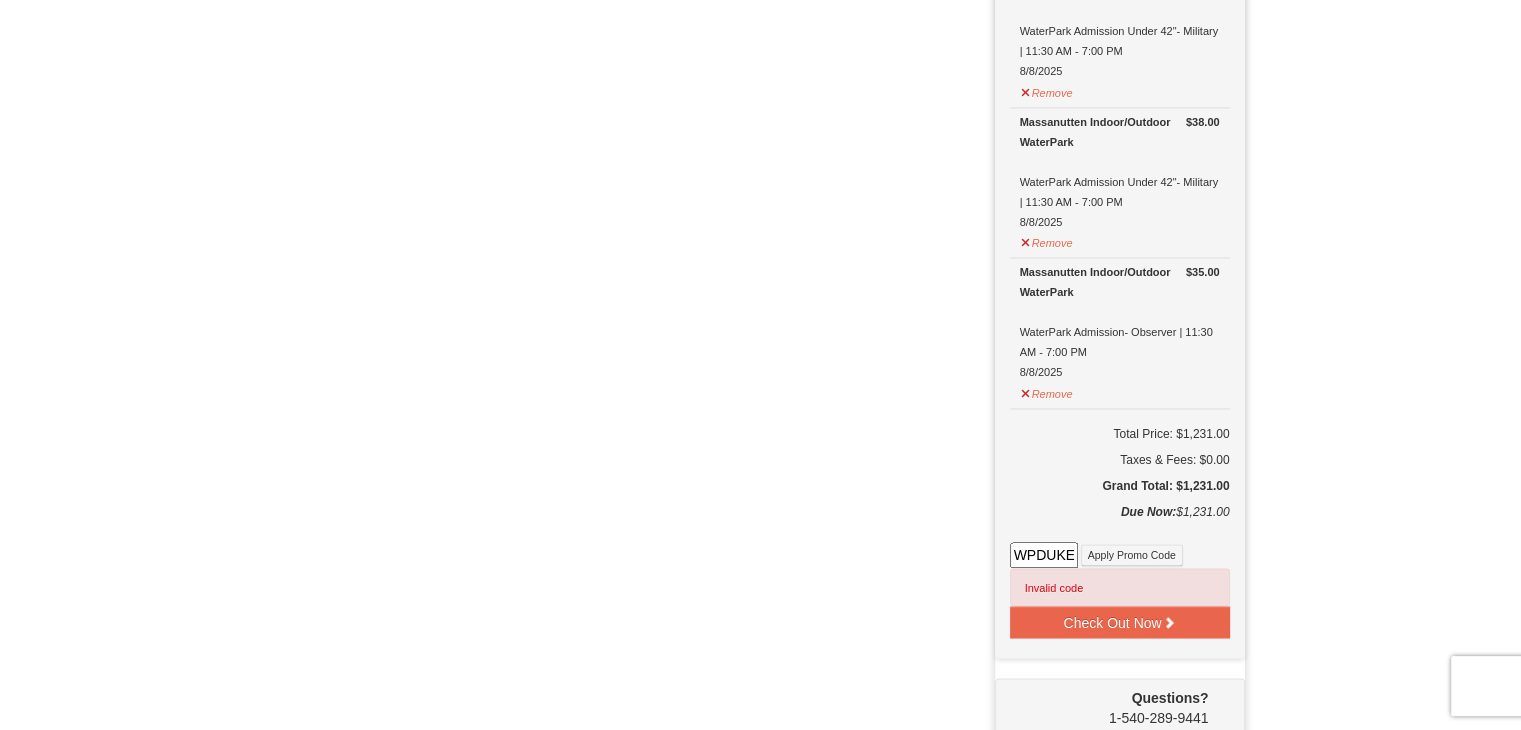 click on "Browser Not Supported
We notice you are using a browser which will not provide the best experience. We recommend using newer versions Chrome, Firefox, and Edge.
Chrome
Firefox
Edge
Safari
Select your preferred browser above to download.
Continue Anyway
Skip to Main Content
Skip to Main Content
Newsletter Sign Up
Owner's Site
×" at bounding box center (760, -1861) 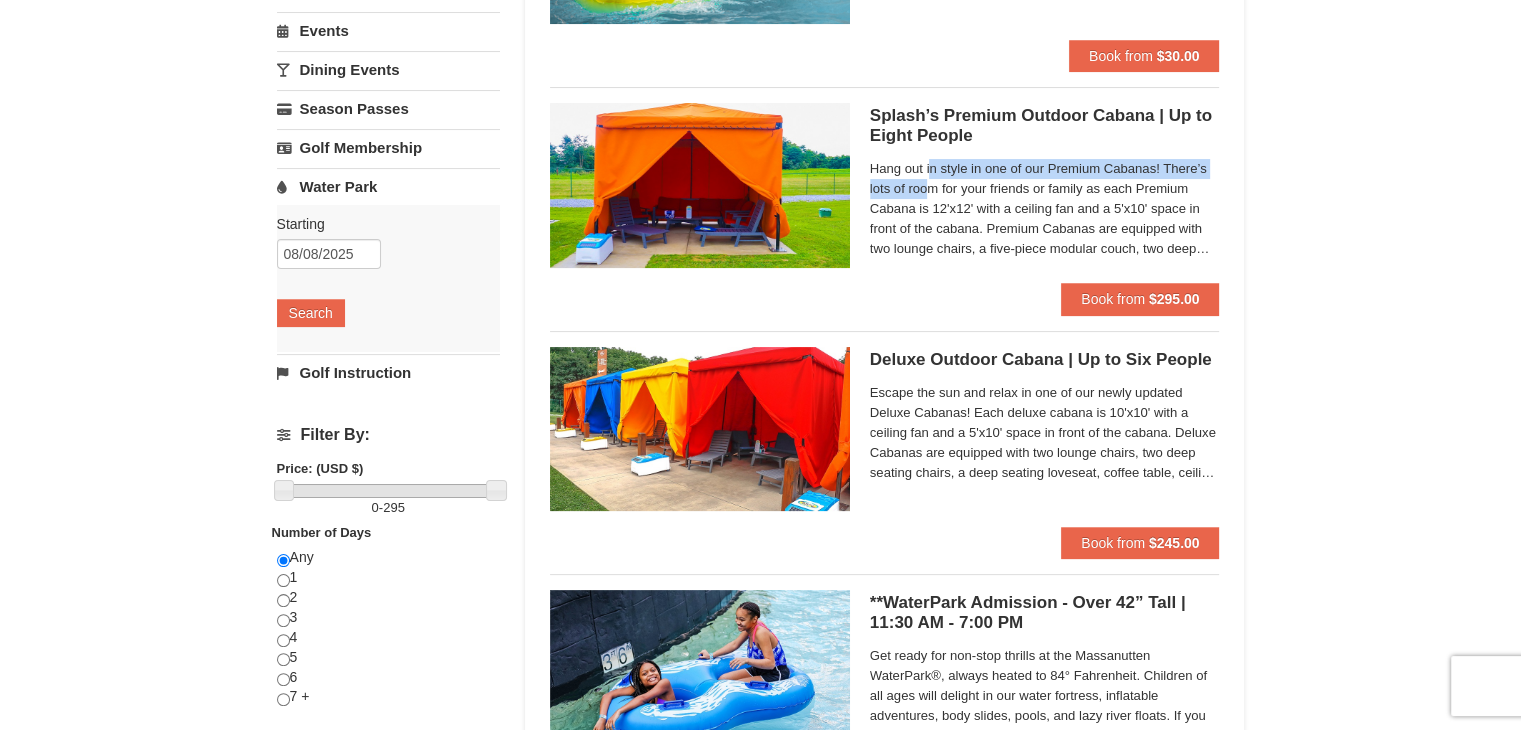 scroll, scrollTop: 0, scrollLeft: 0, axis: both 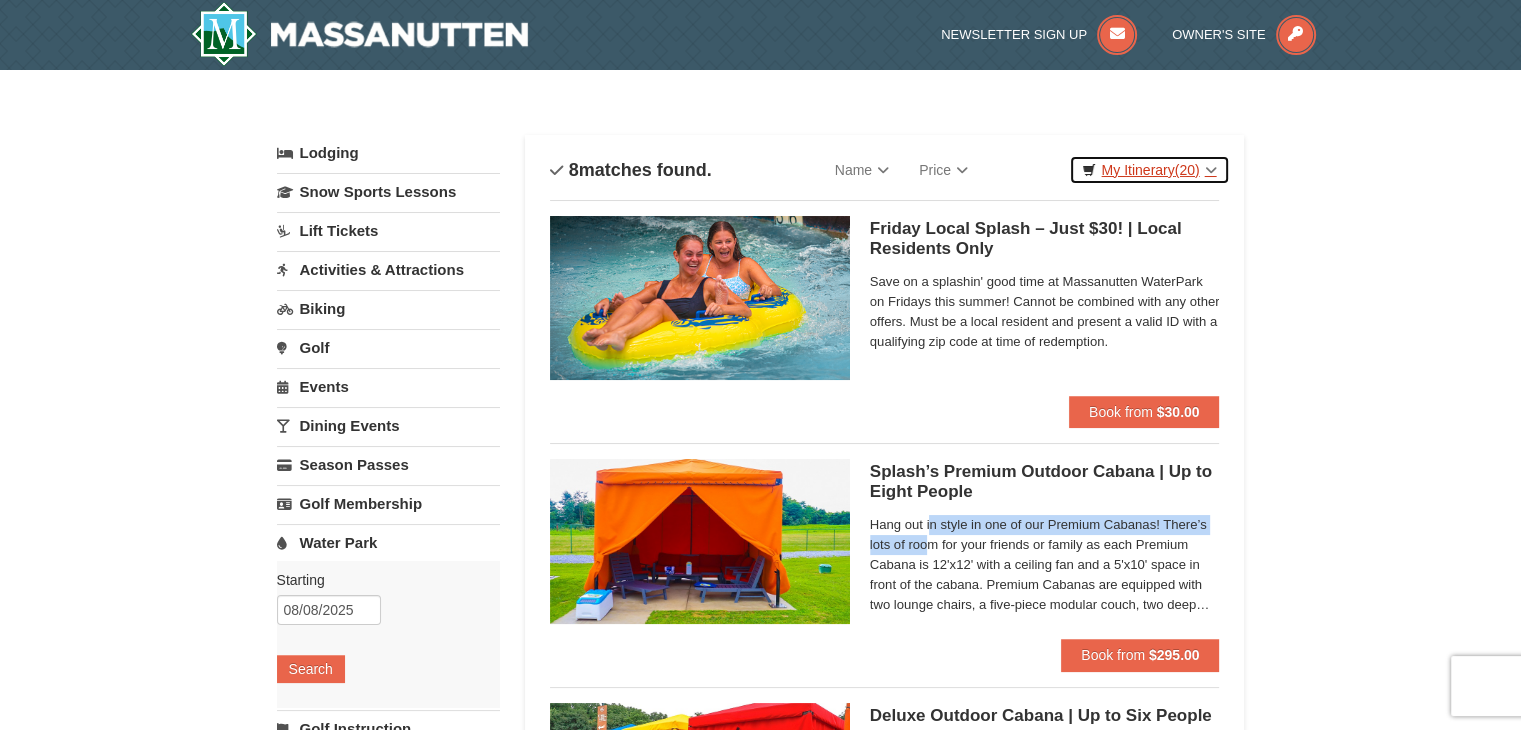 click on "My Itinerary (20)" at bounding box center [1149, 170] 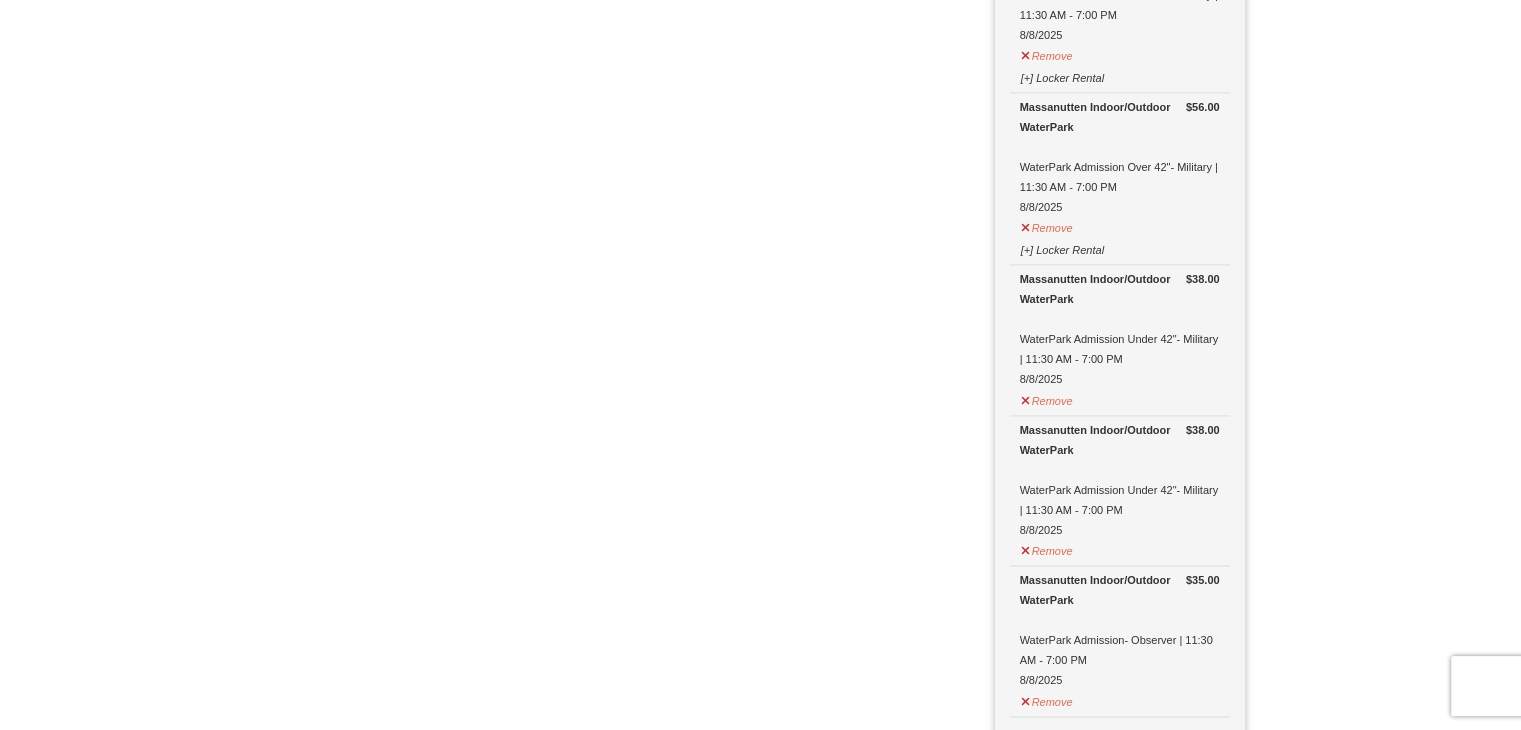 scroll, scrollTop: 3212, scrollLeft: 0, axis: vertical 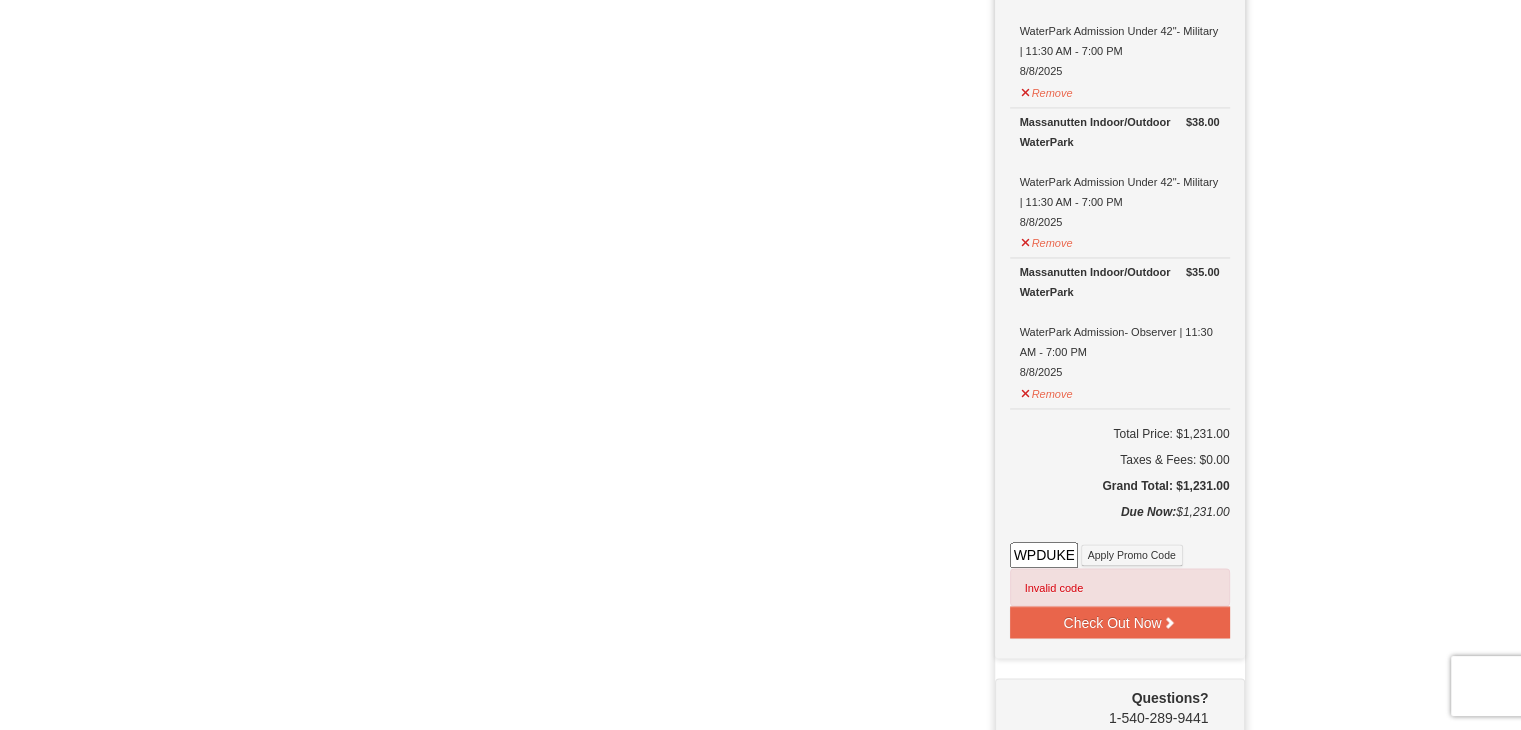 click on "WPDUKES25" at bounding box center [1044, 555] 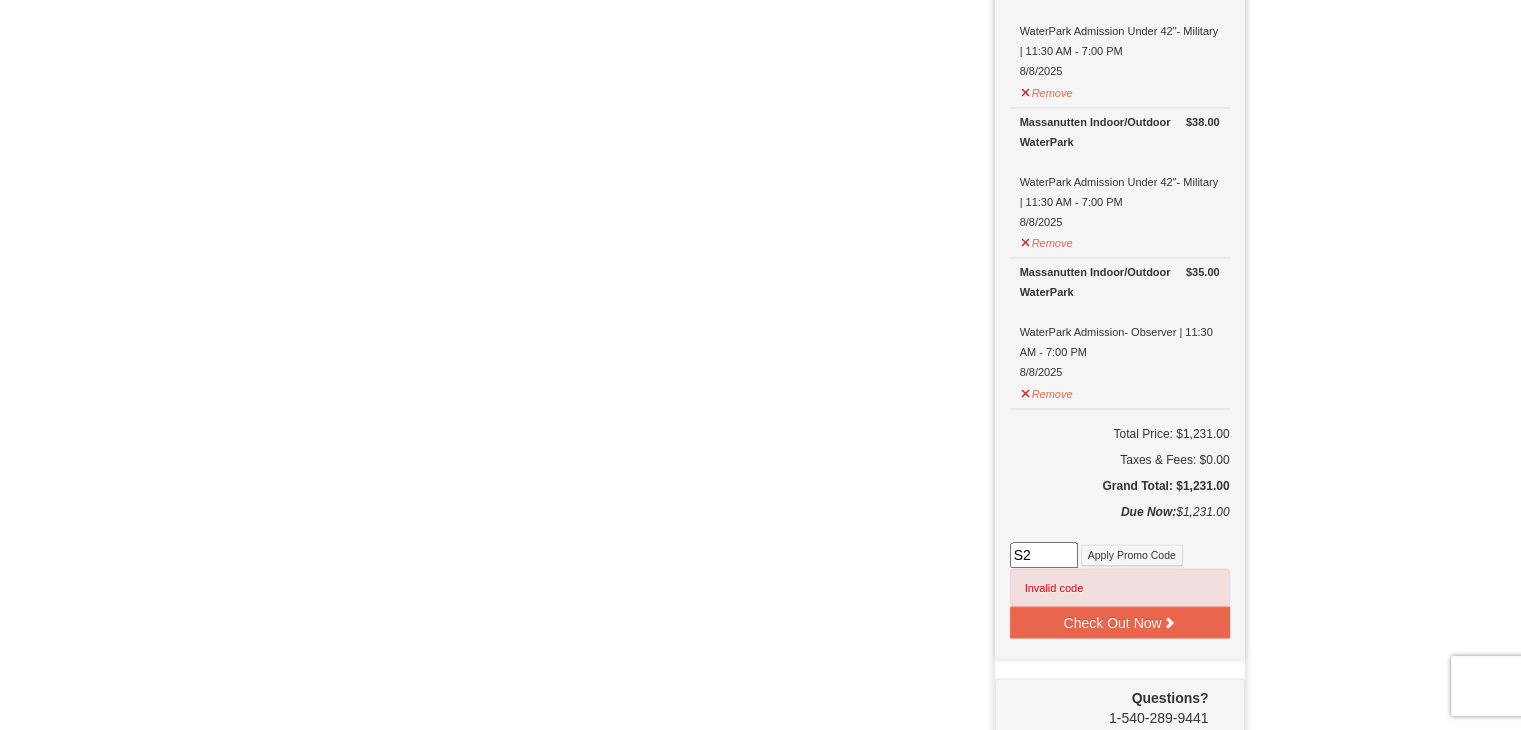 type on "S" 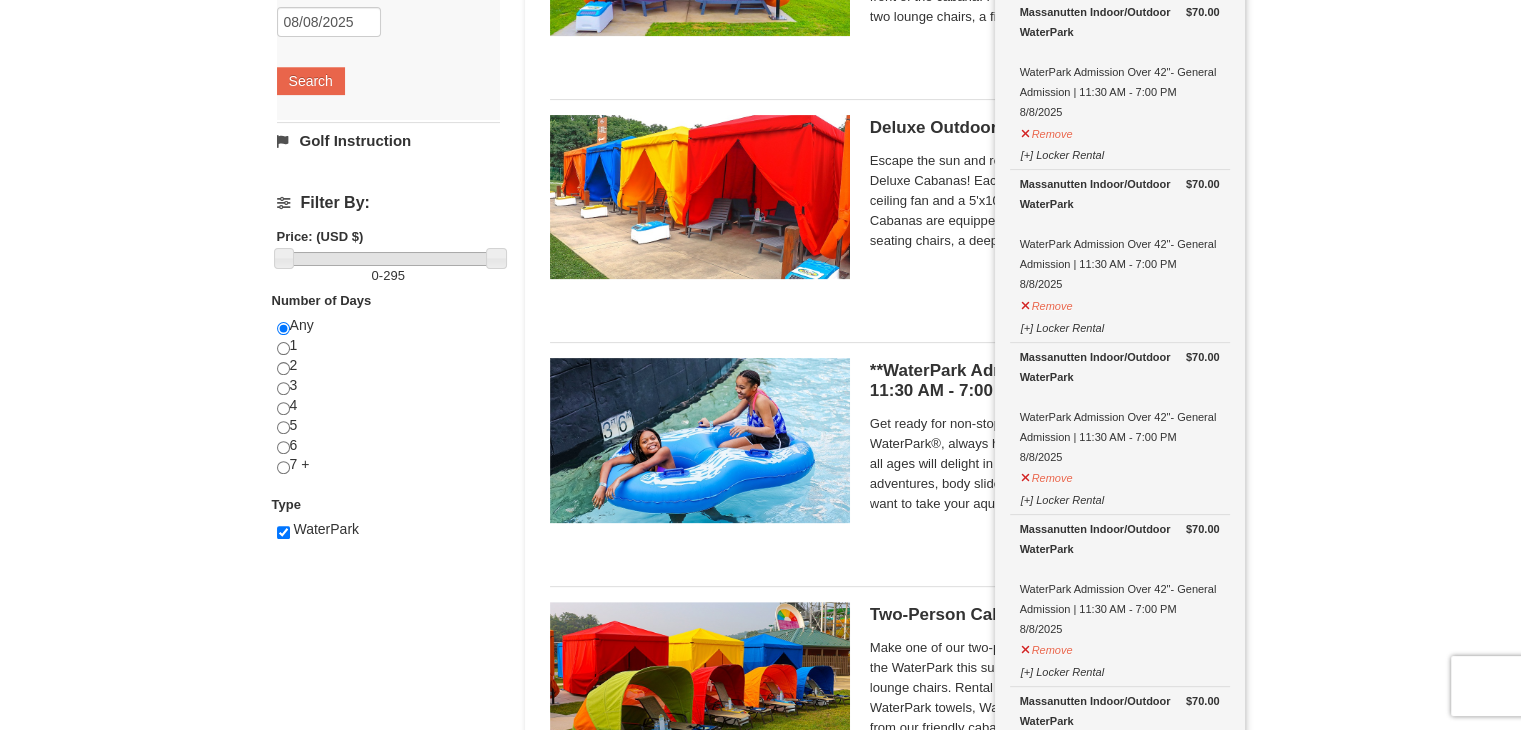 scroll, scrollTop: 0, scrollLeft: 0, axis: both 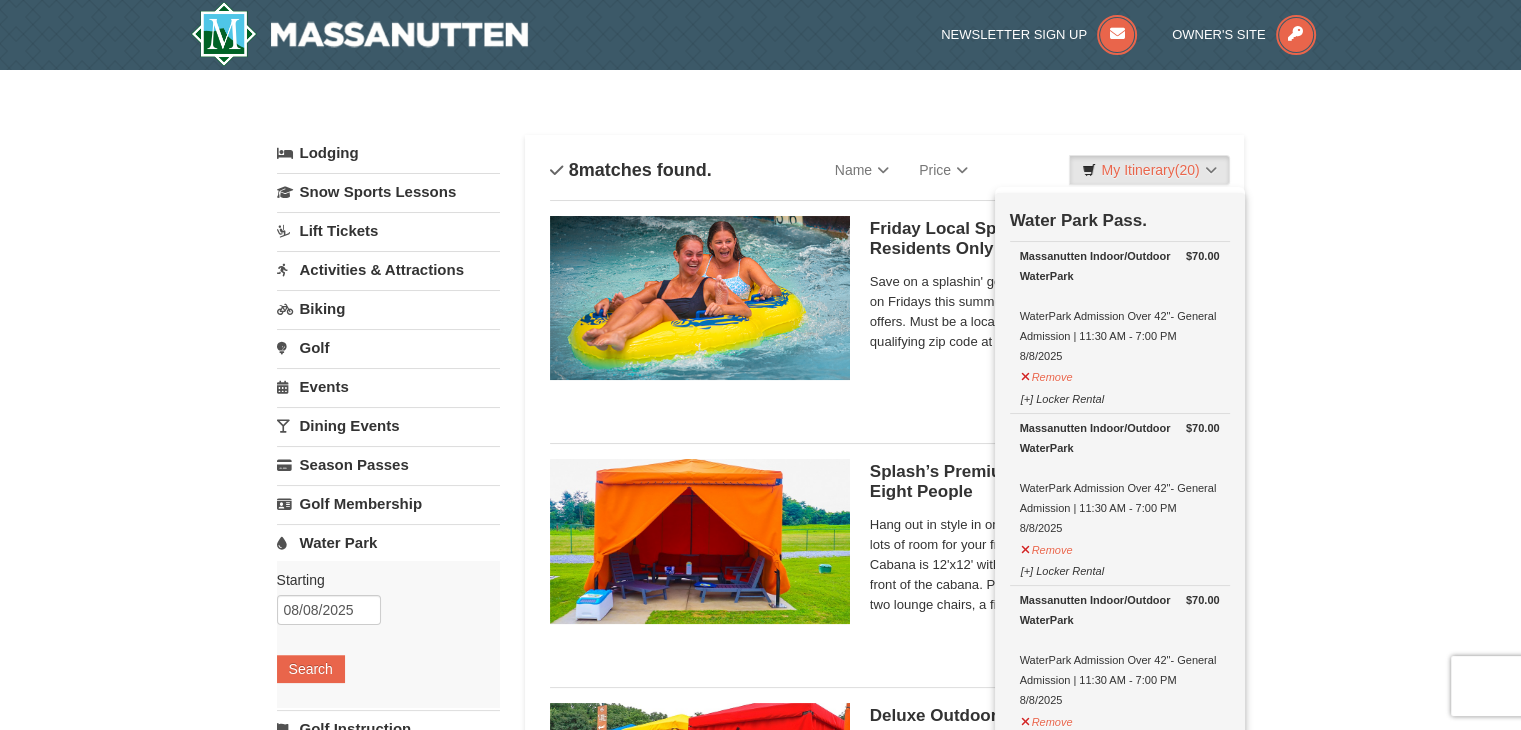 type 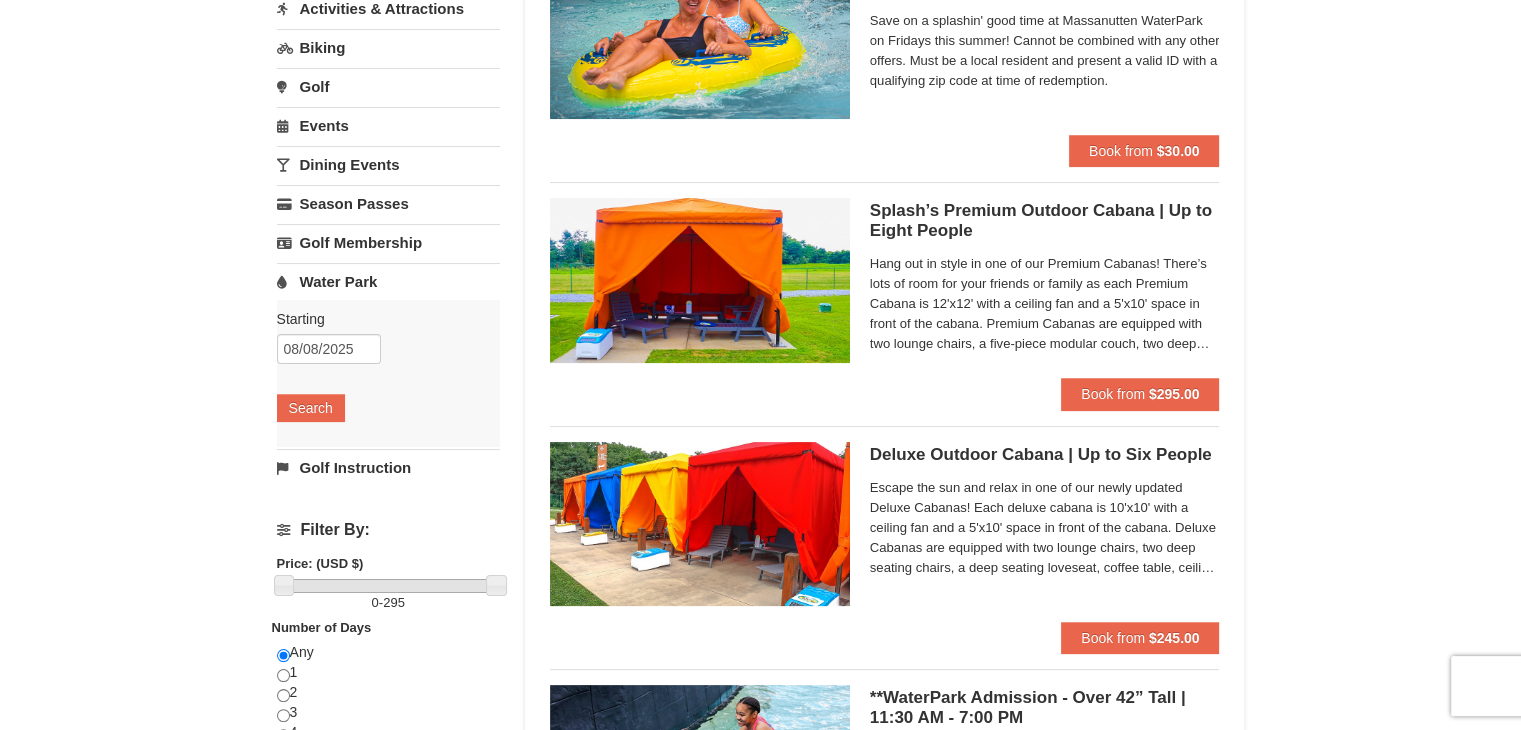 scroll, scrollTop: 0, scrollLeft: 0, axis: both 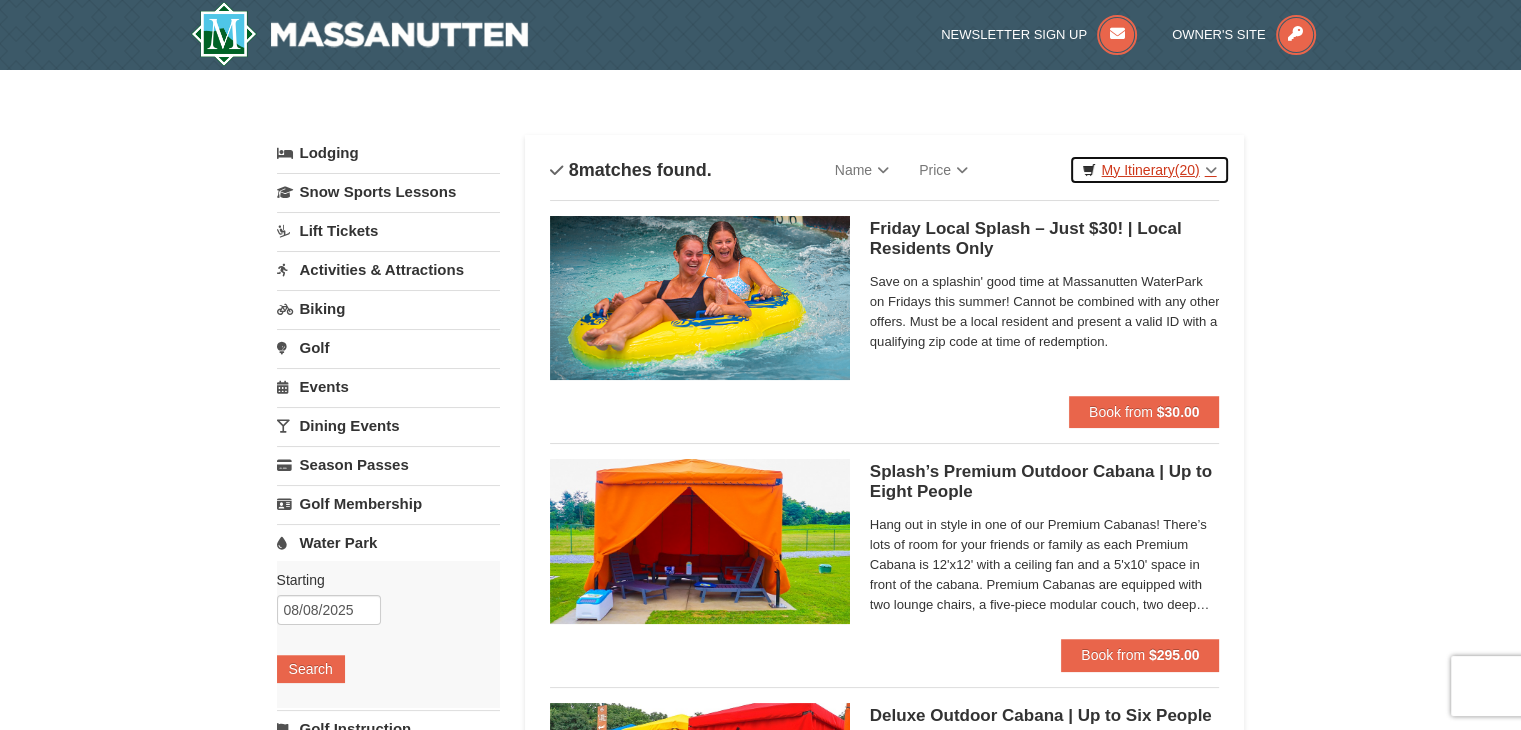 click on "(20)" at bounding box center (1187, 170) 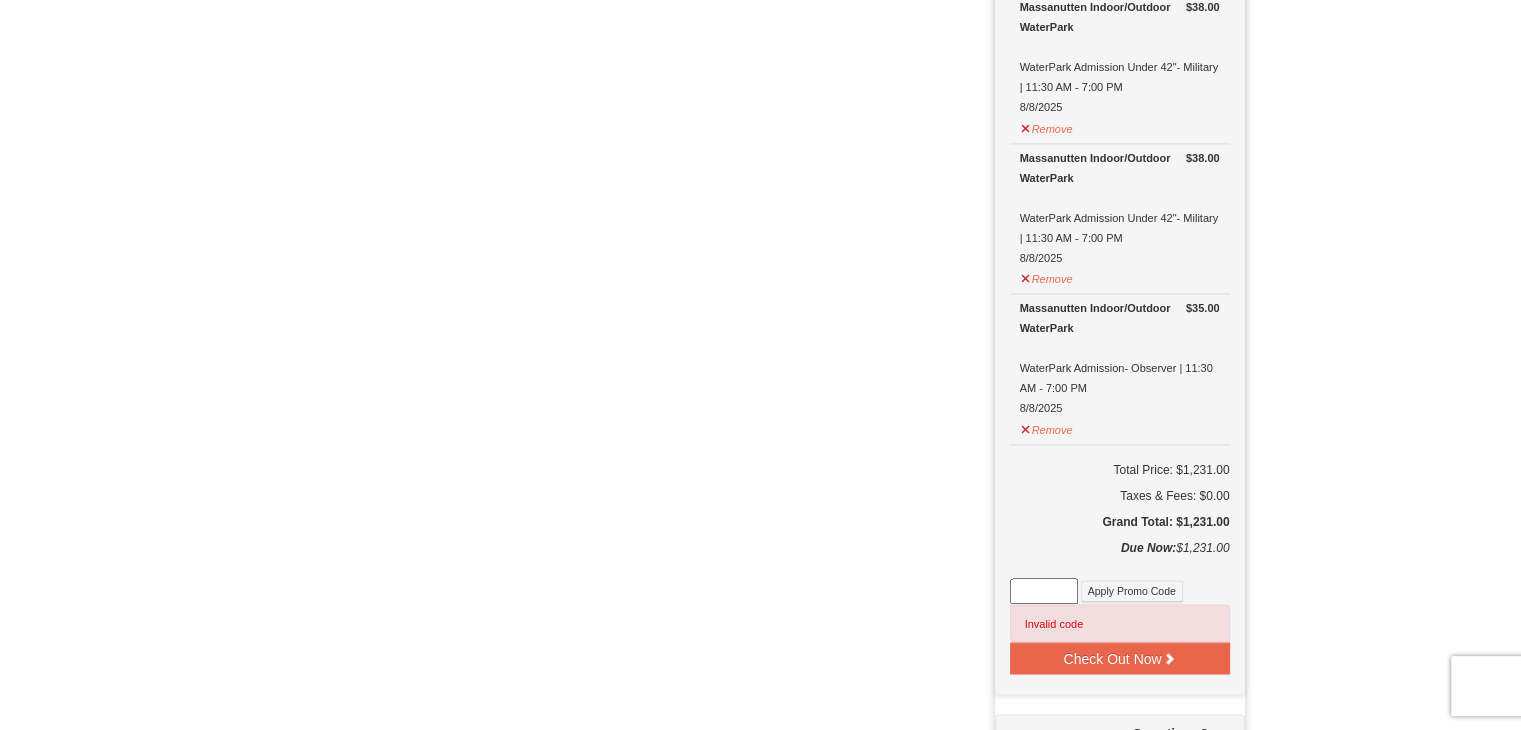 scroll, scrollTop: 3212, scrollLeft: 0, axis: vertical 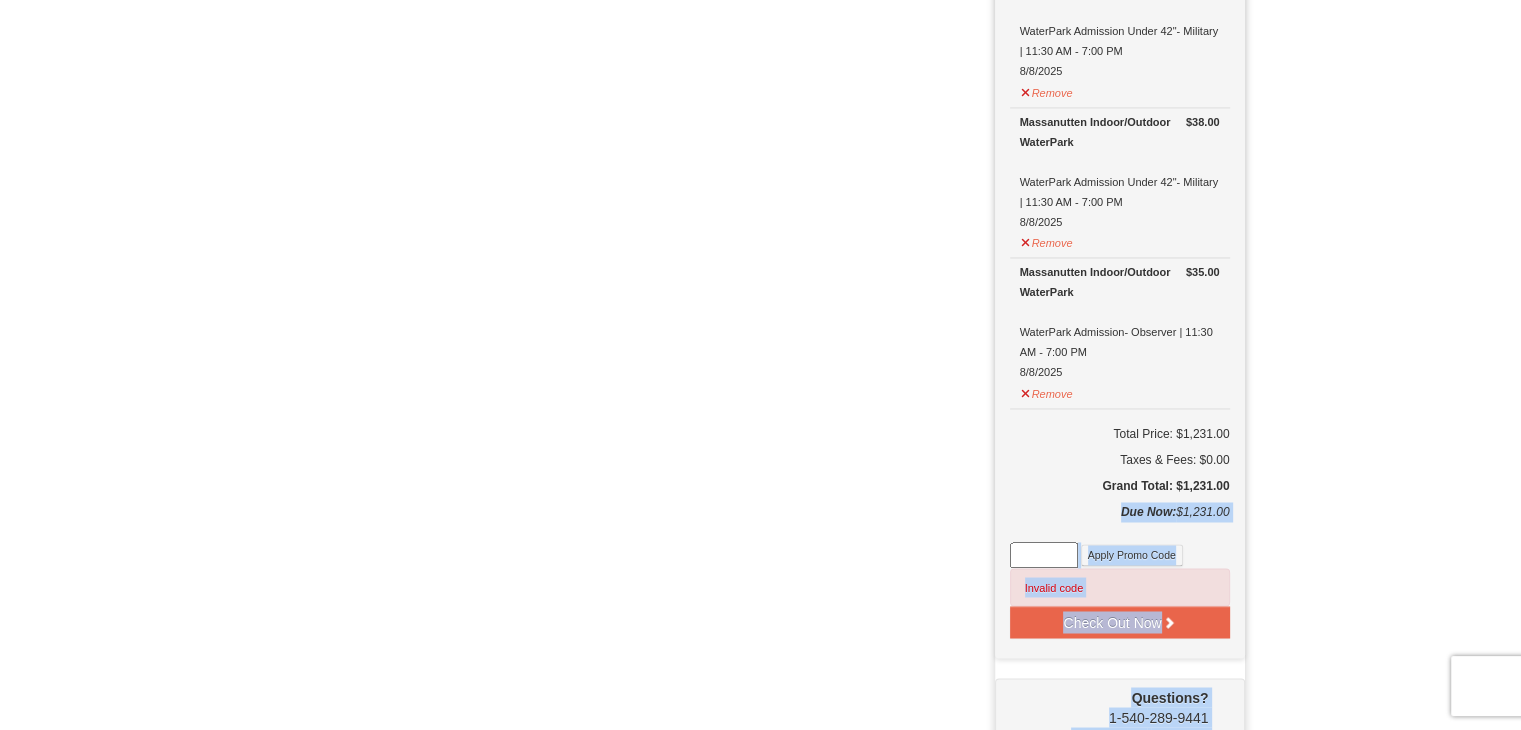 drag, startPoint x: 1099, startPoint y: 481, endPoint x: 1319, endPoint y: 466, distance: 220.51077 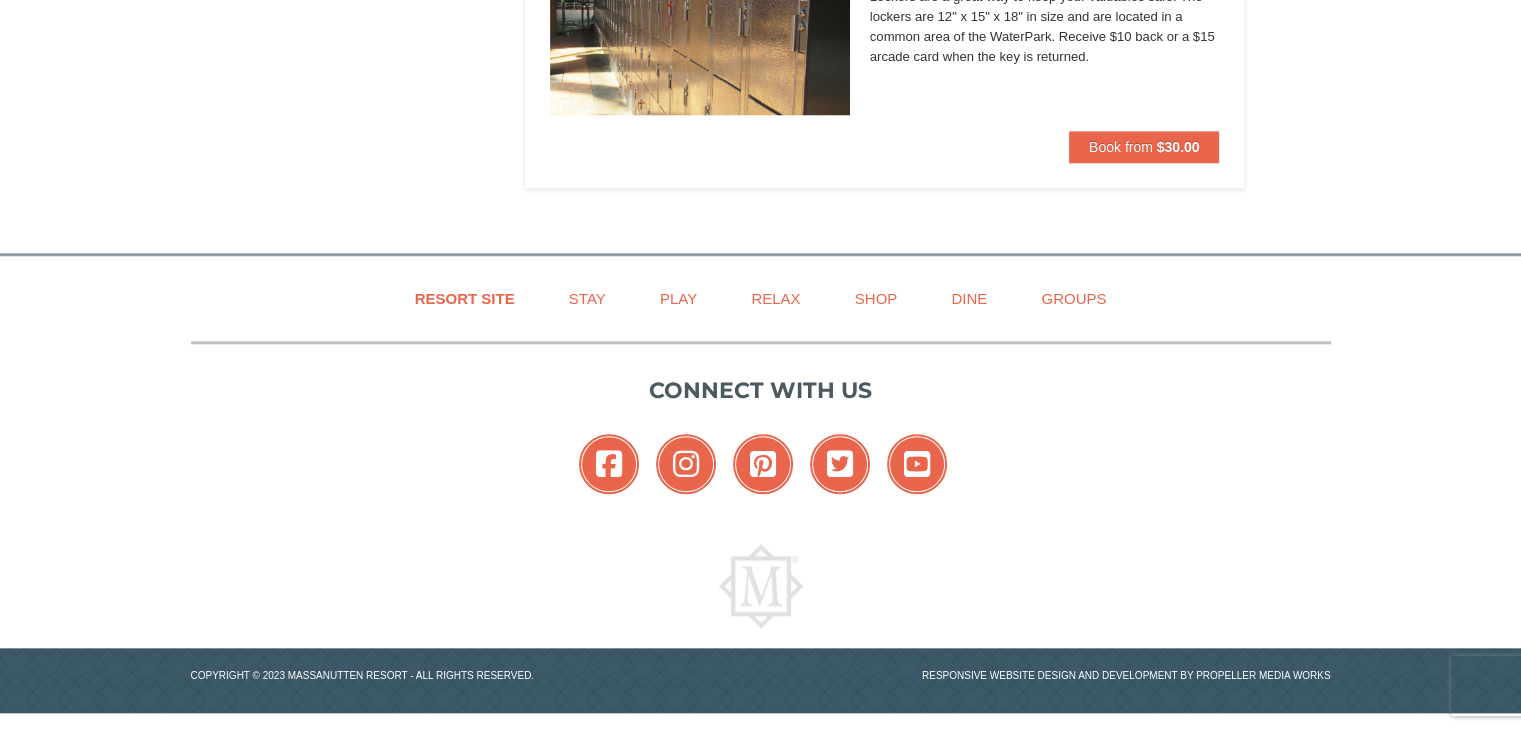 click on "Facebook
Instagram
Pinterest
Twitter
YouTube" at bounding box center [761, 469] 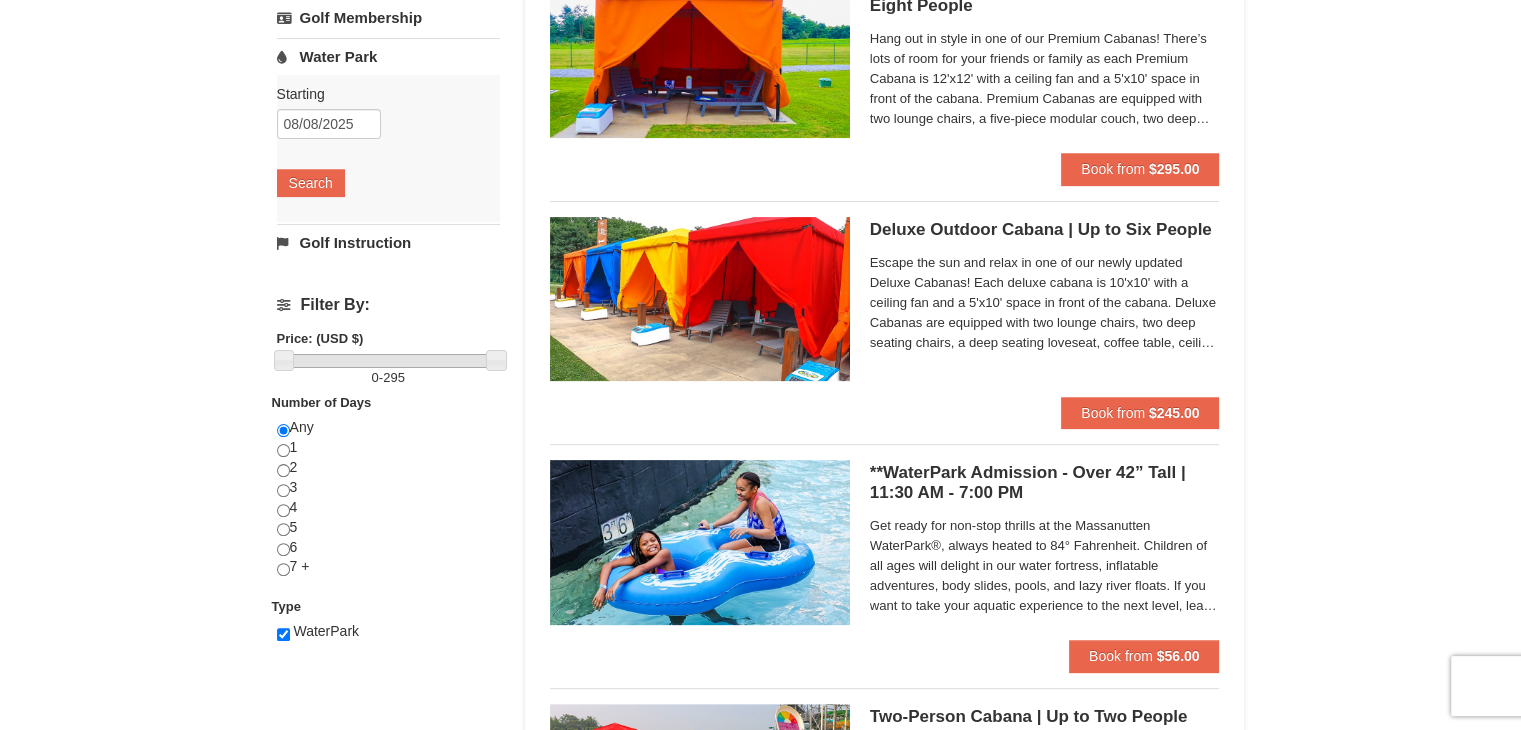 scroll, scrollTop: 0, scrollLeft: 0, axis: both 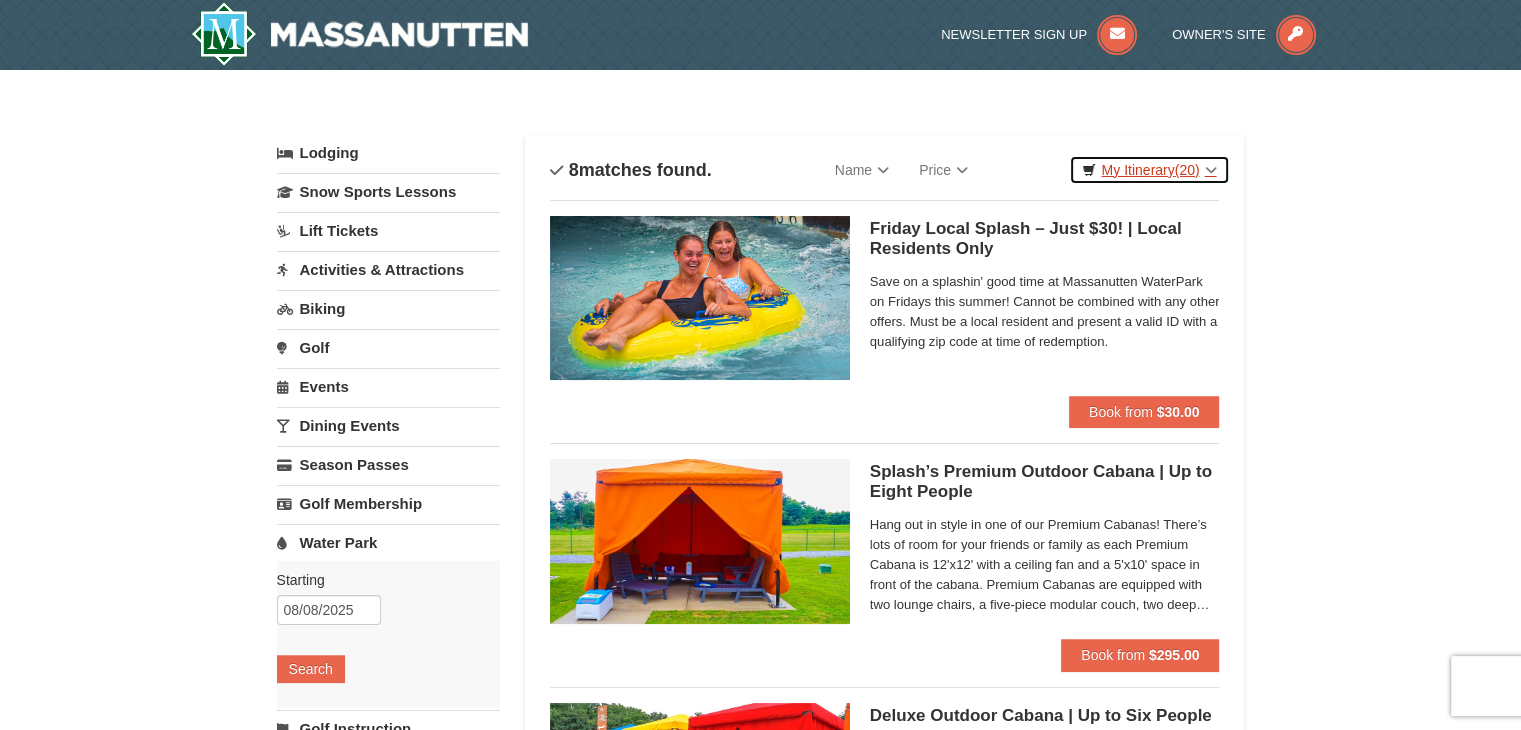 drag, startPoint x: 1169, startPoint y: 157, endPoint x: 1152, endPoint y: 166, distance: 19.235384 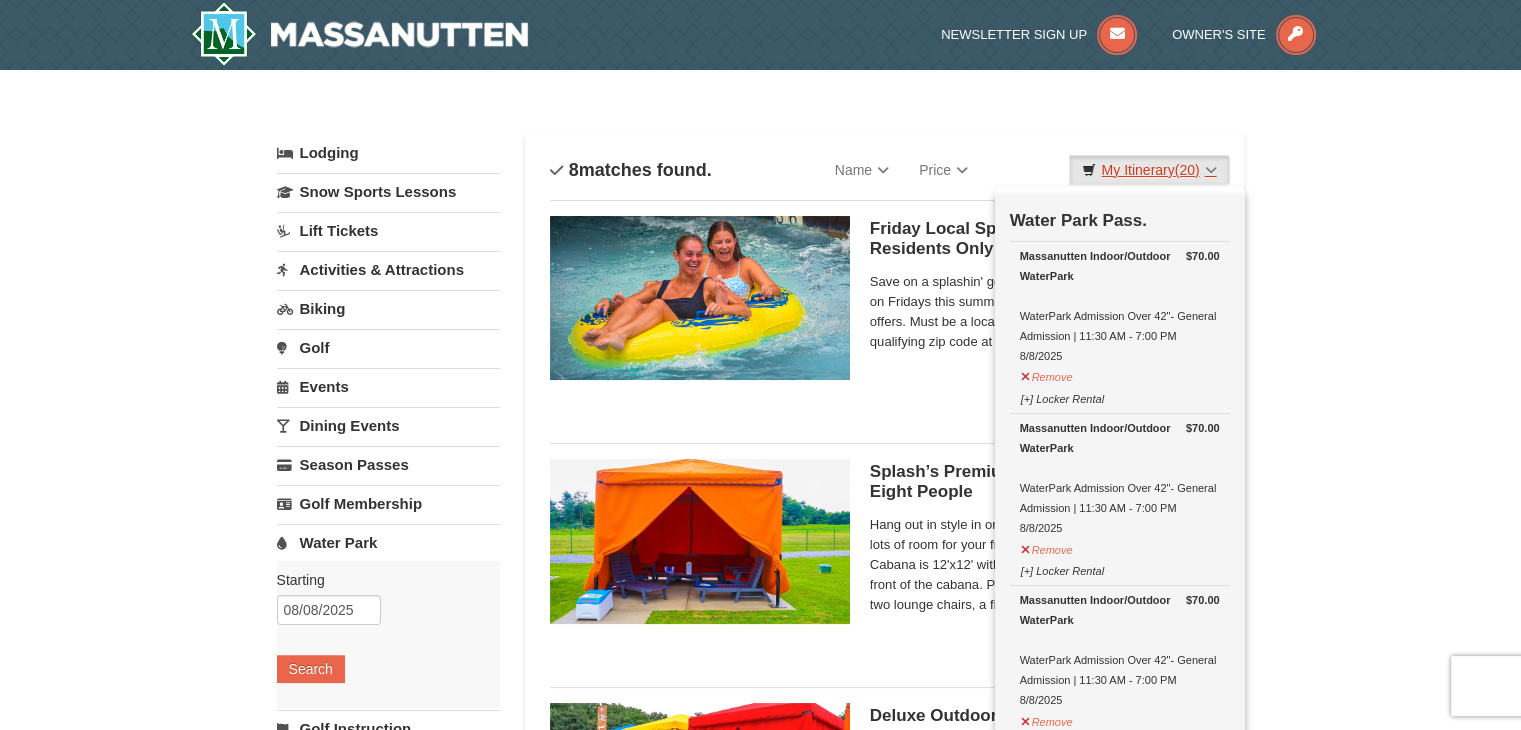 click on "My Itinerary (20)" at bounding box center [1149, 170] 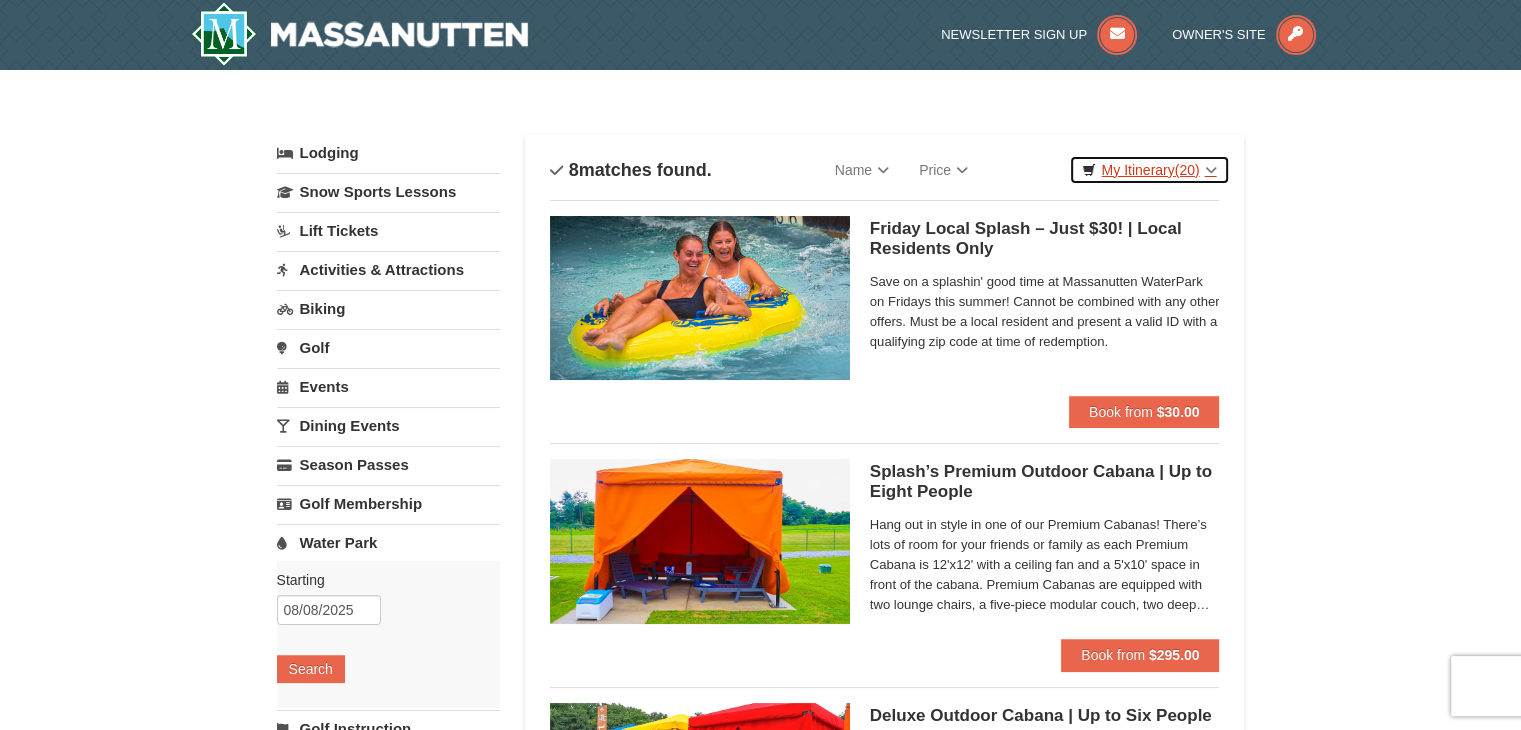 click on "My Itinerary (20)" at bounding box center [1149, 170] 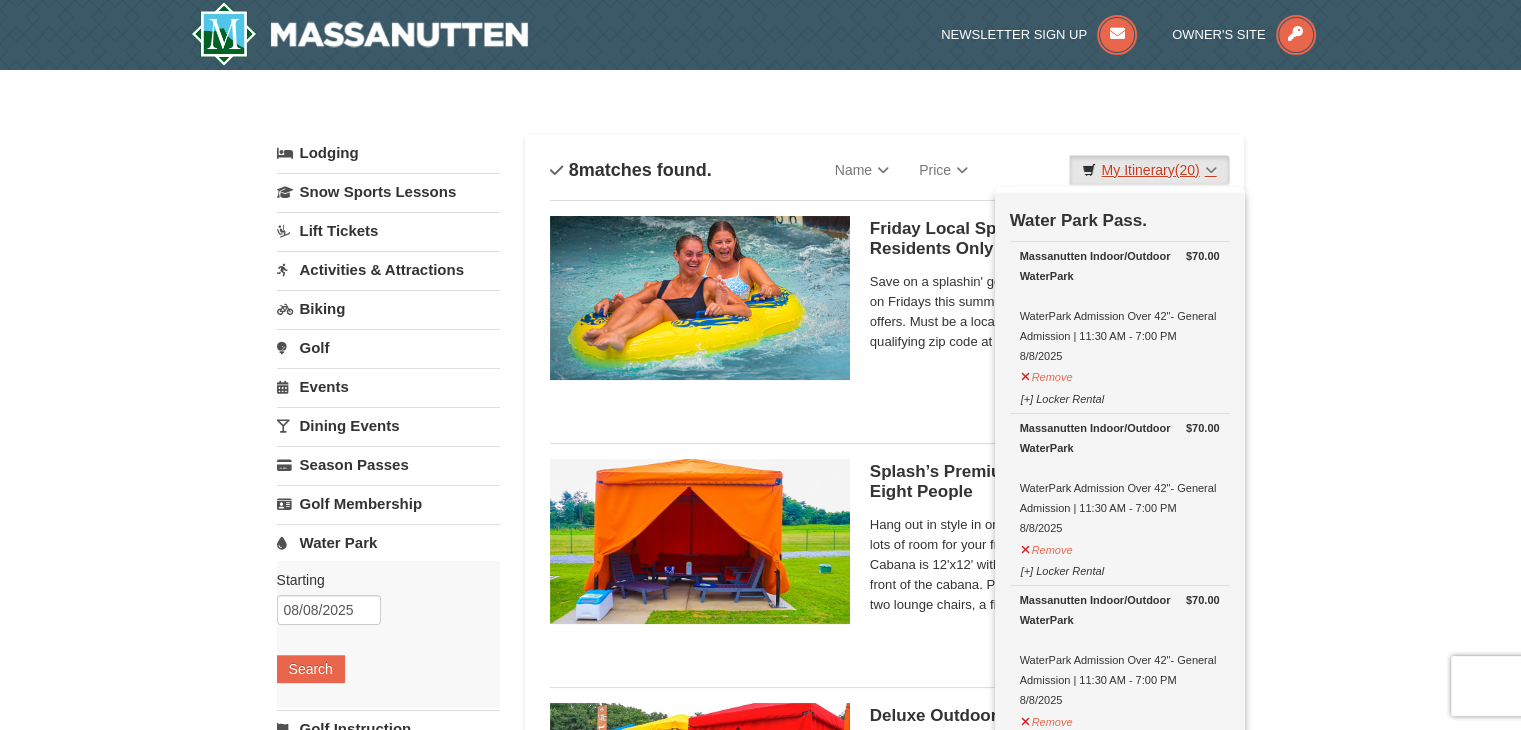 click on "My Itinerary (20)" at bounding box center [1149, 170] 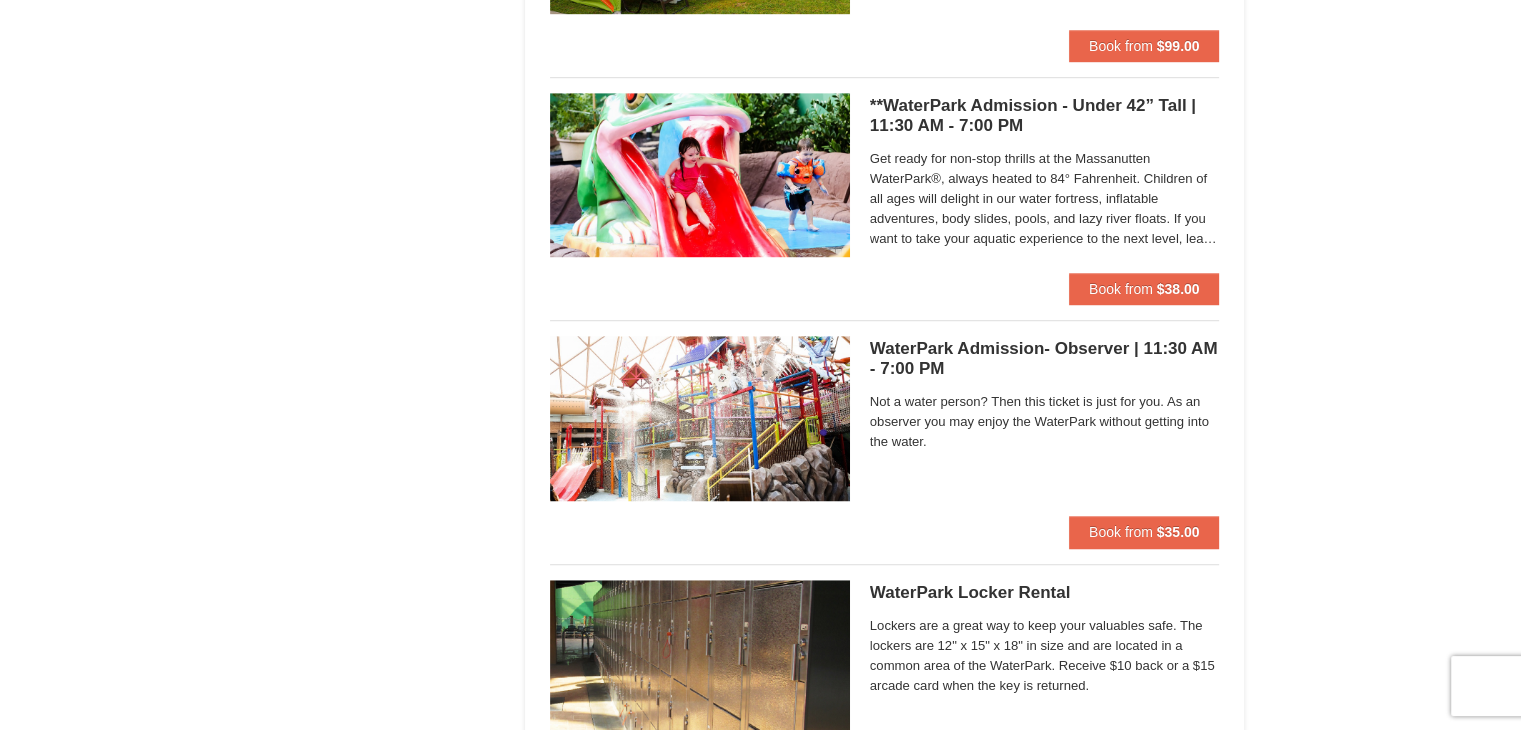 scroll, scrollTop: 1342, scrollLeft: 0, axis: vertical 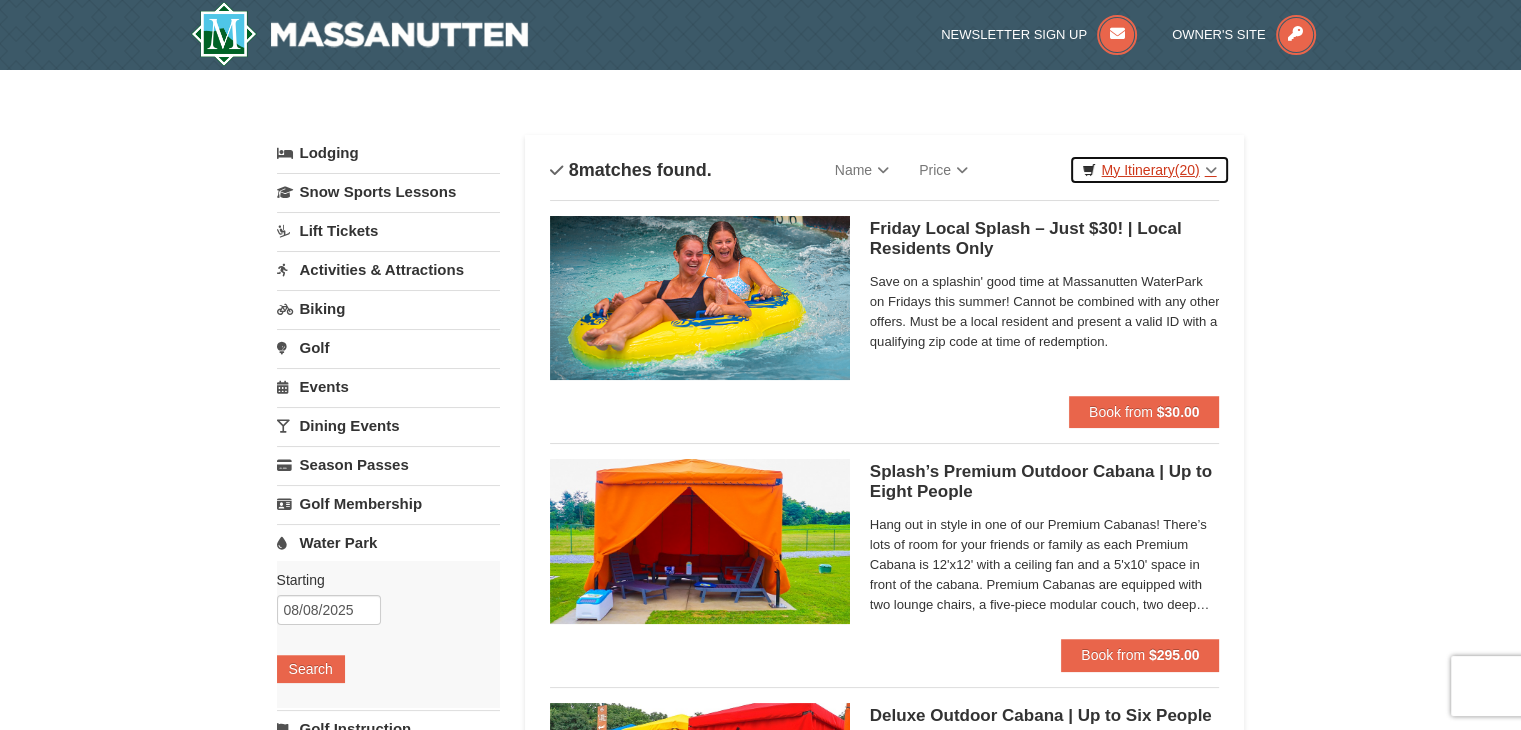 click on "My Itinerary (20)" at bounding box center (1149, 170) 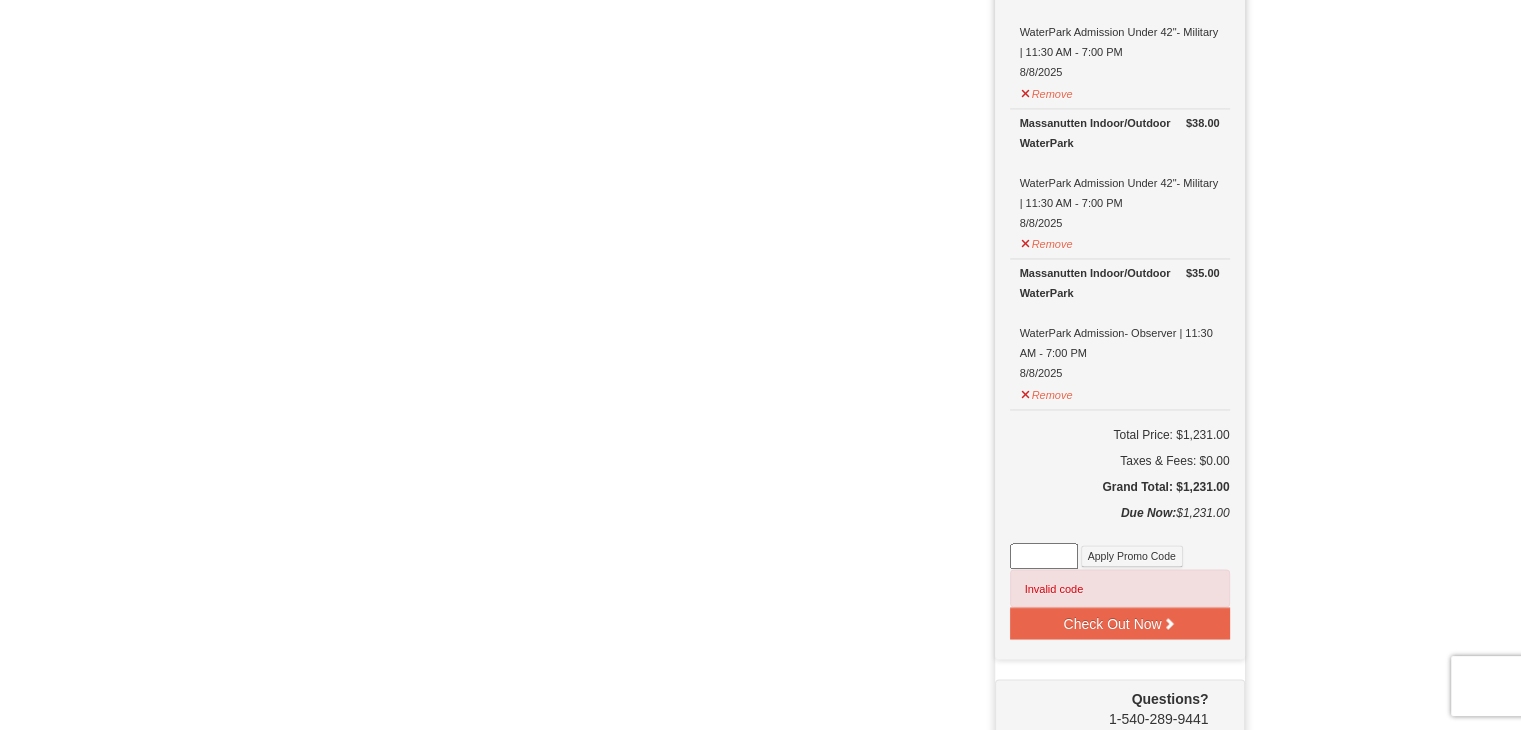 scroll, scrollTop: 3212, scrollLeft: 0, axis: vertical 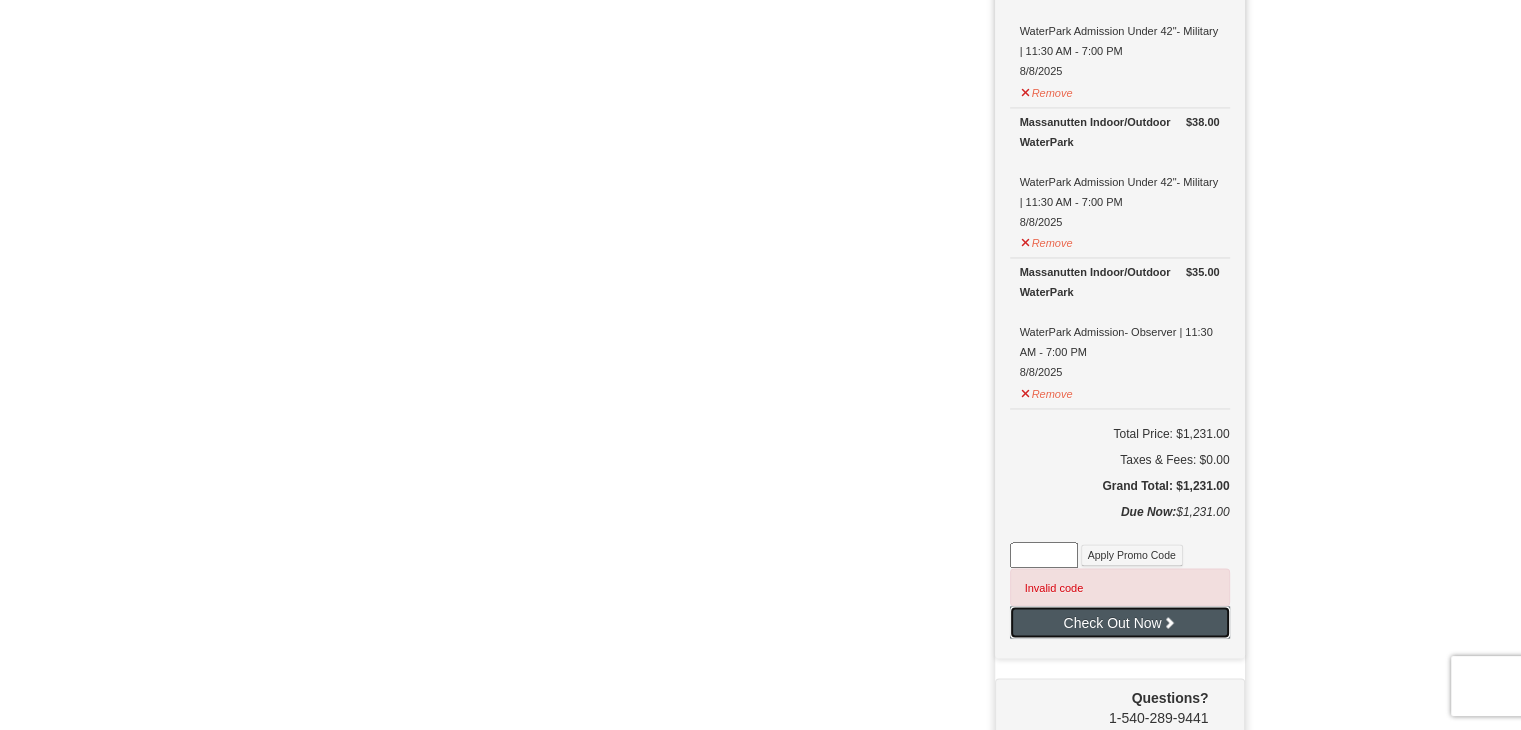 click at bounding box center (1169, 622) 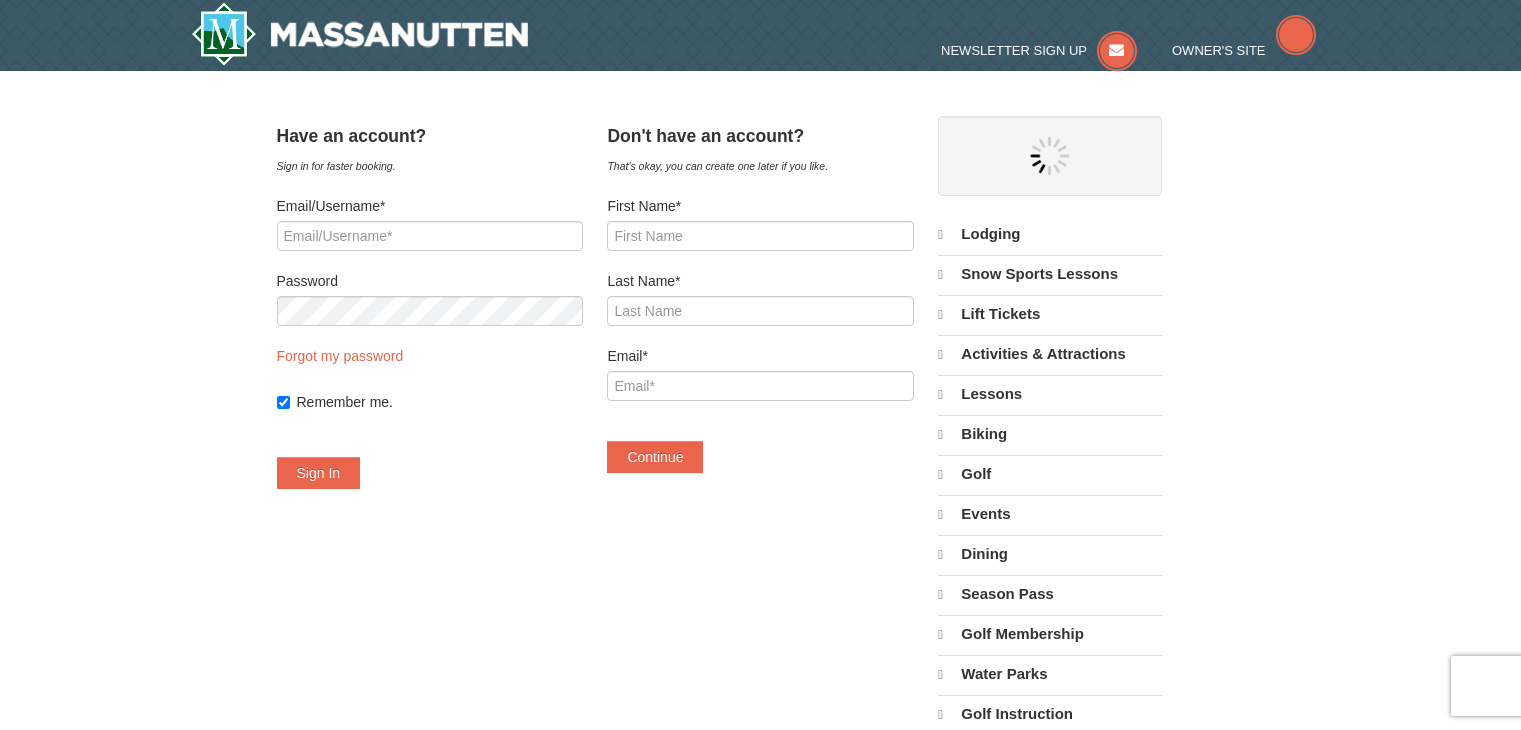 scroll, scrollTop: 0, scrollLeft: 0, axis: both 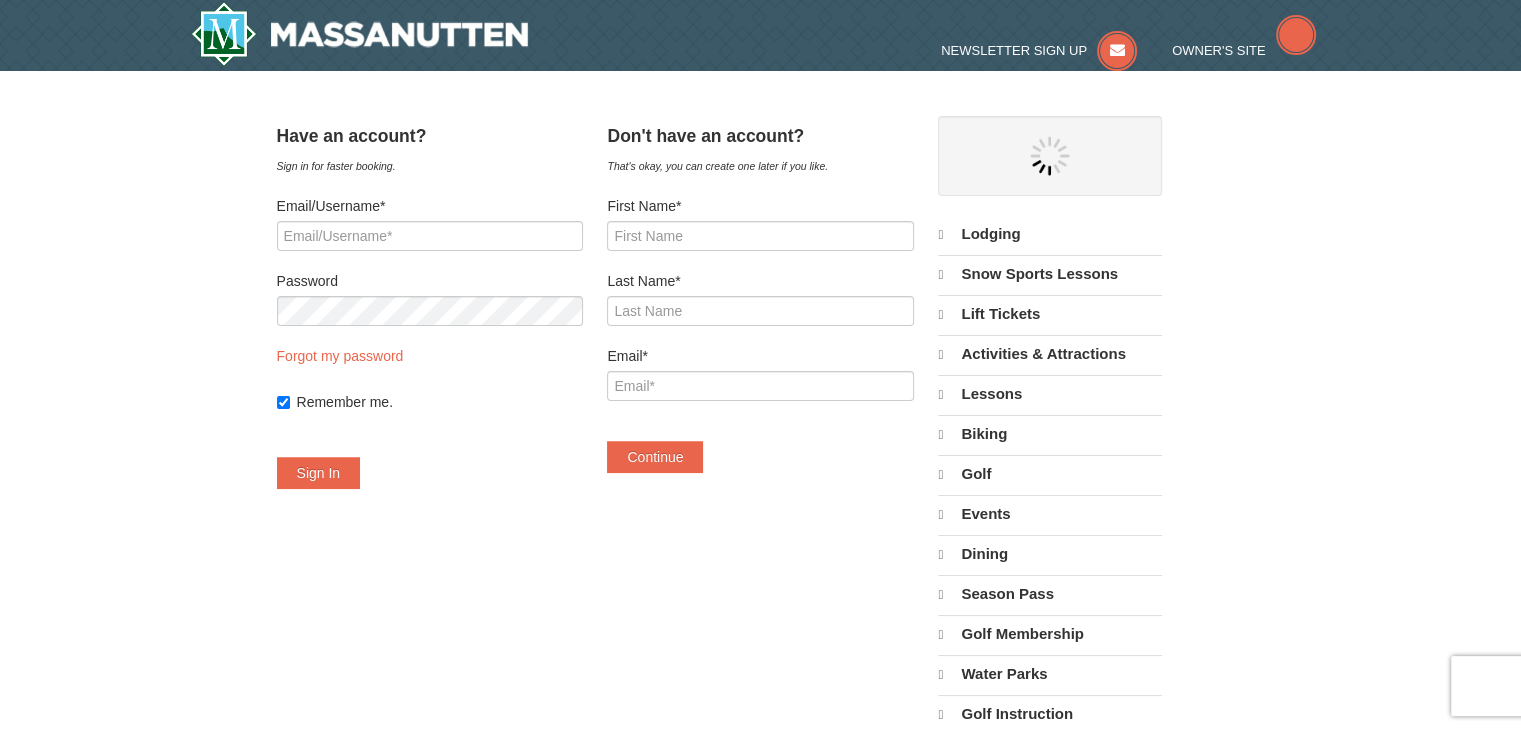 select on "8" 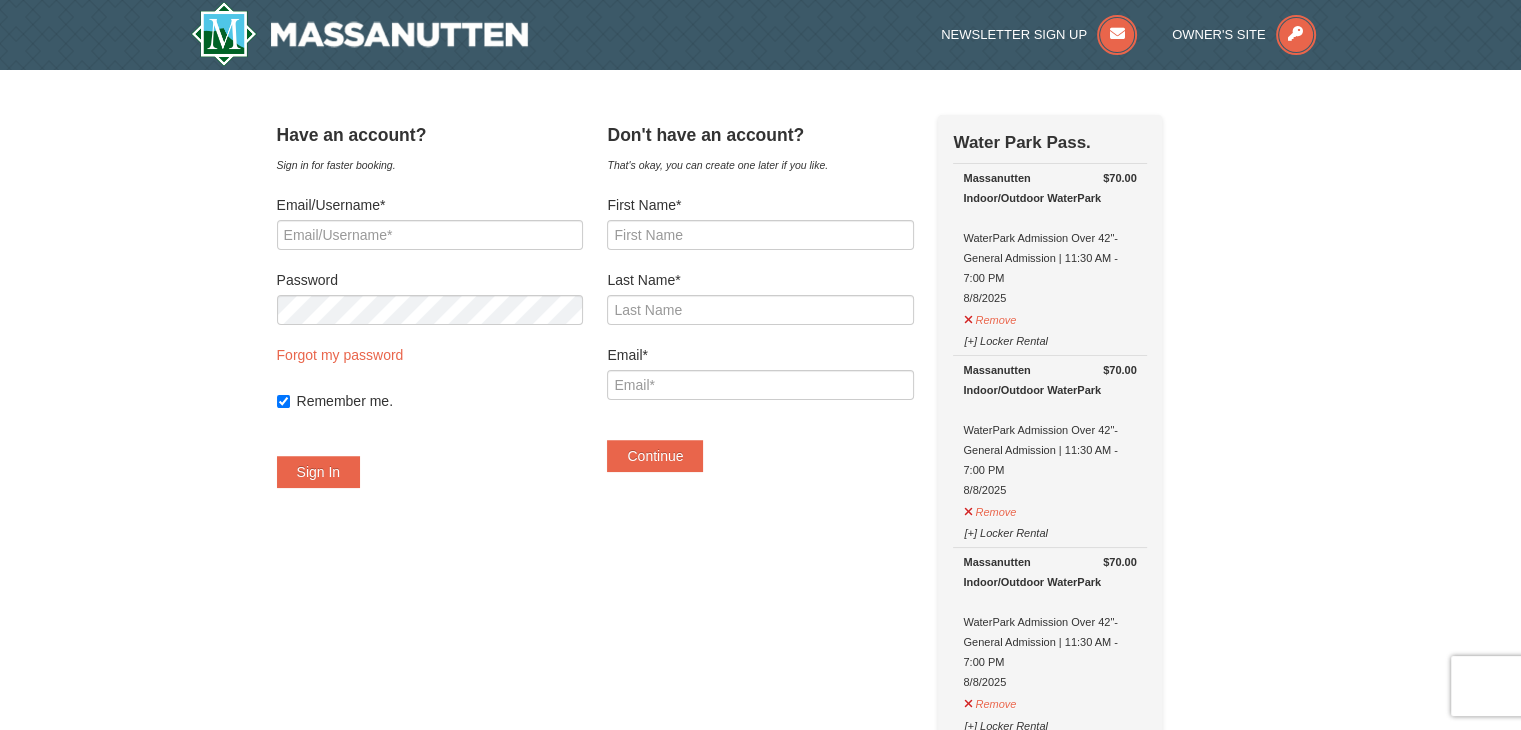 scroll, scrollTop: 0, scrollLeft: 0, axis: both 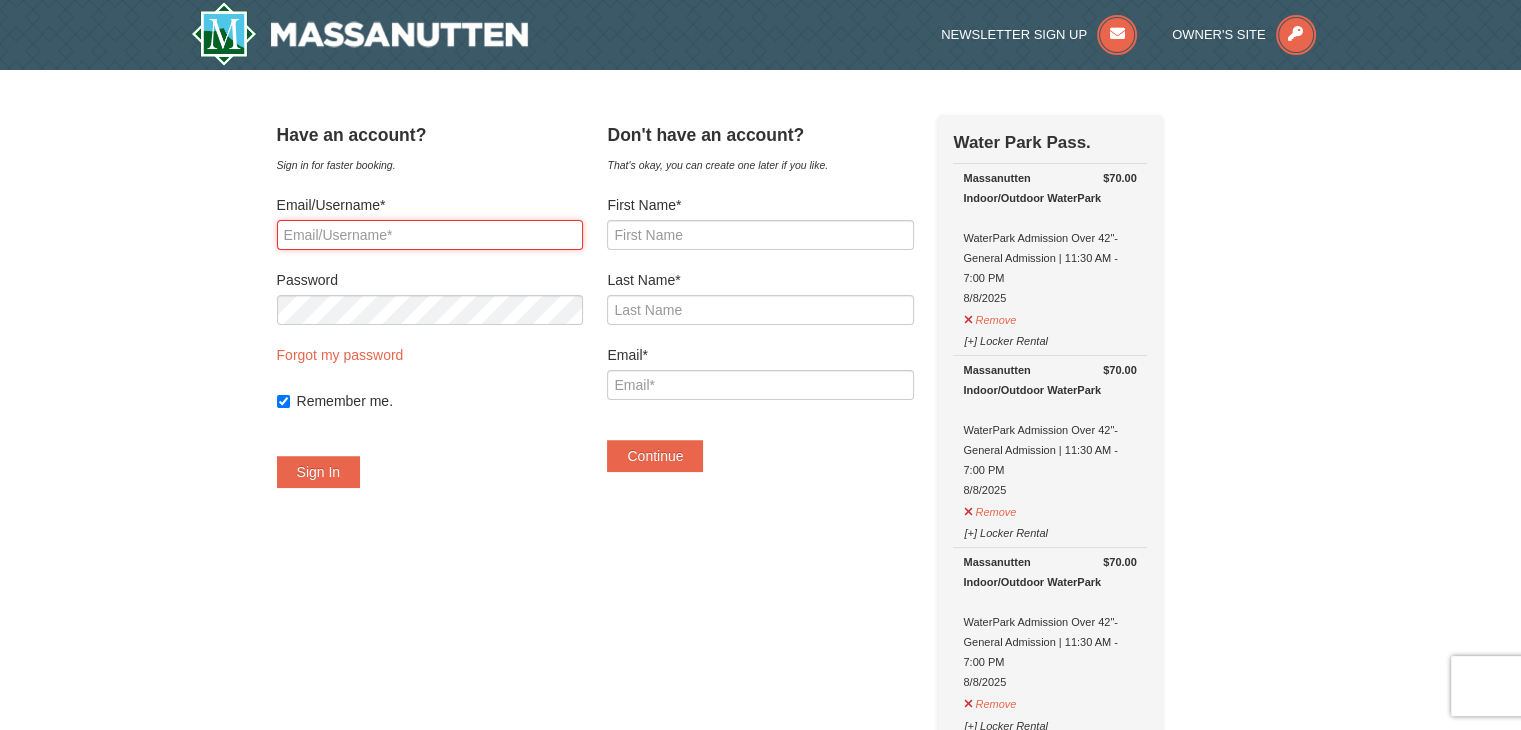 type on "lmcmillan@greenwichpres.org" 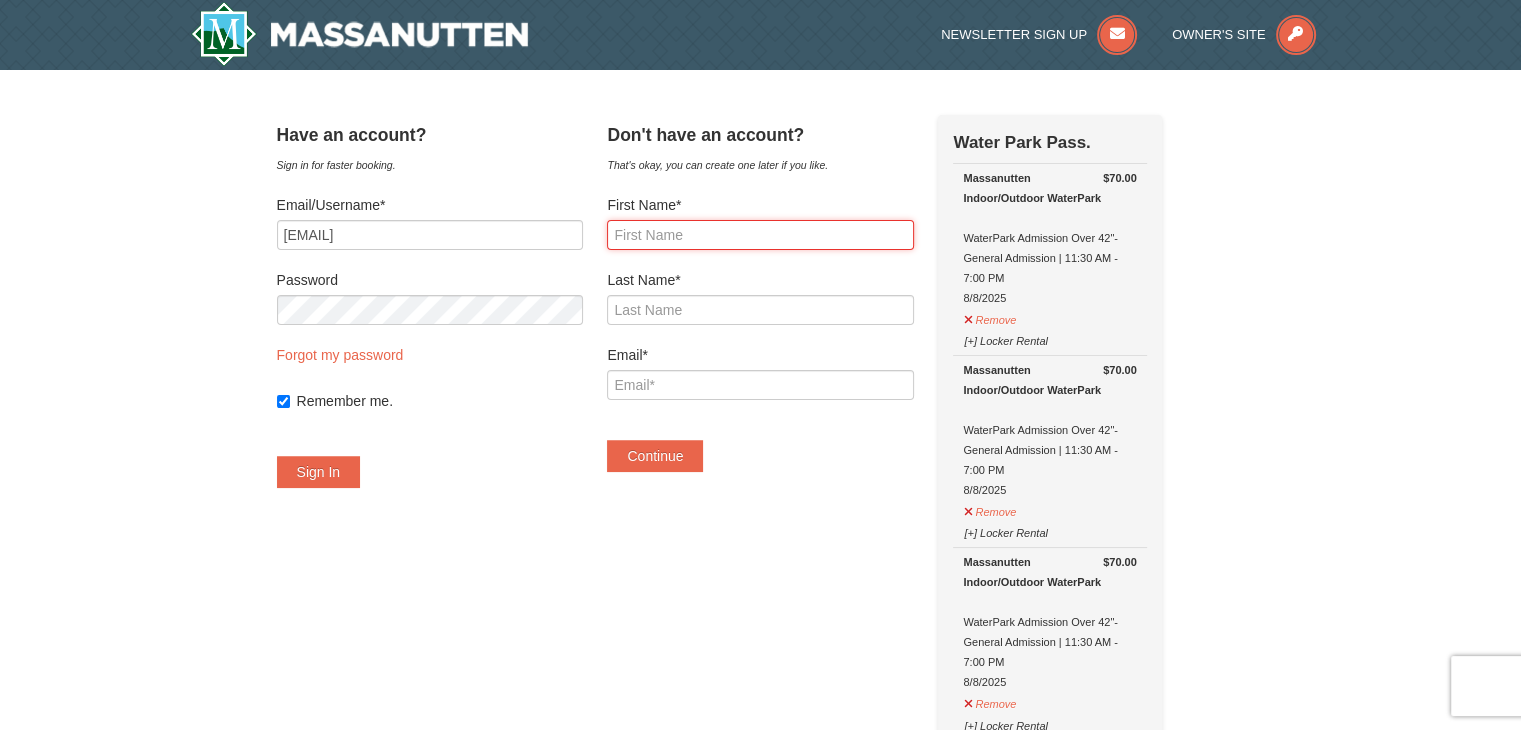 click on "First Name*" at bounding box center (760, 235) 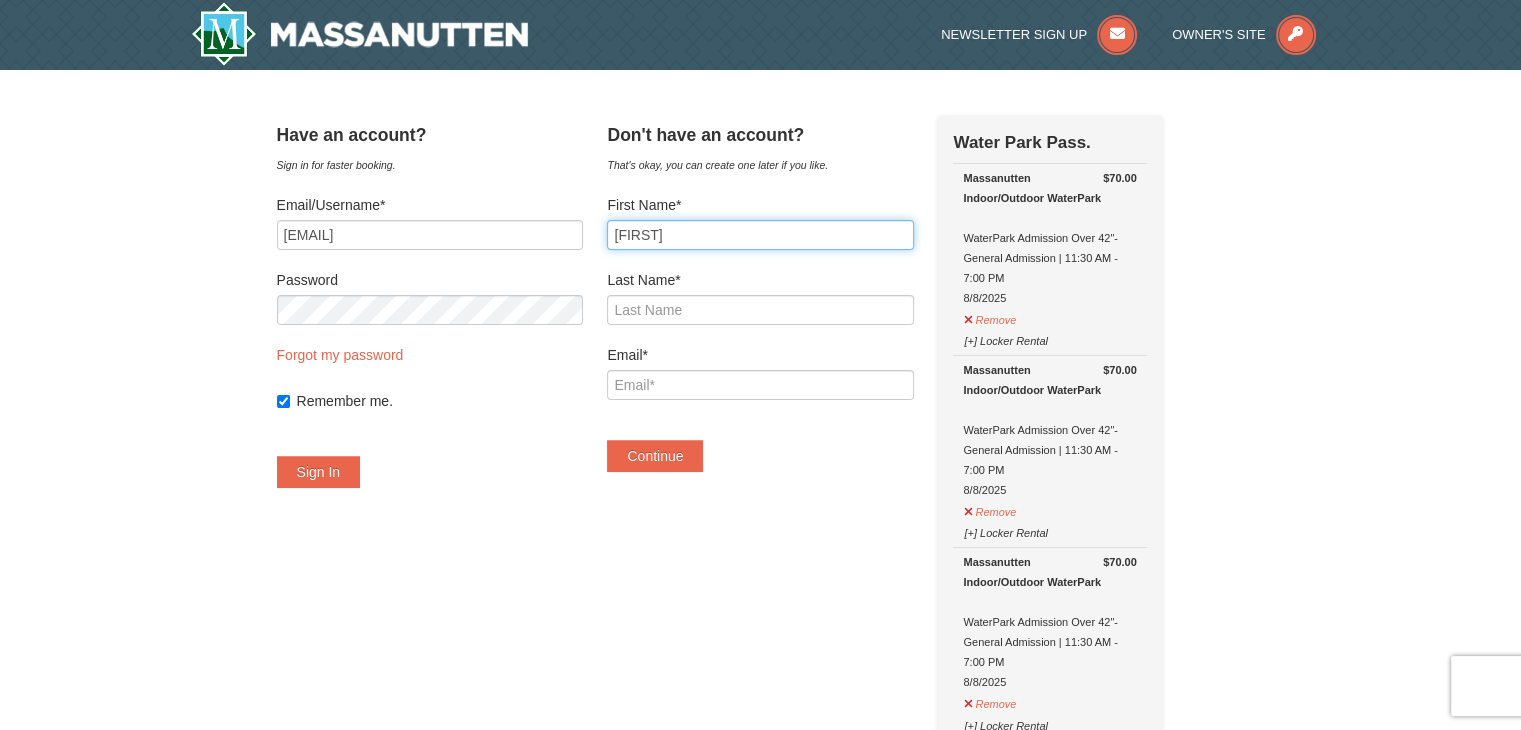 type on "Lauren" 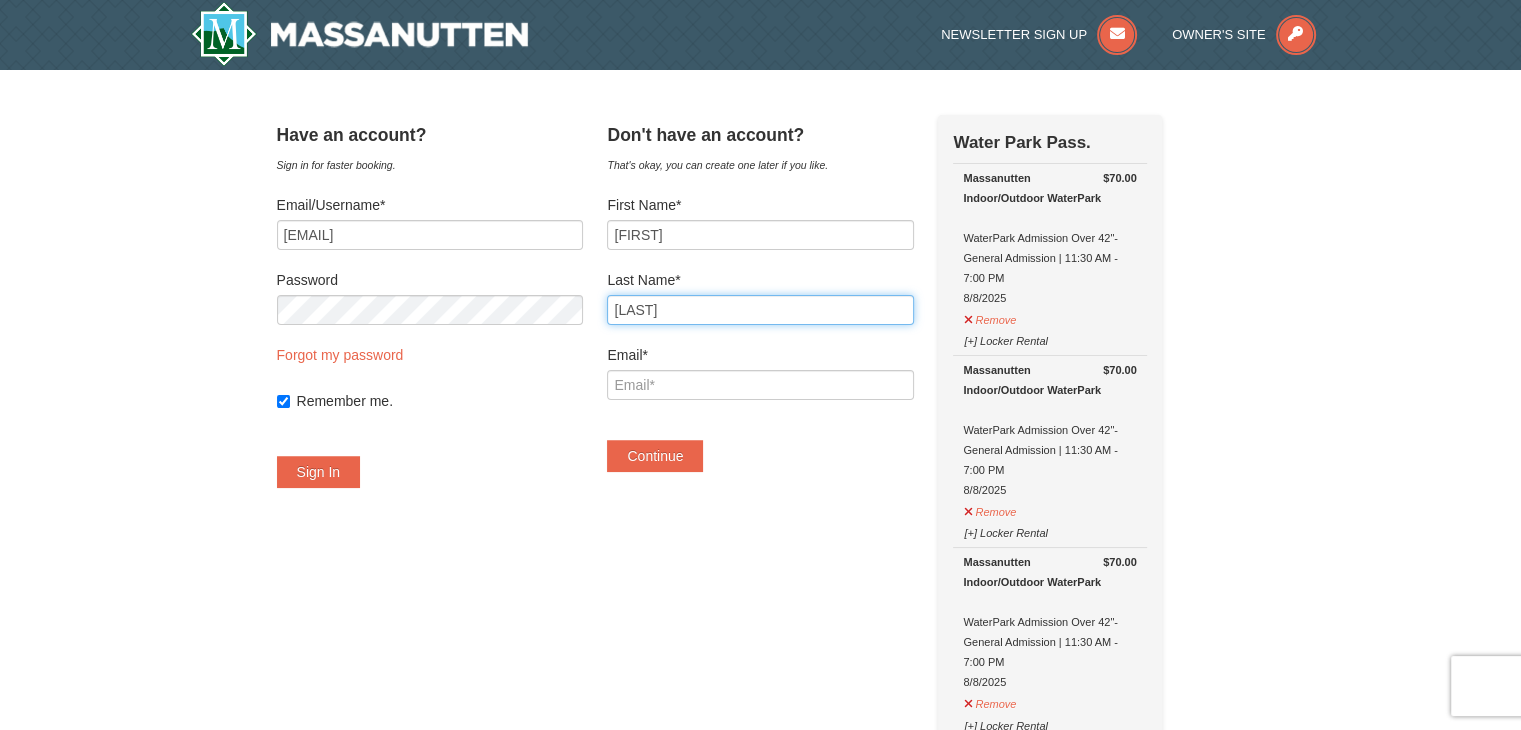 type on "McMillan" 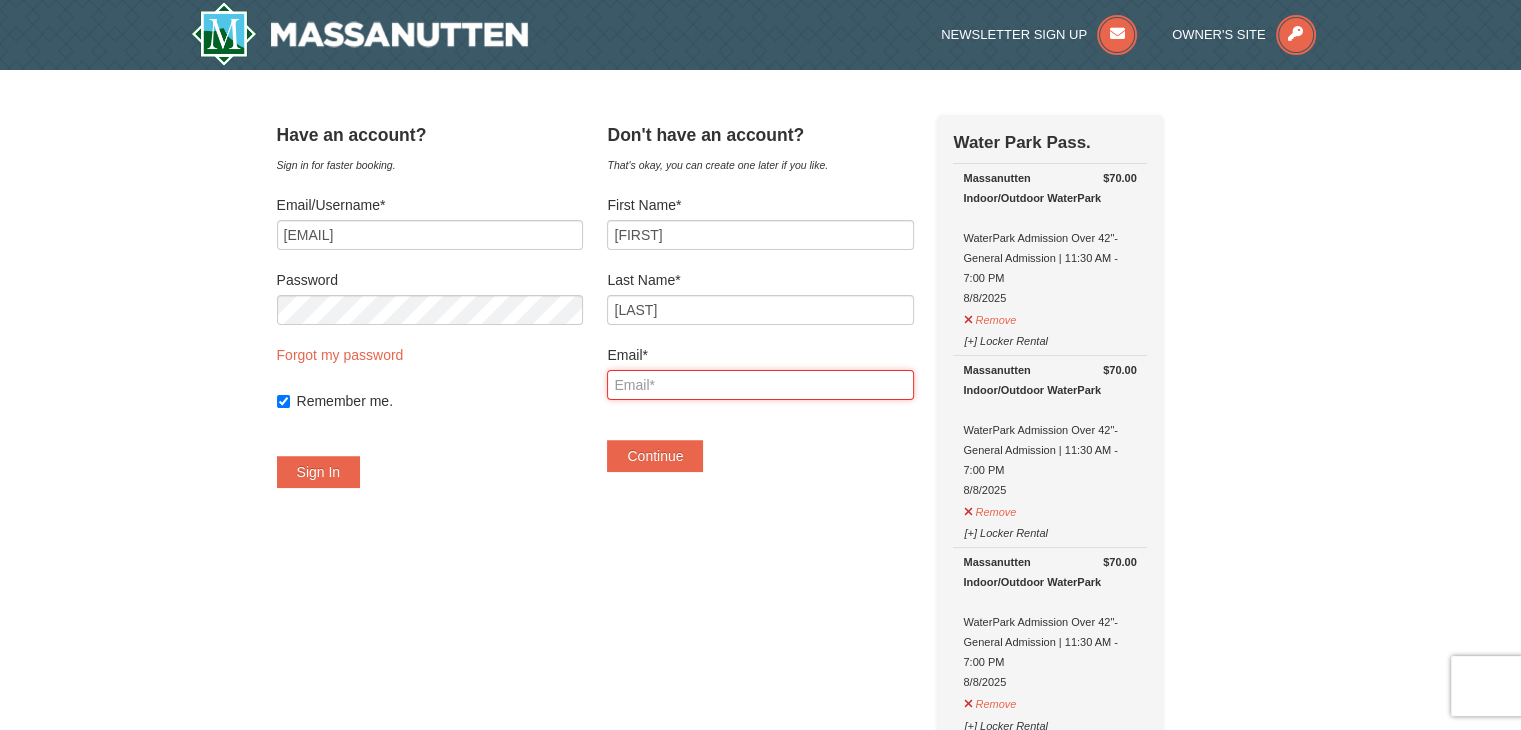 click on "Email*" at bounding box center (760, 385) 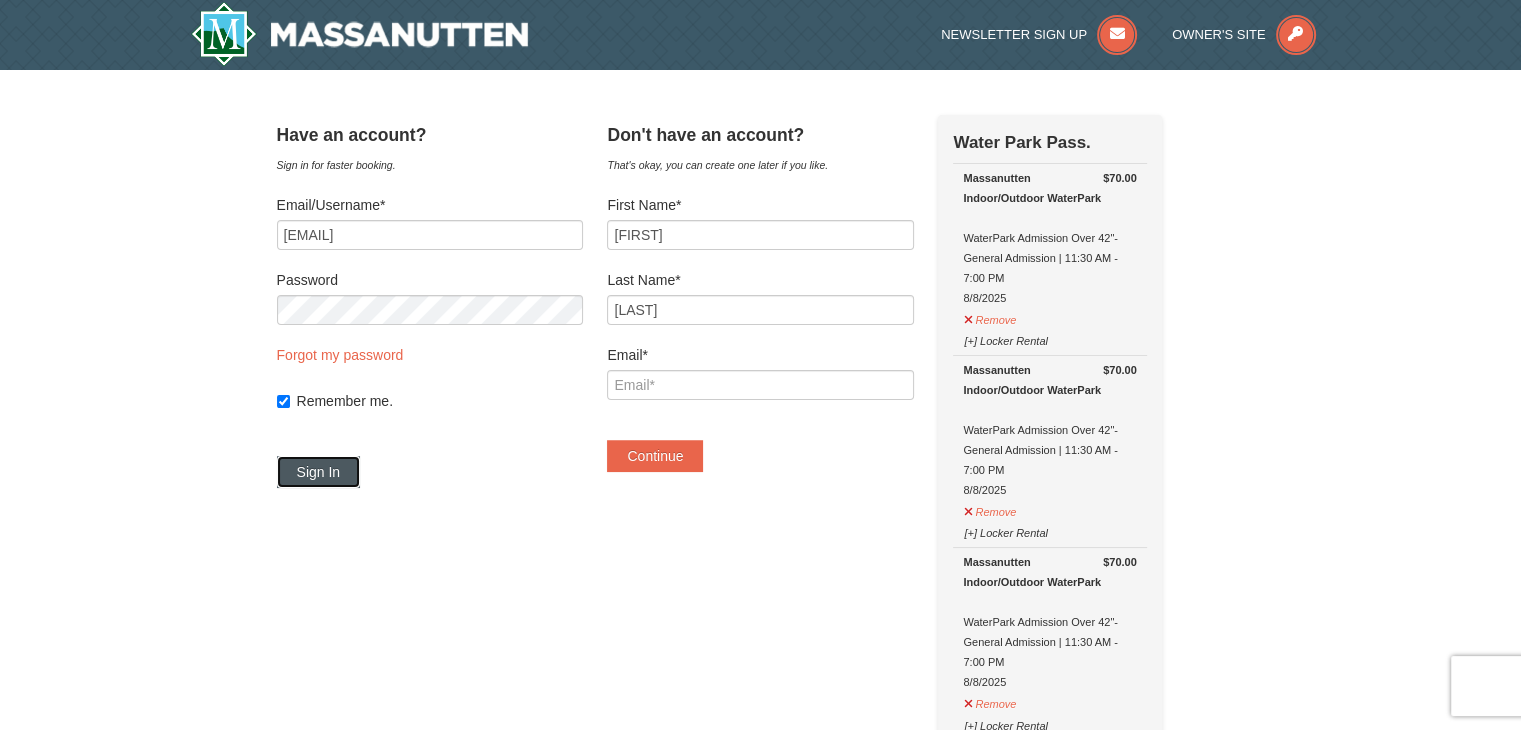 click on "Sign In" at bounding box center (319, 472) 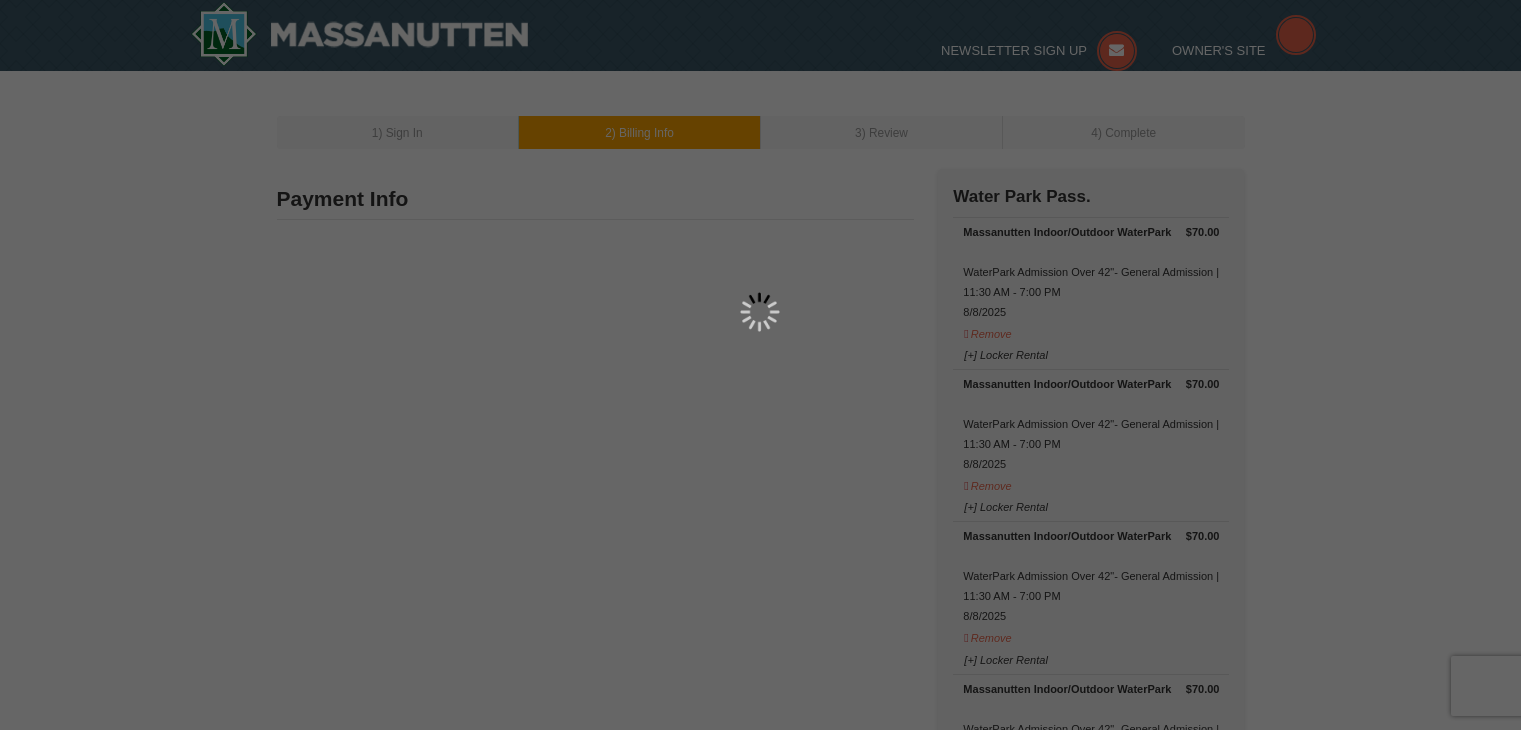 scroll, scrollTop: 0, scrollLeft: 0, axis: both 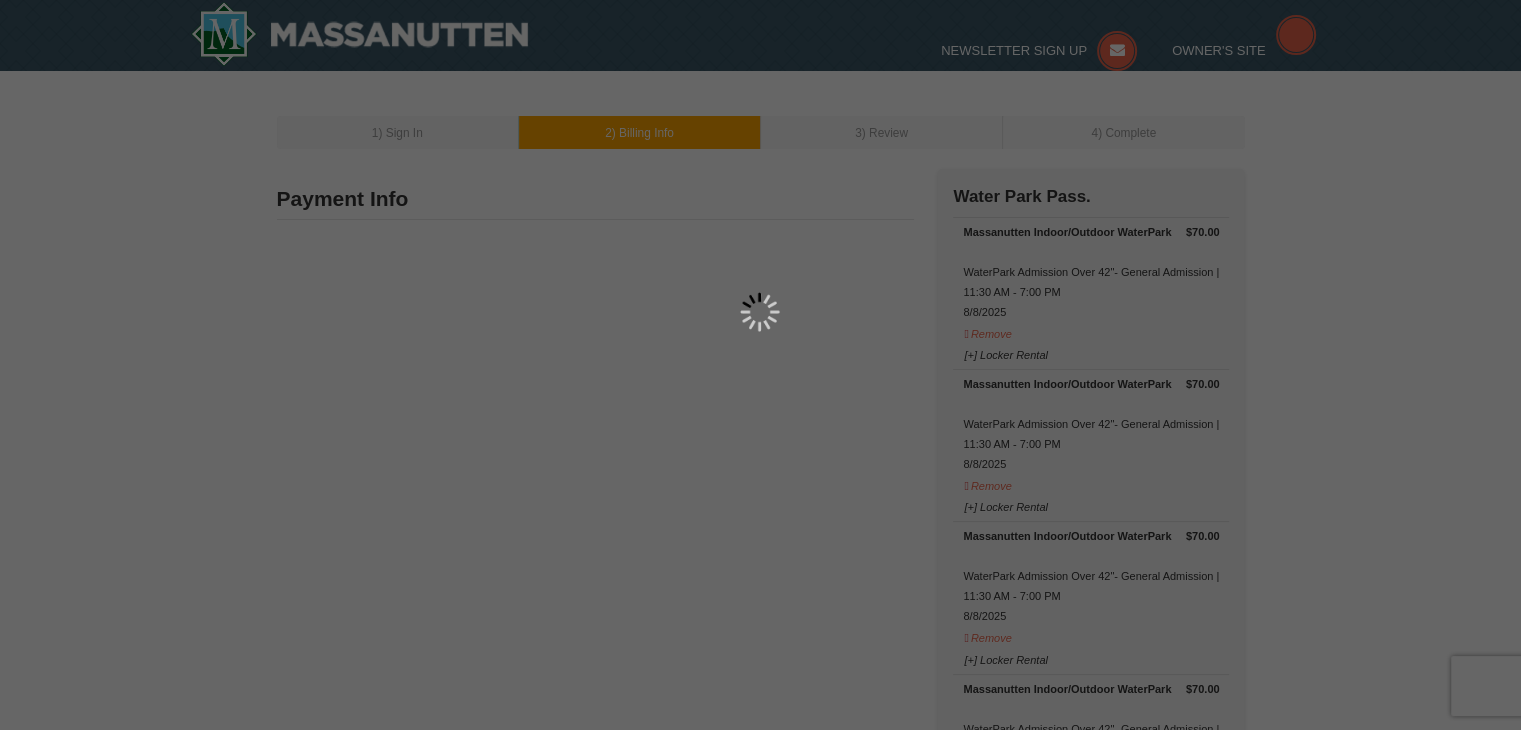 type on "15305 Vint Hill Rd" 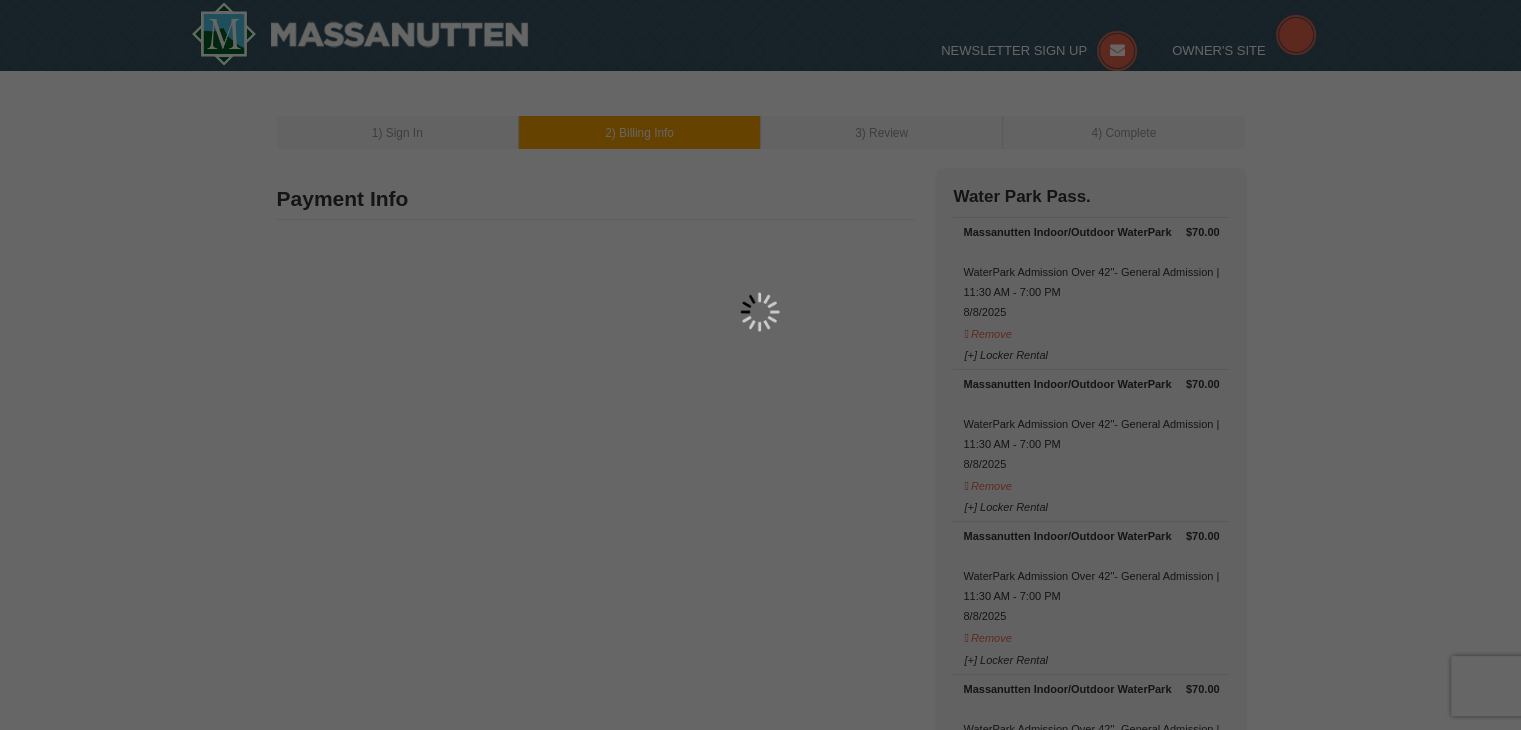 type on "20181" 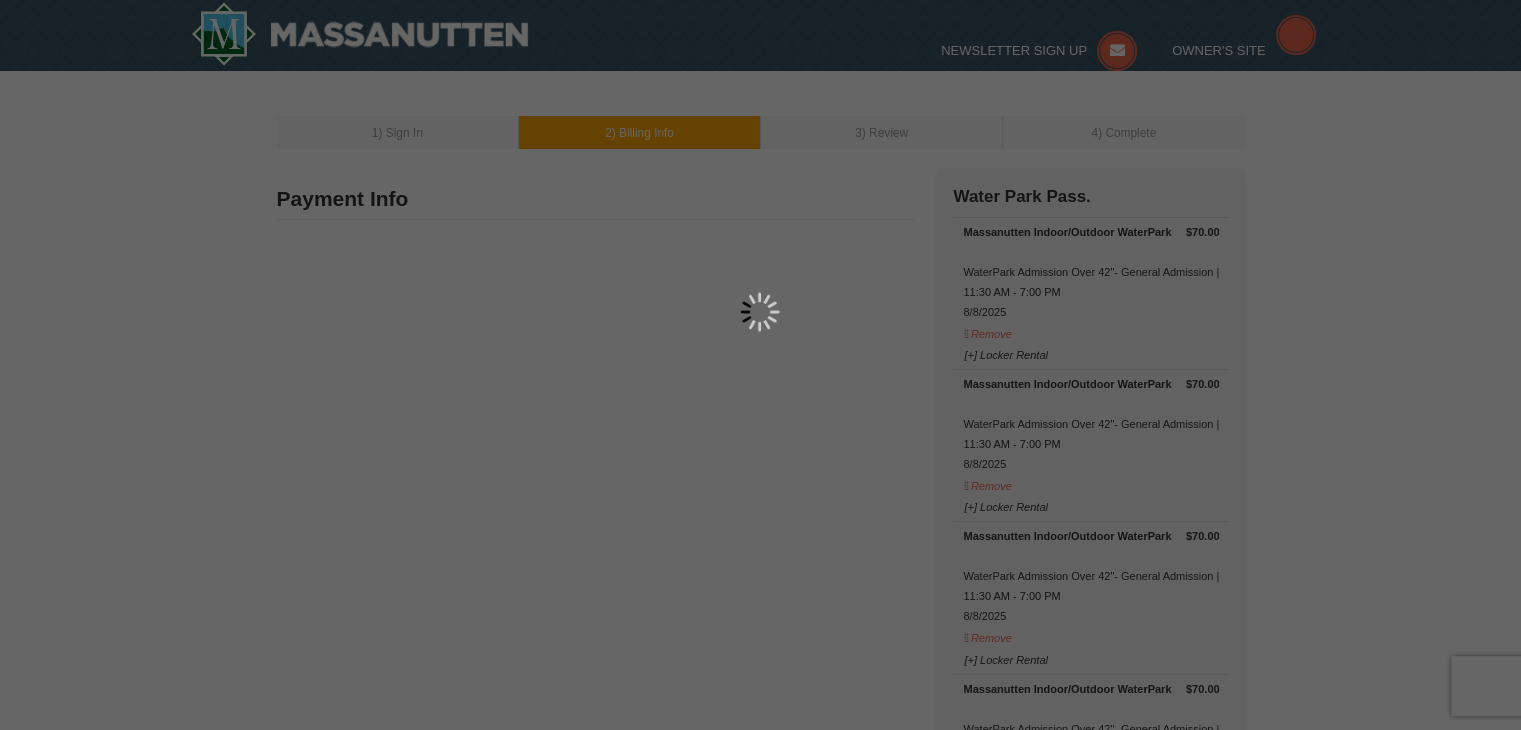 type on "803" 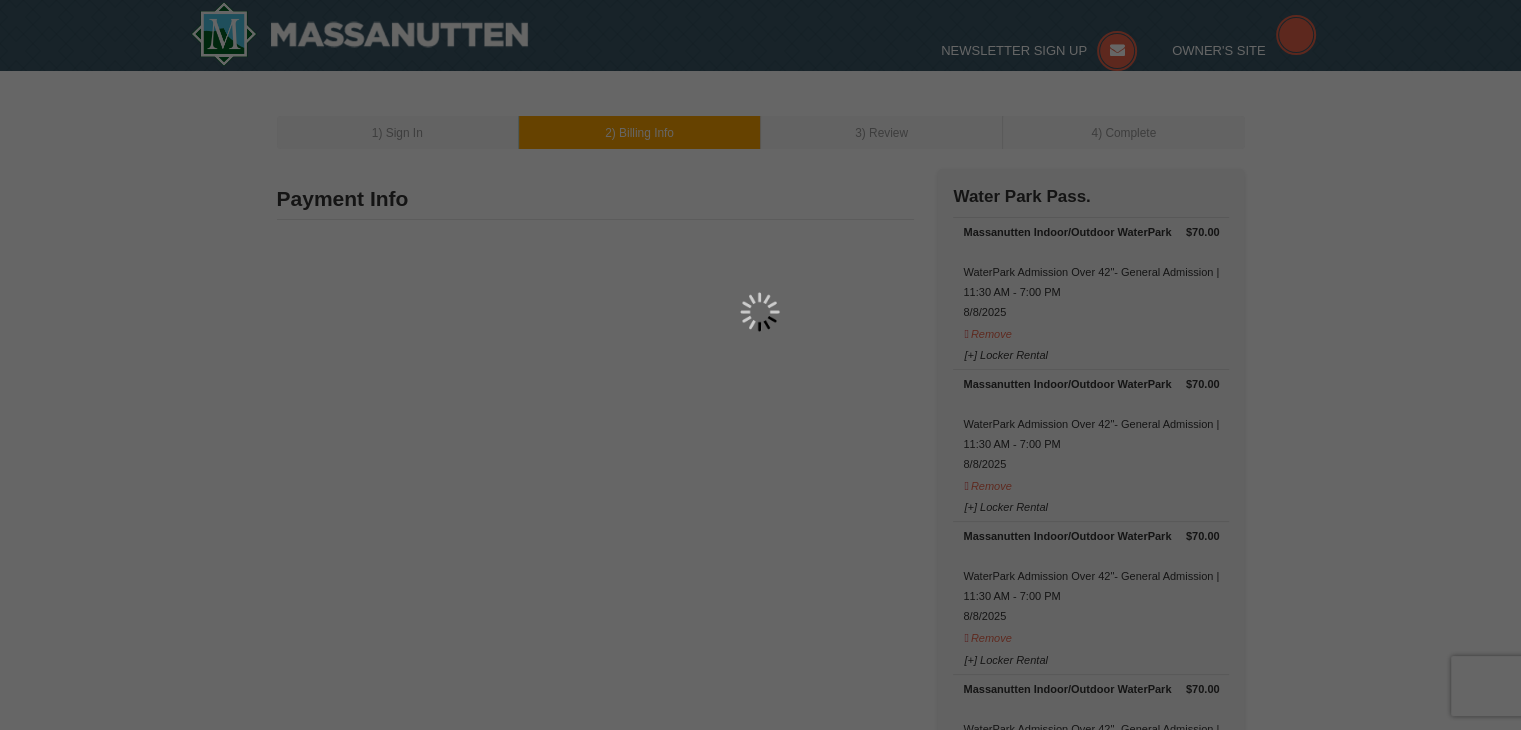 type on "972" 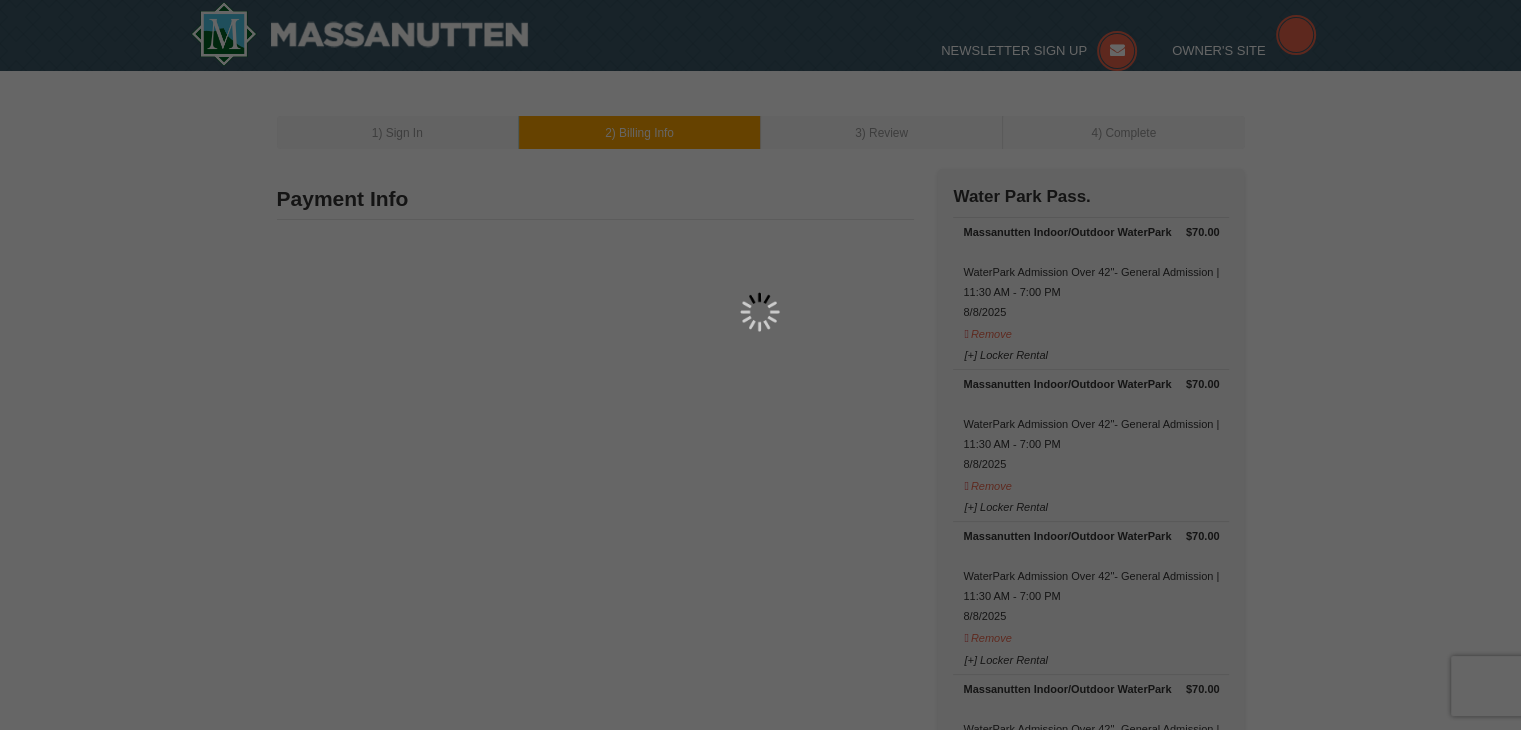 type on "1548" 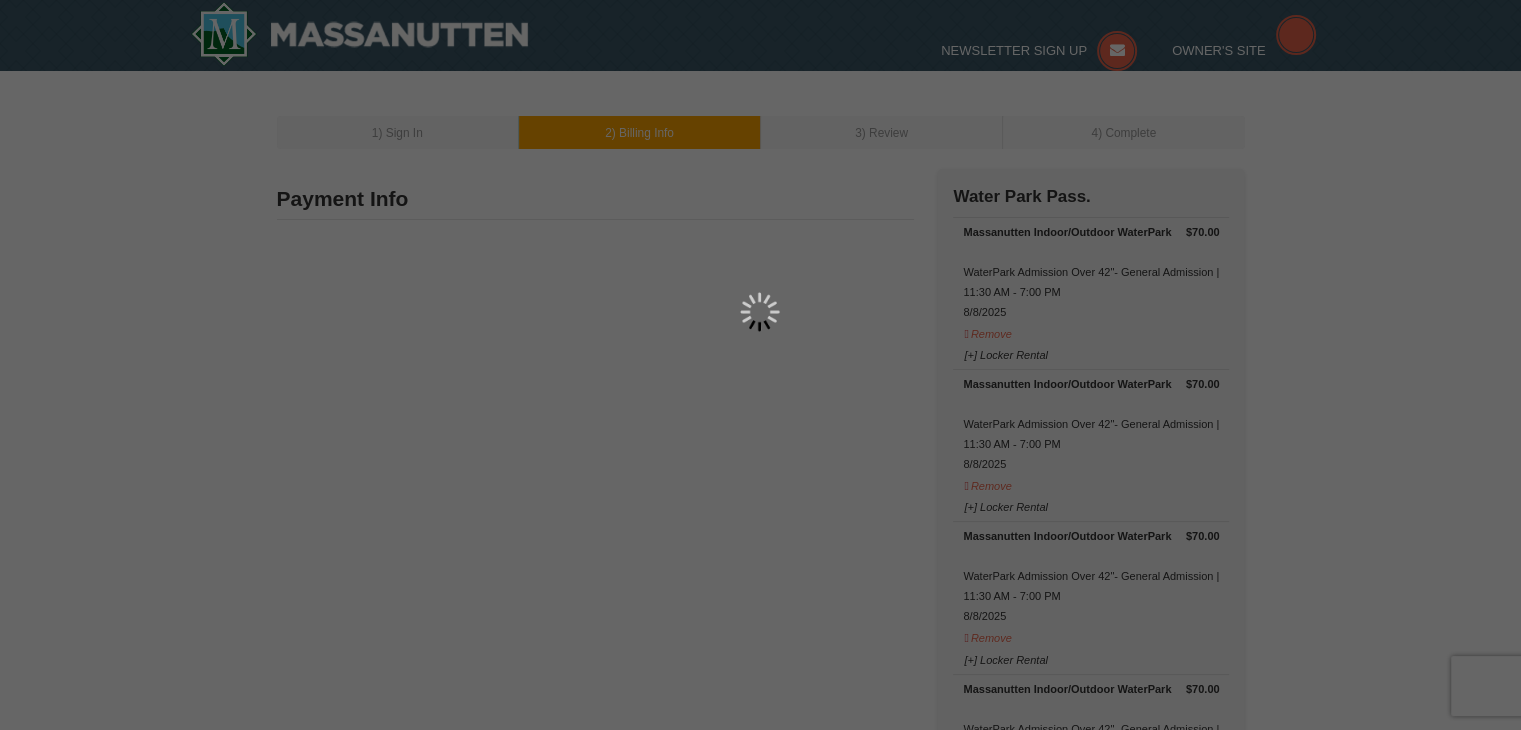 type on "lmcmillan@greenwichpres.org" 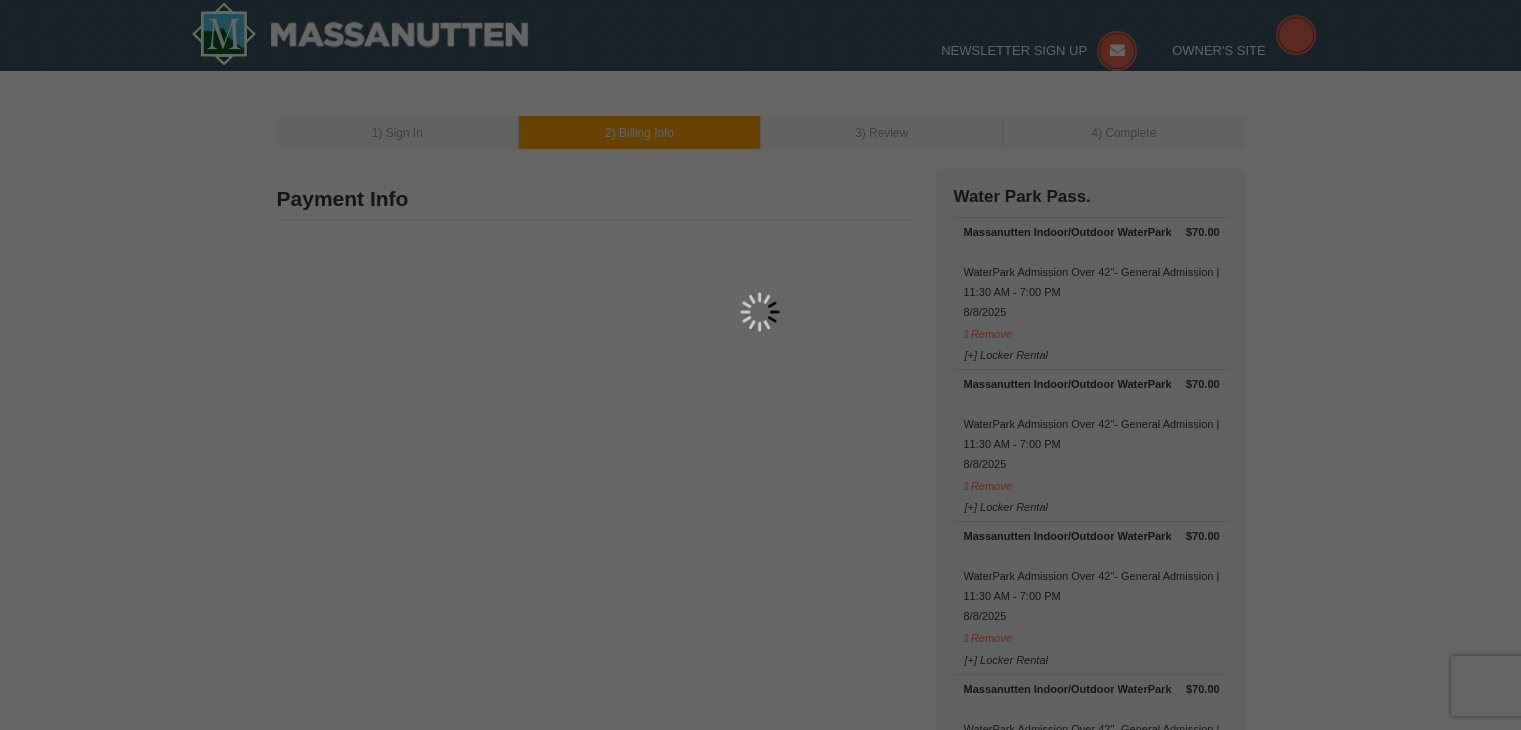 select on "VA" 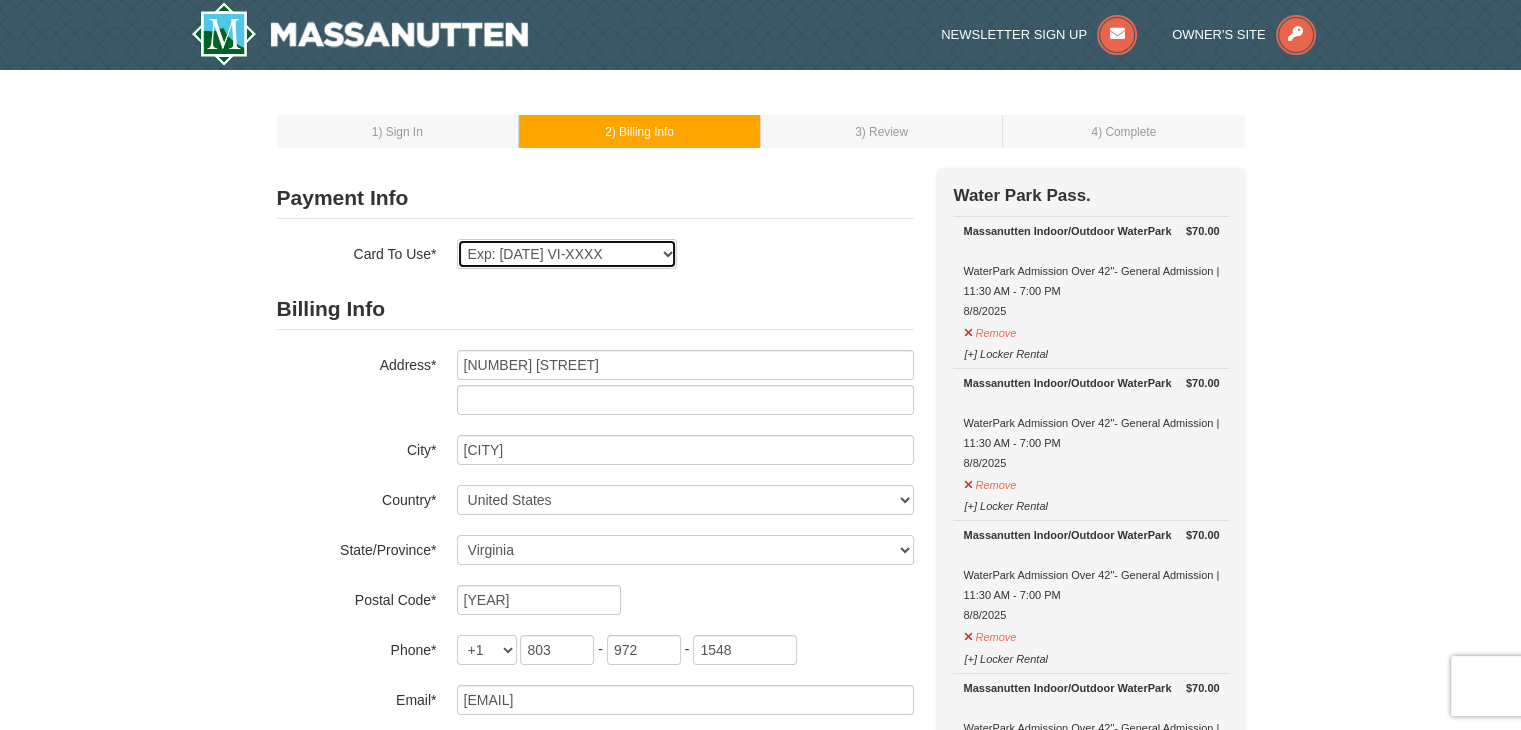 click on "Exp: 10/27      VI-XXXX New Card" at bounding box center [567, 254] 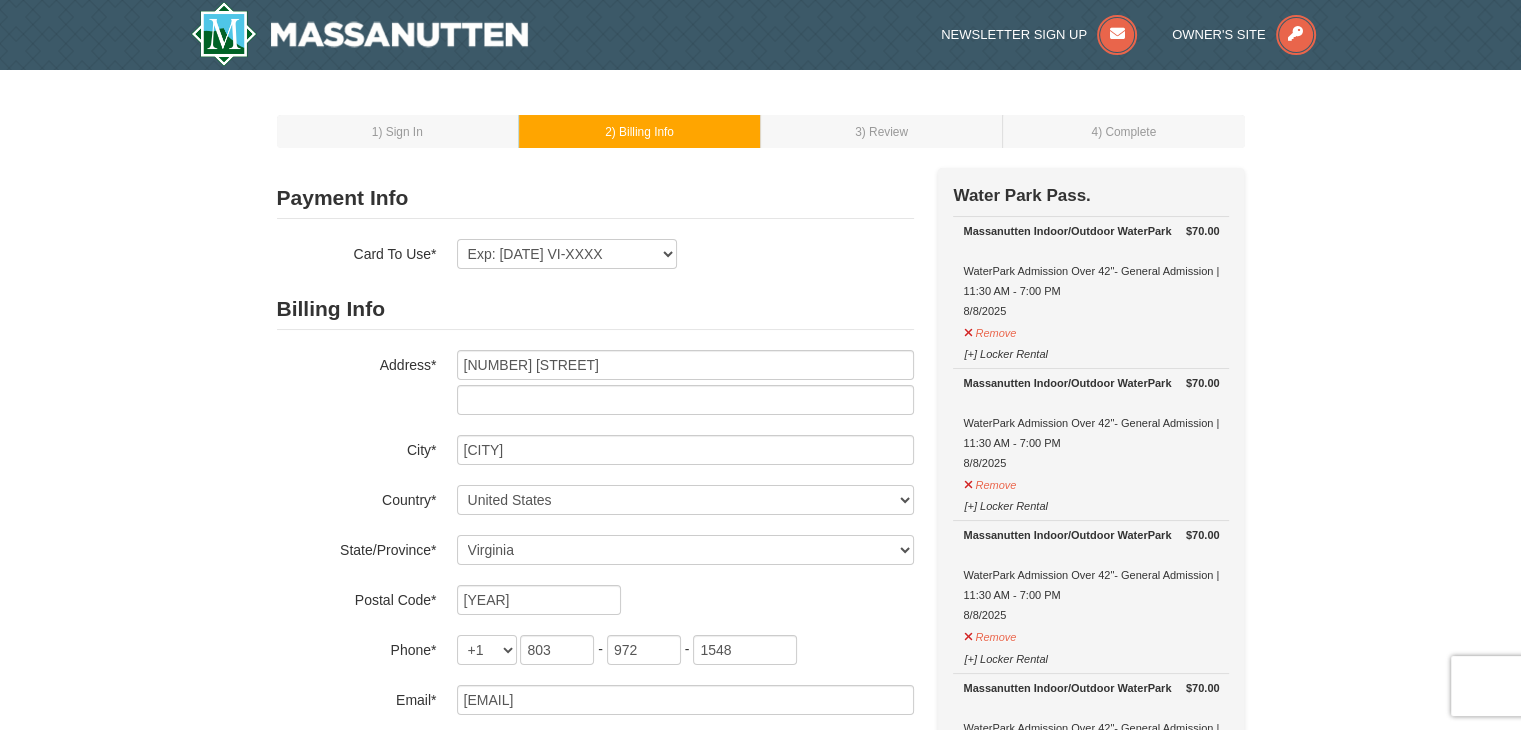 click on "Payment Info
Card To Use*
Exp: 10/27      VI-XXXX New Card
Are you sure you want to remove this card?
No
Yes
CVV*
Card Holder's Name* Card Number*" at bounding box center (595, 472) 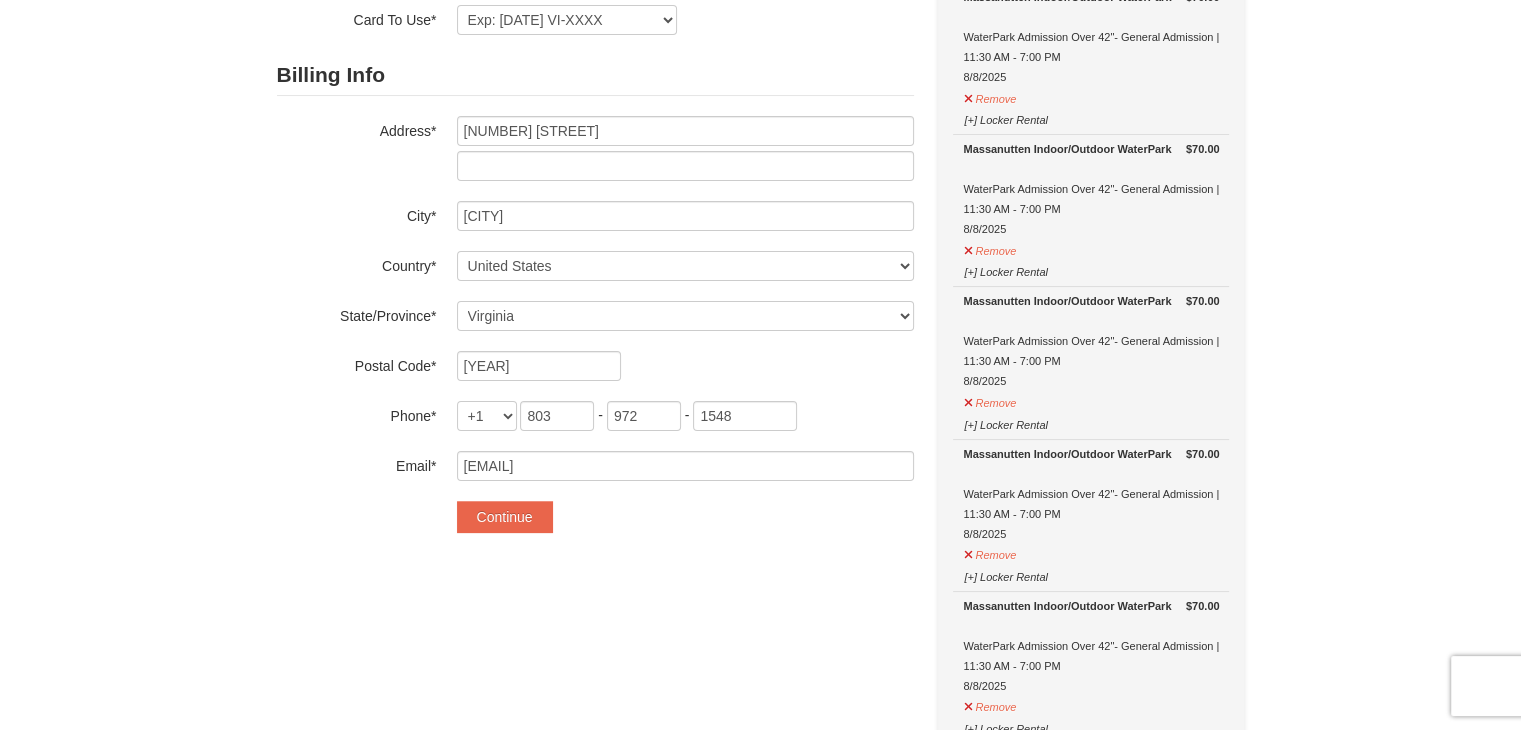 scroll, scrollTop: 288, scrollLeft: 0, axis: vertical 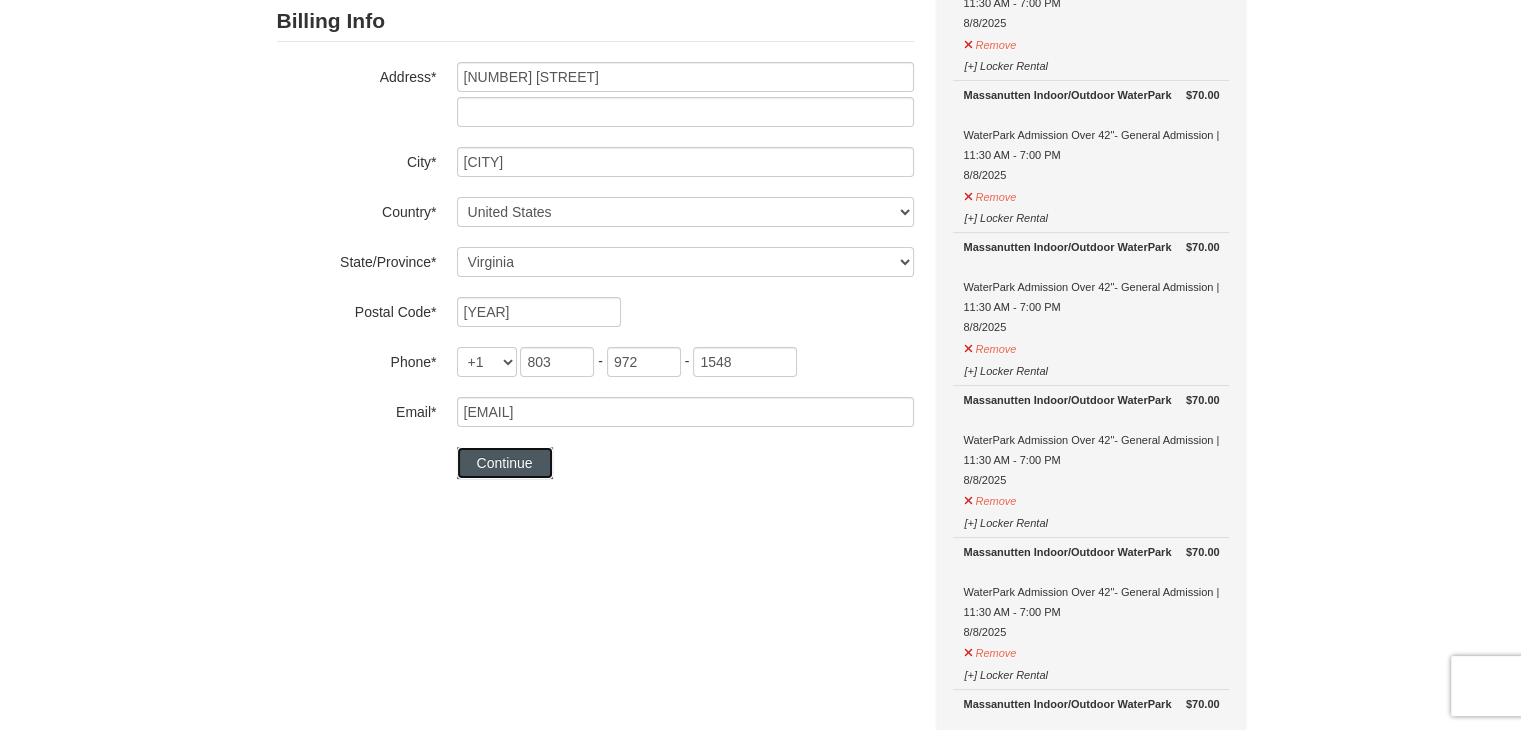click on "Continue" at bounding box center [505, 463] 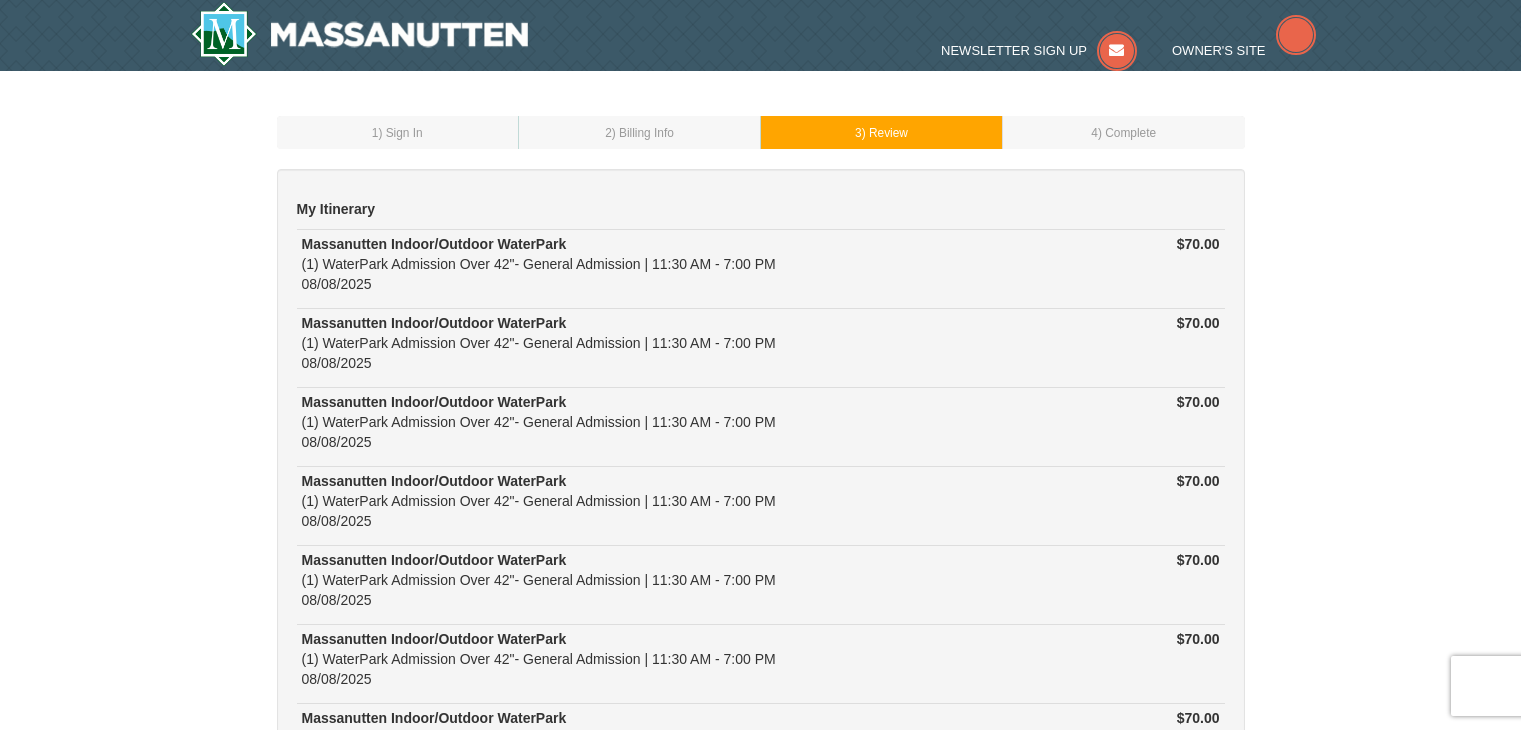 scroll, scrollTop: 0, scrollLeft: 0, axis: both 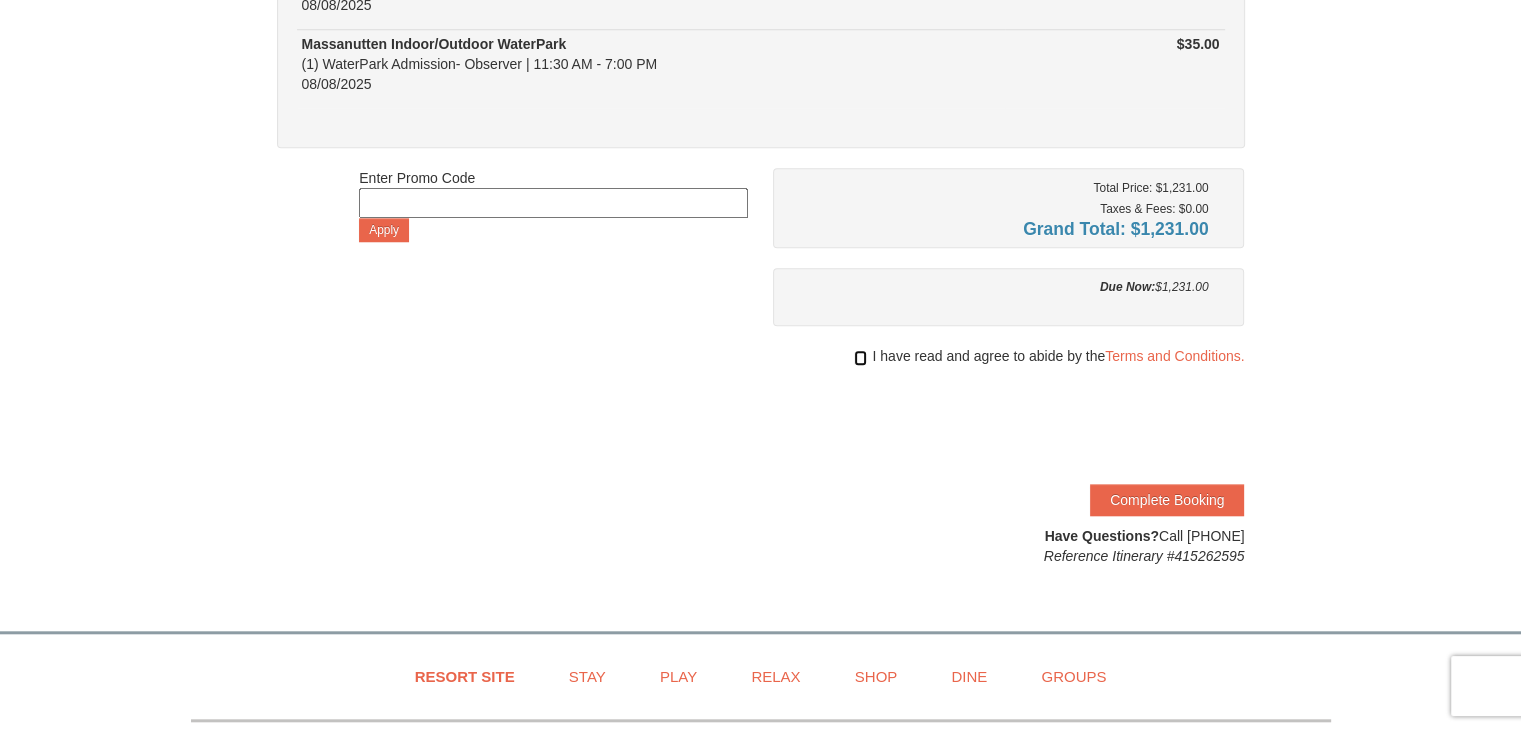 click at bounding box center (860, 358) 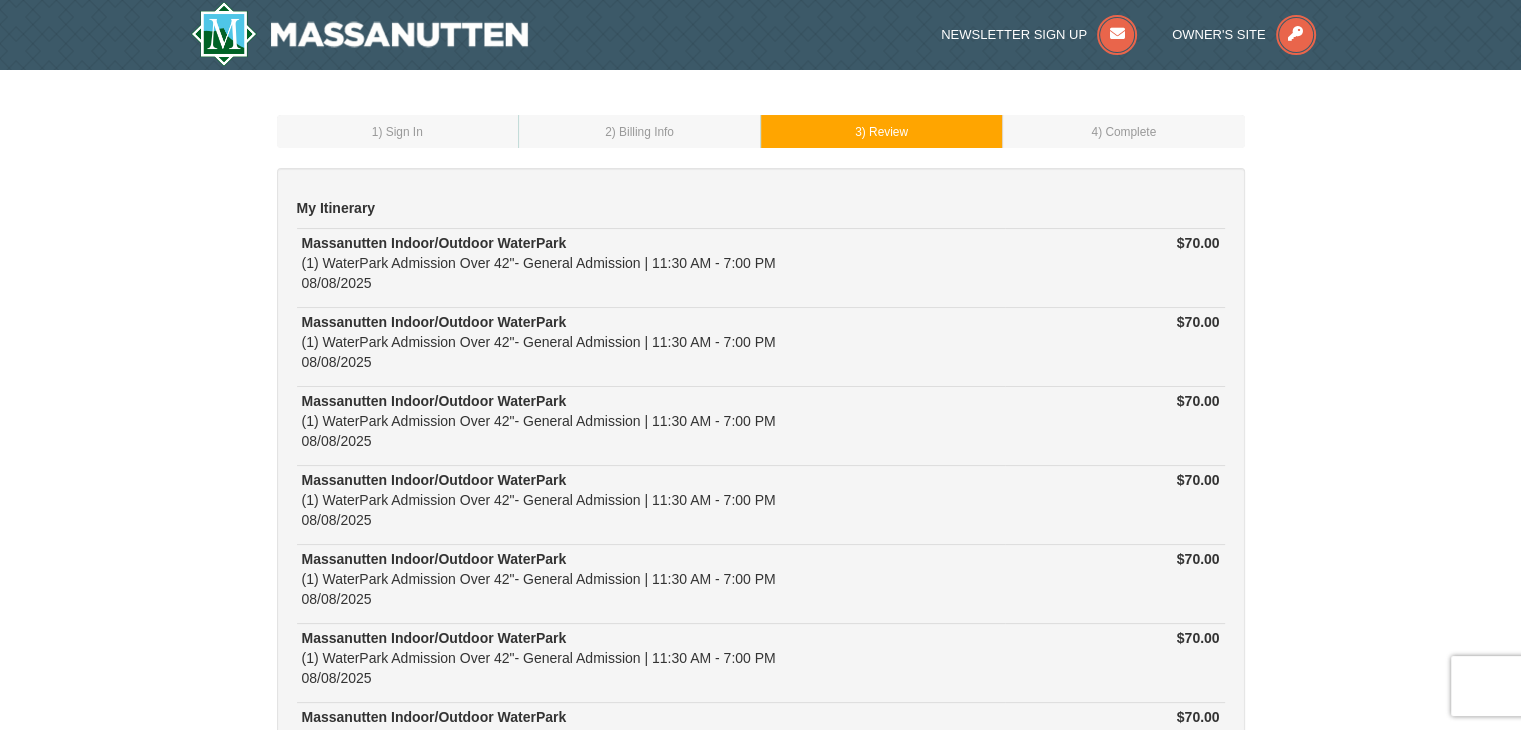 scroll, scrollTop: 1761, scrollLeft: 0, axis: vertical 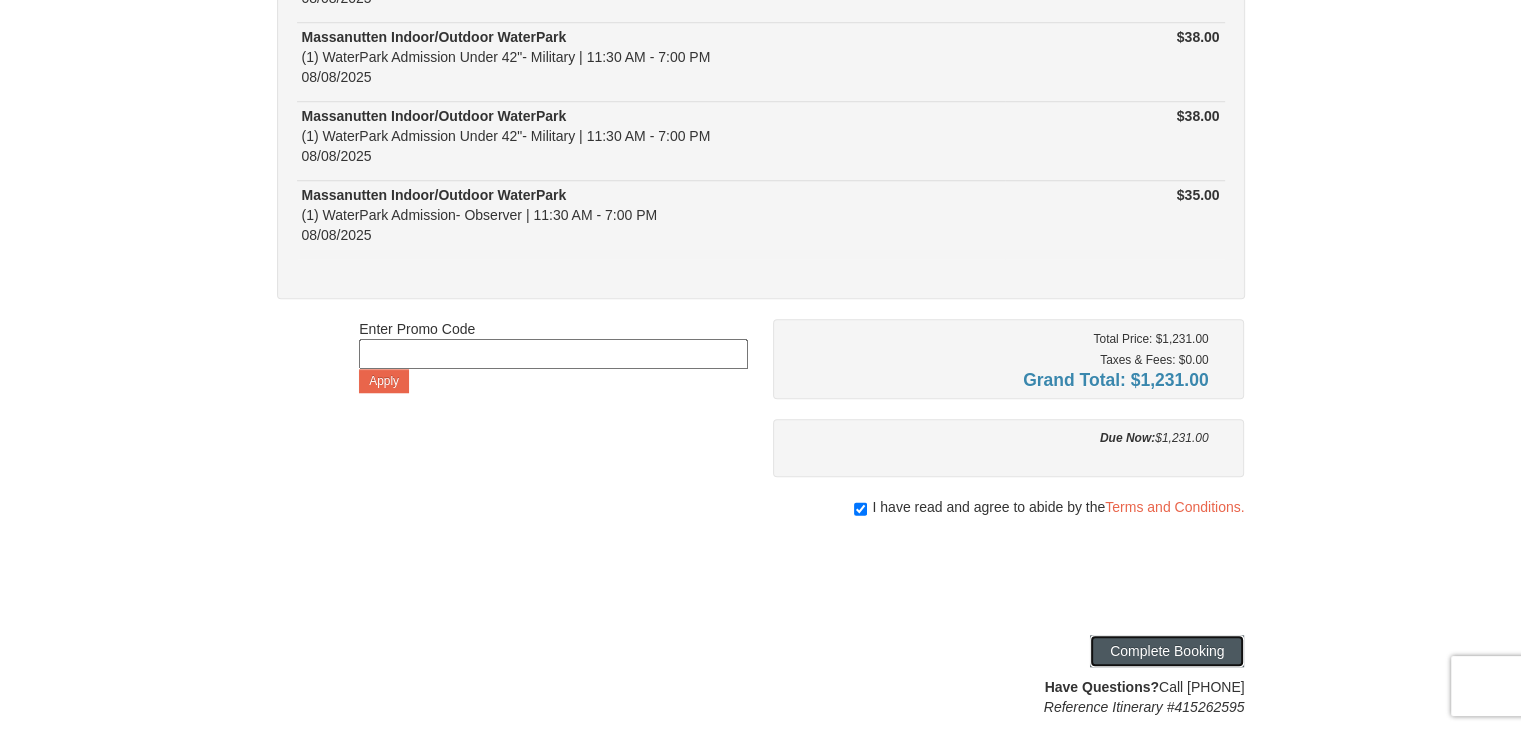click on "Complete Booking" at bounding box center (1167, 651) 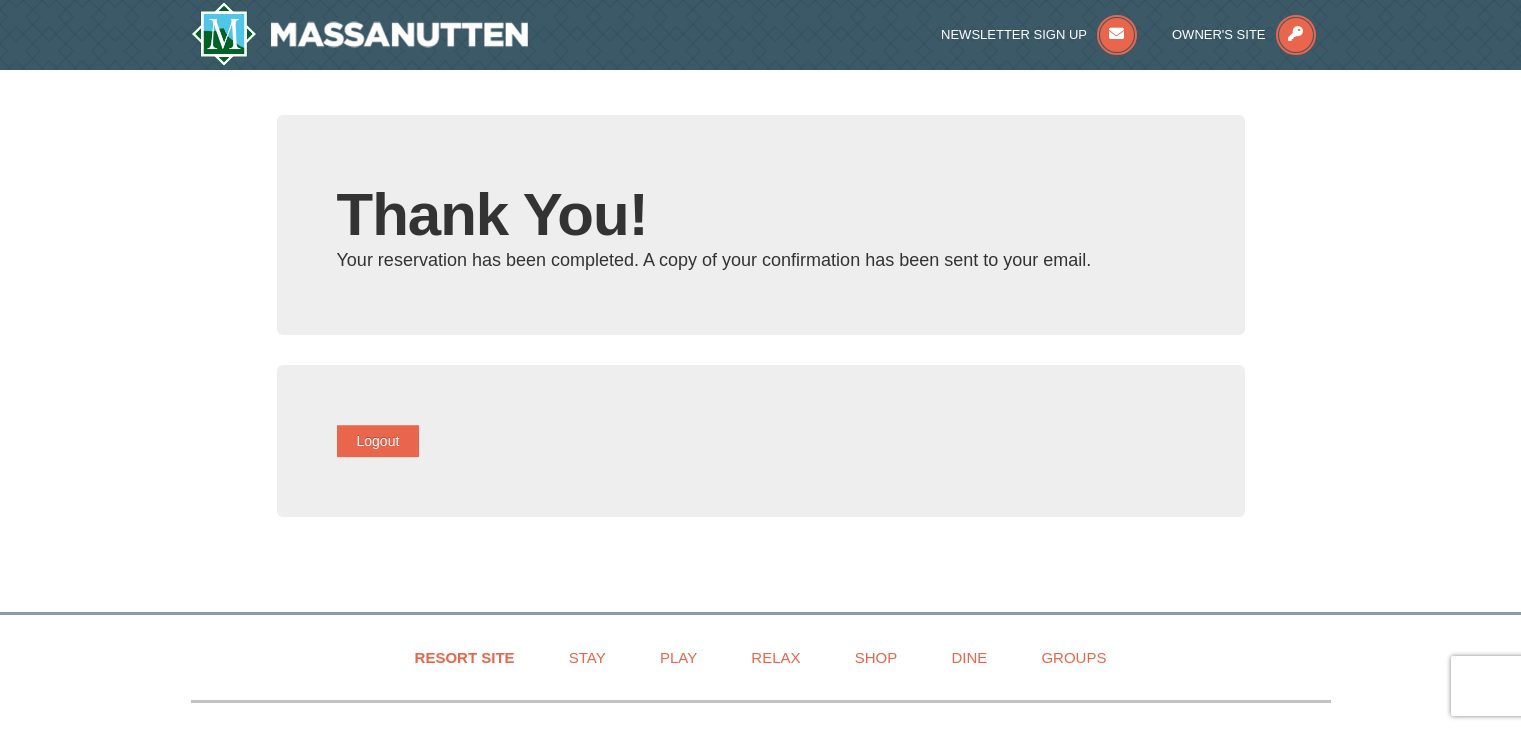 scroll, scrollTop: 0, scrollLeft: 0, axis: both 